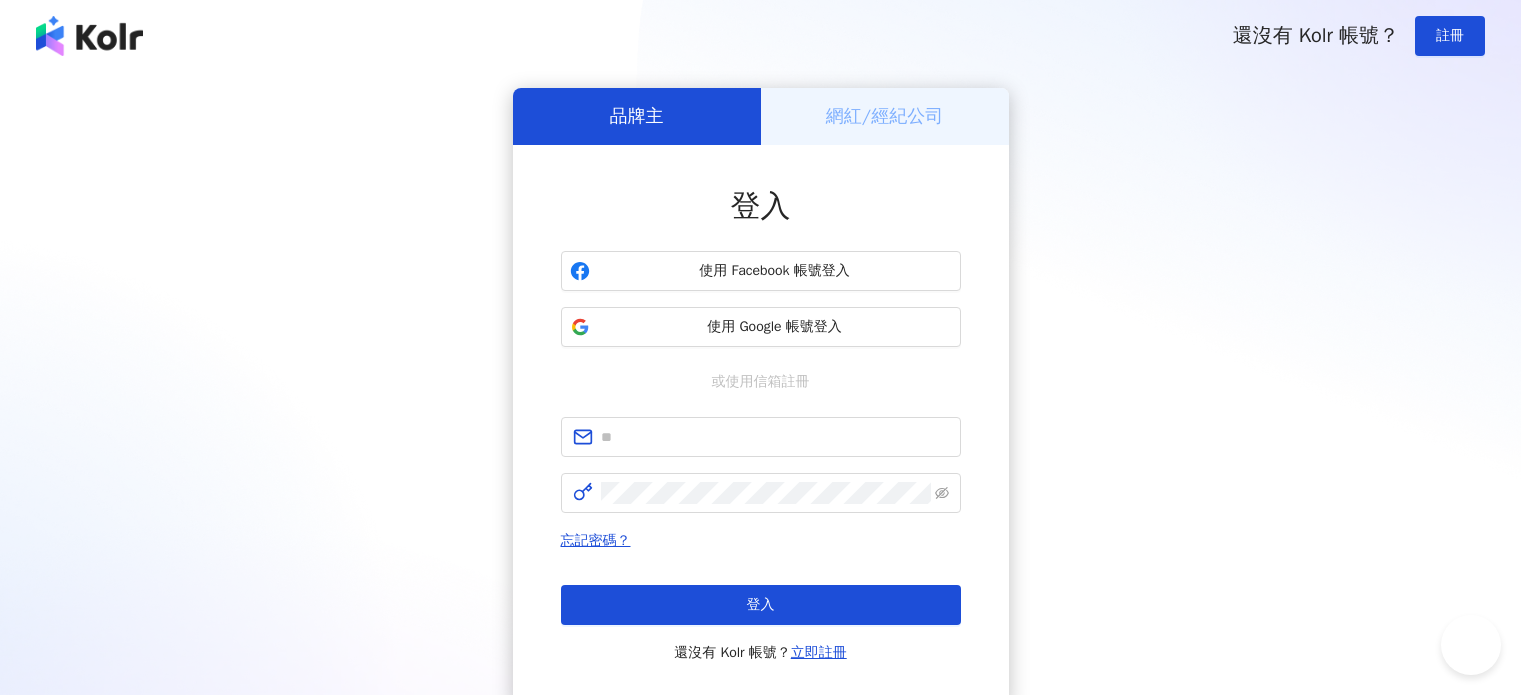 scroll, scrollTop: 0, scrollLeft: 0, axis: both 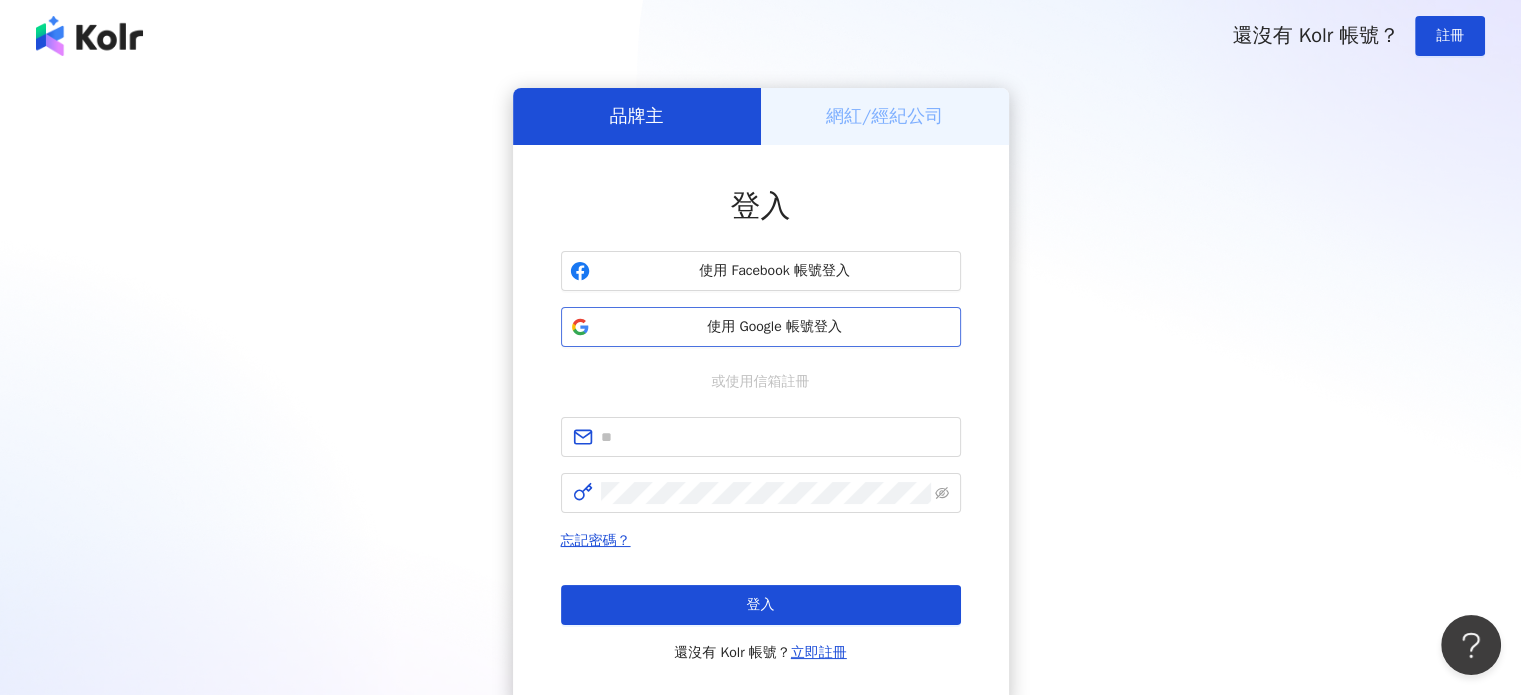 click on "使用 Google 帳號登入" at bounding box center [775, 327] 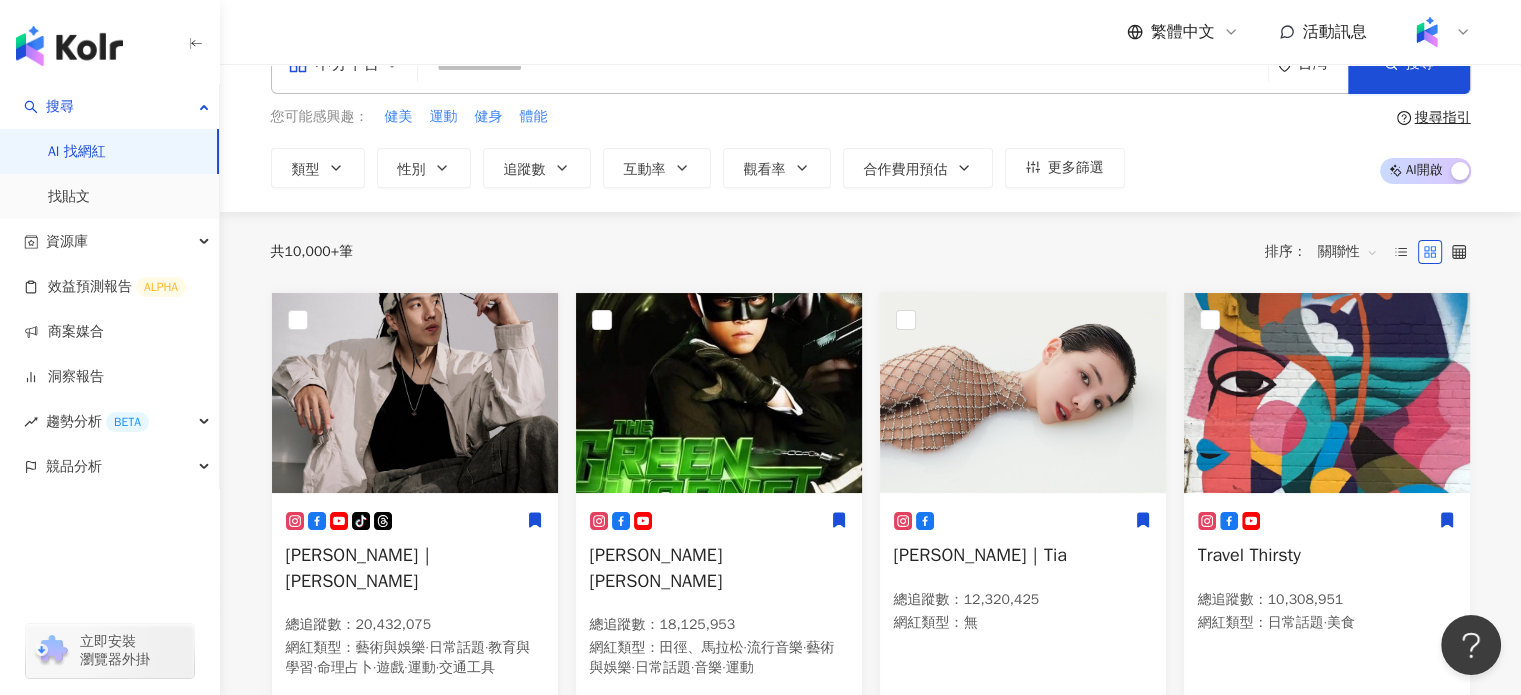scroll, scrollTop: 200, scrollLeft: 0, axis: vertical 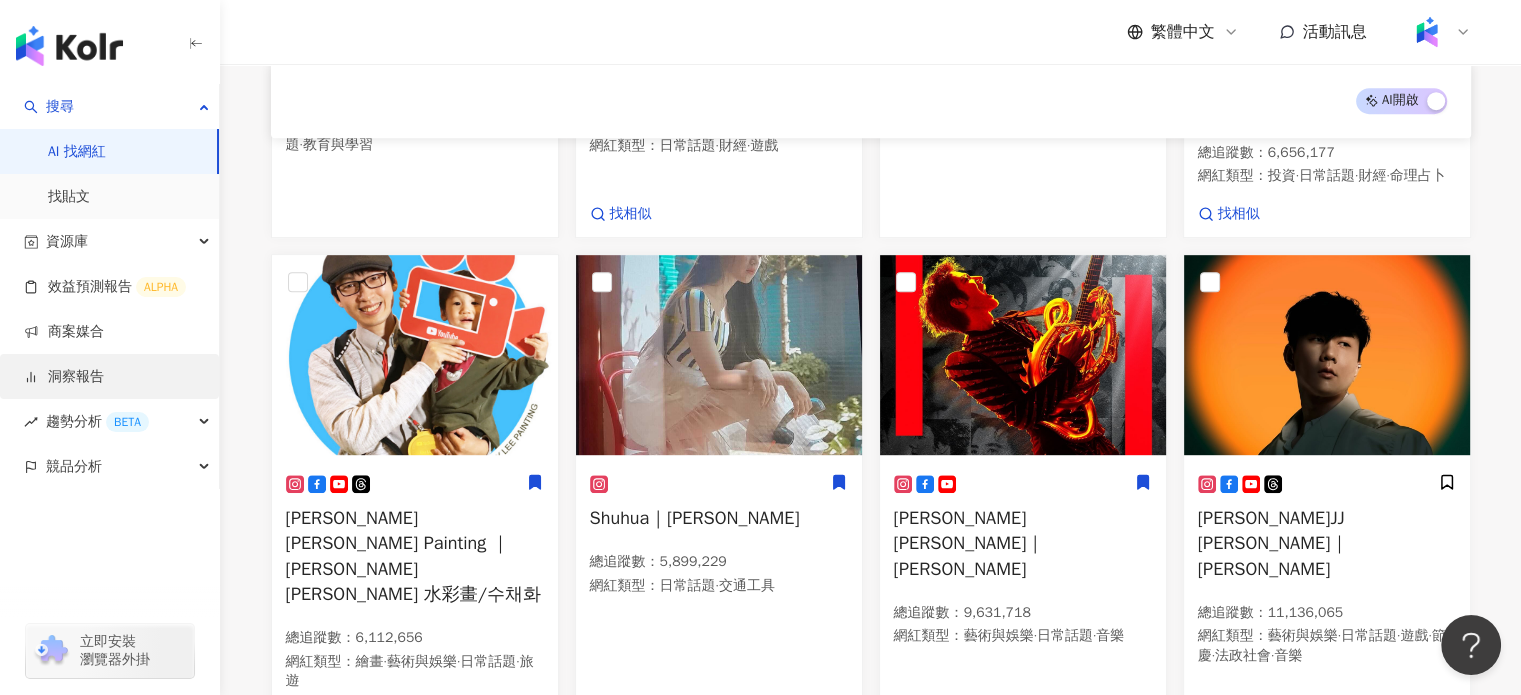 click on "洞察報告" at bounding box center [64, 377] 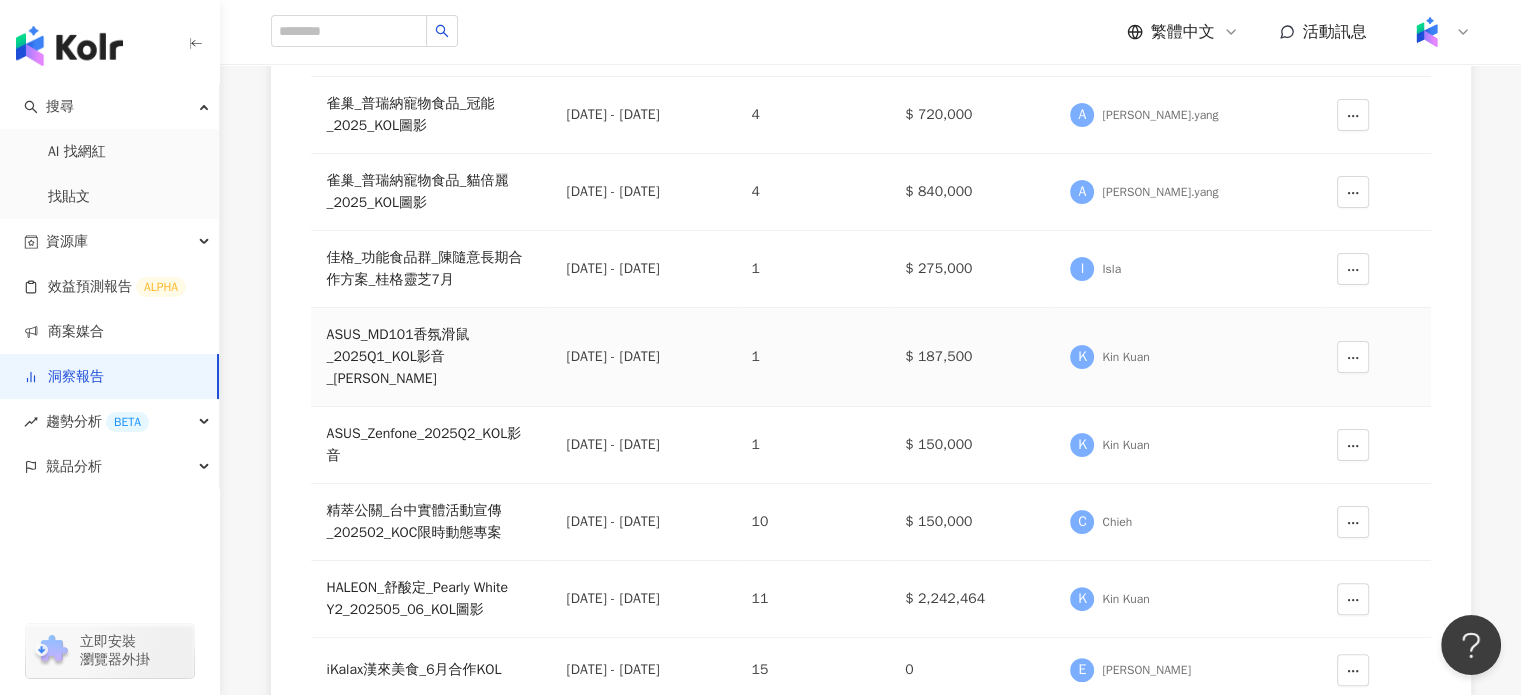 scroll, scrollTop: 500, scrollLeft: 0, axis: vertical 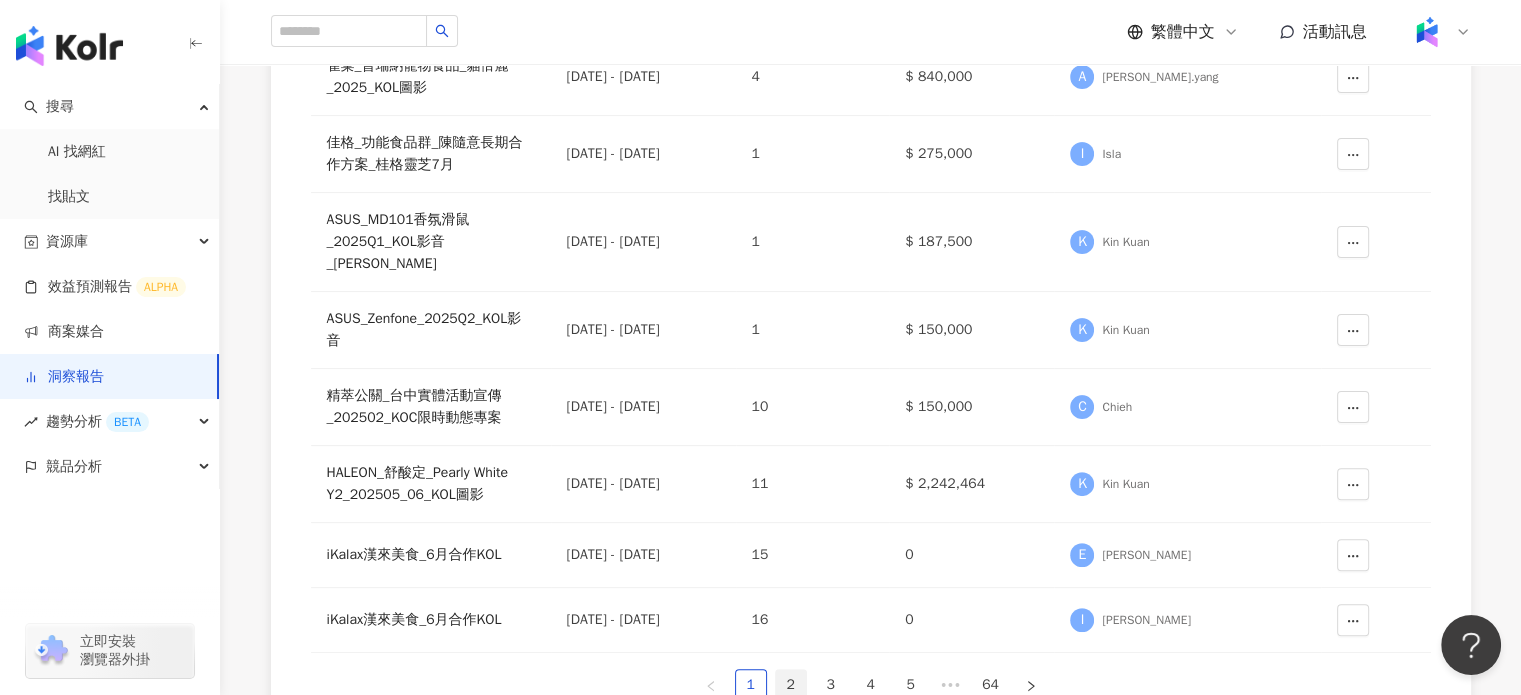 click on "2" at bounding box center (791, 685) 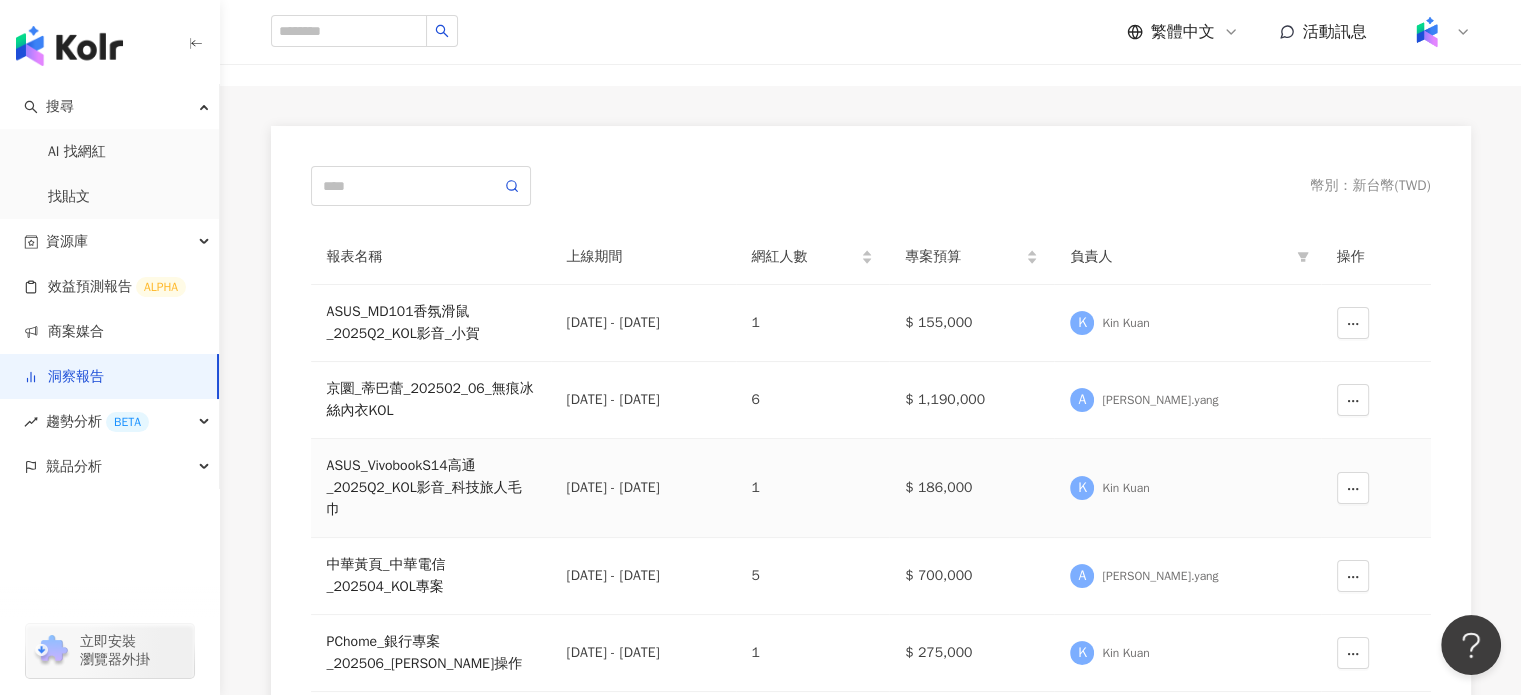 scroll, scrollTop: 500, scrollLeft: 0, axis: vertical 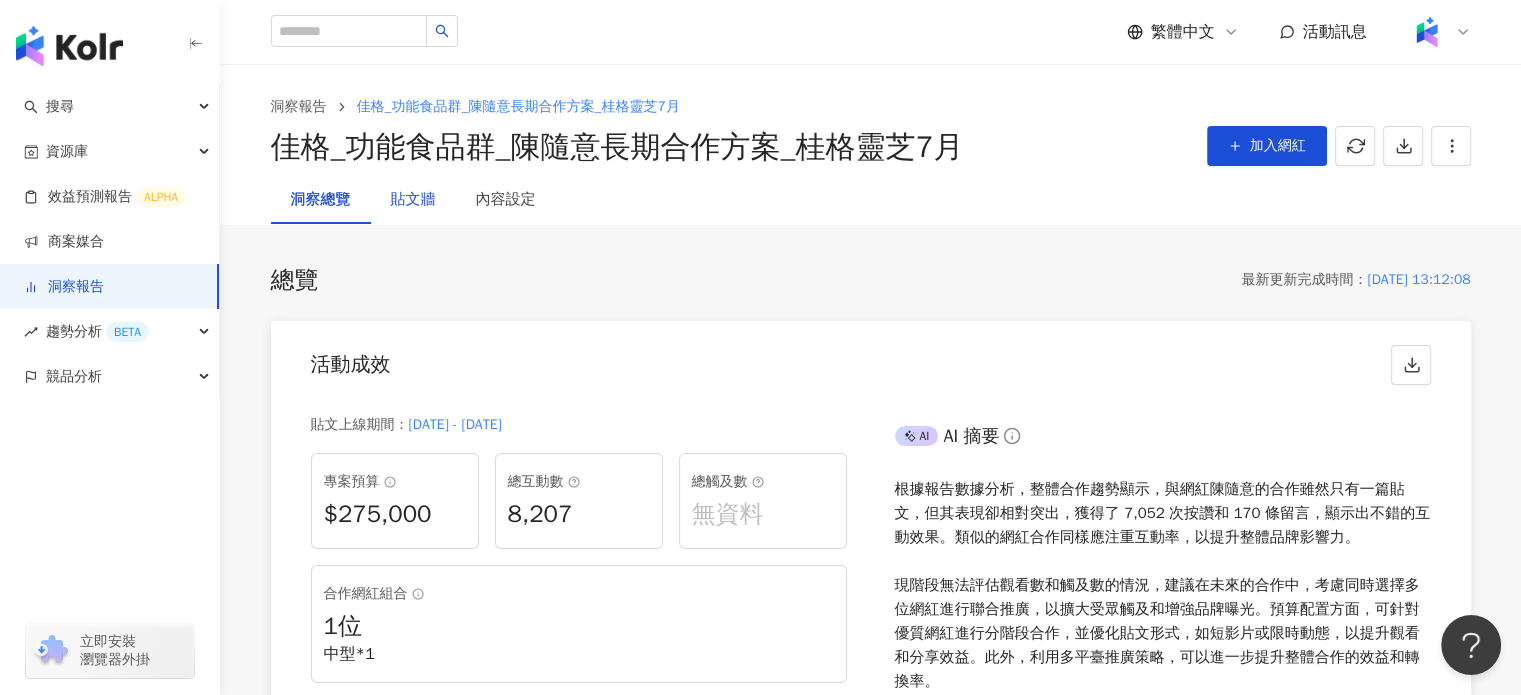 click on "貼文牆" at bounding box center (413, 200) 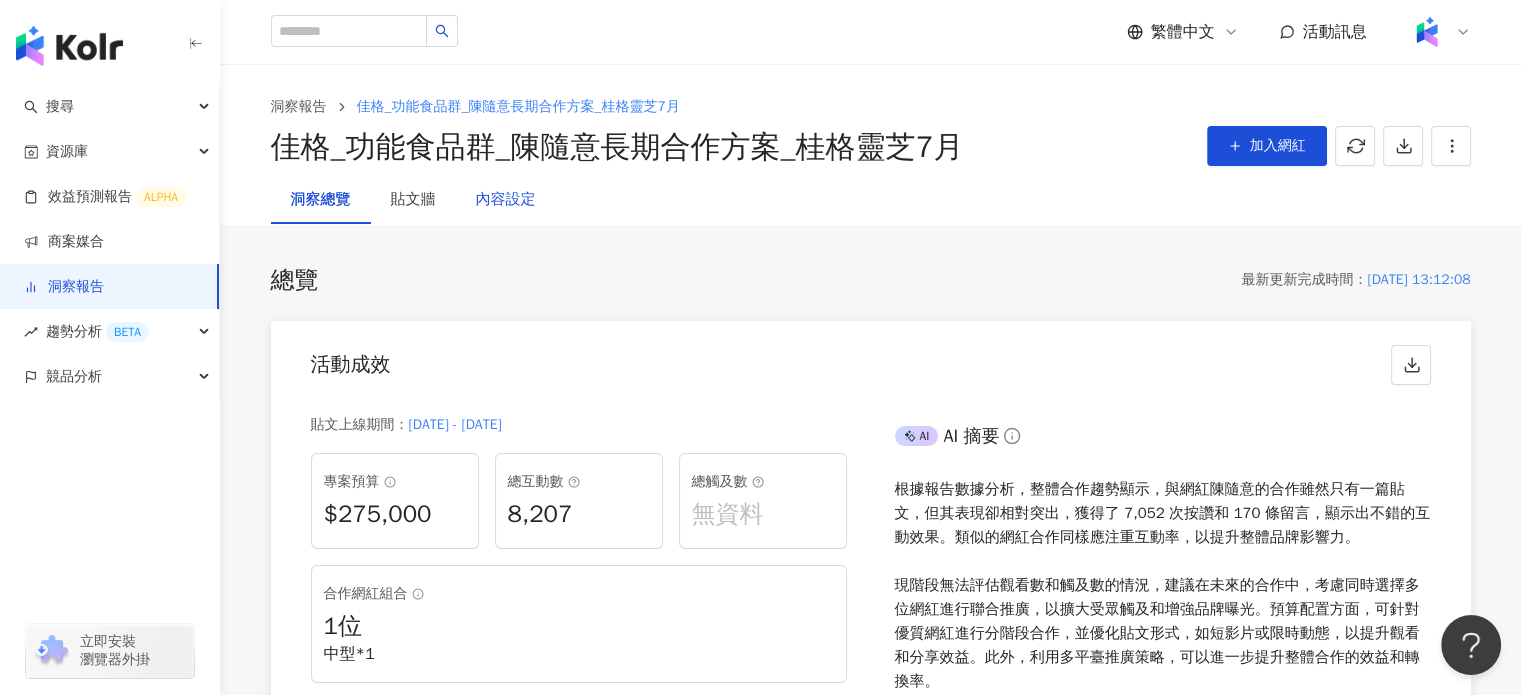 click on "內容設定" at bounding box center [506, 200] 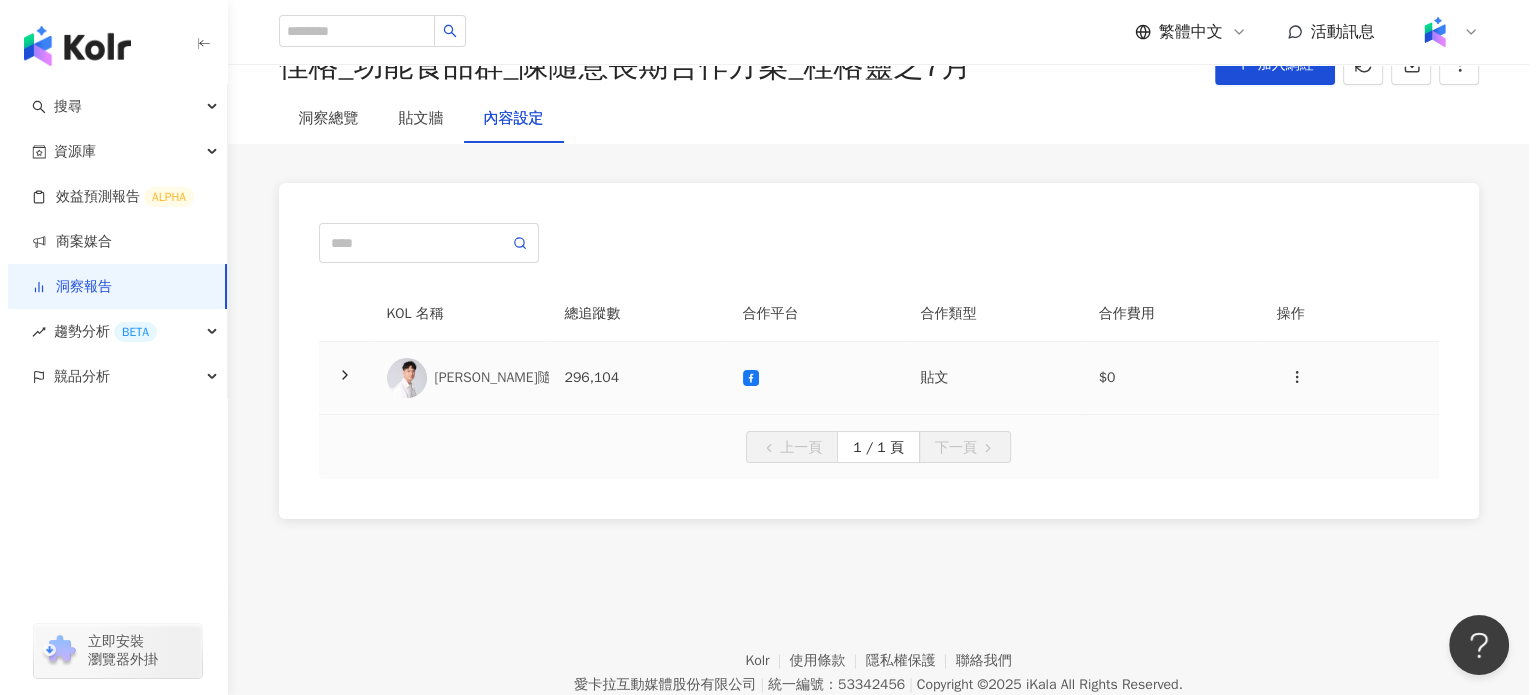 scroll, scrollTop: 165, scrollLeft: 0, axis: vertical 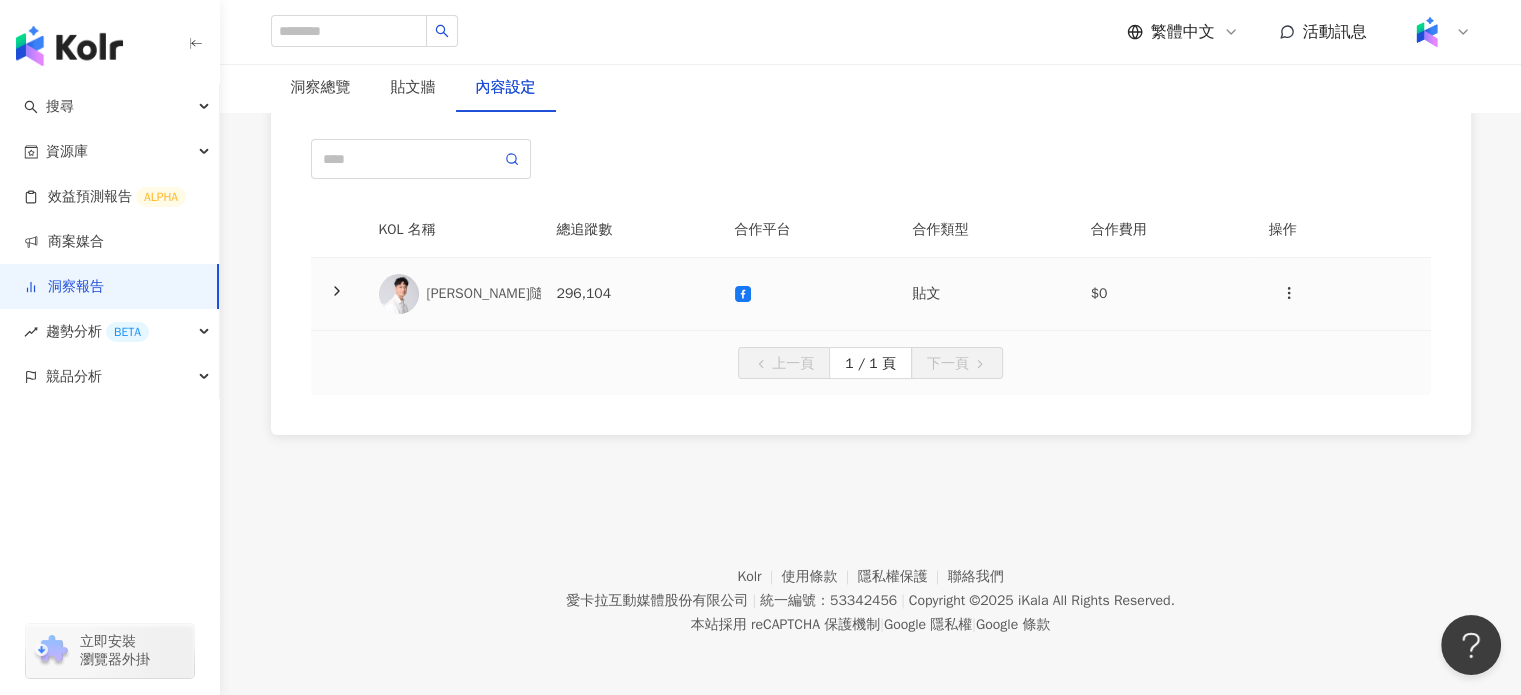 click on "296,104" at bounding box center [630, 294] 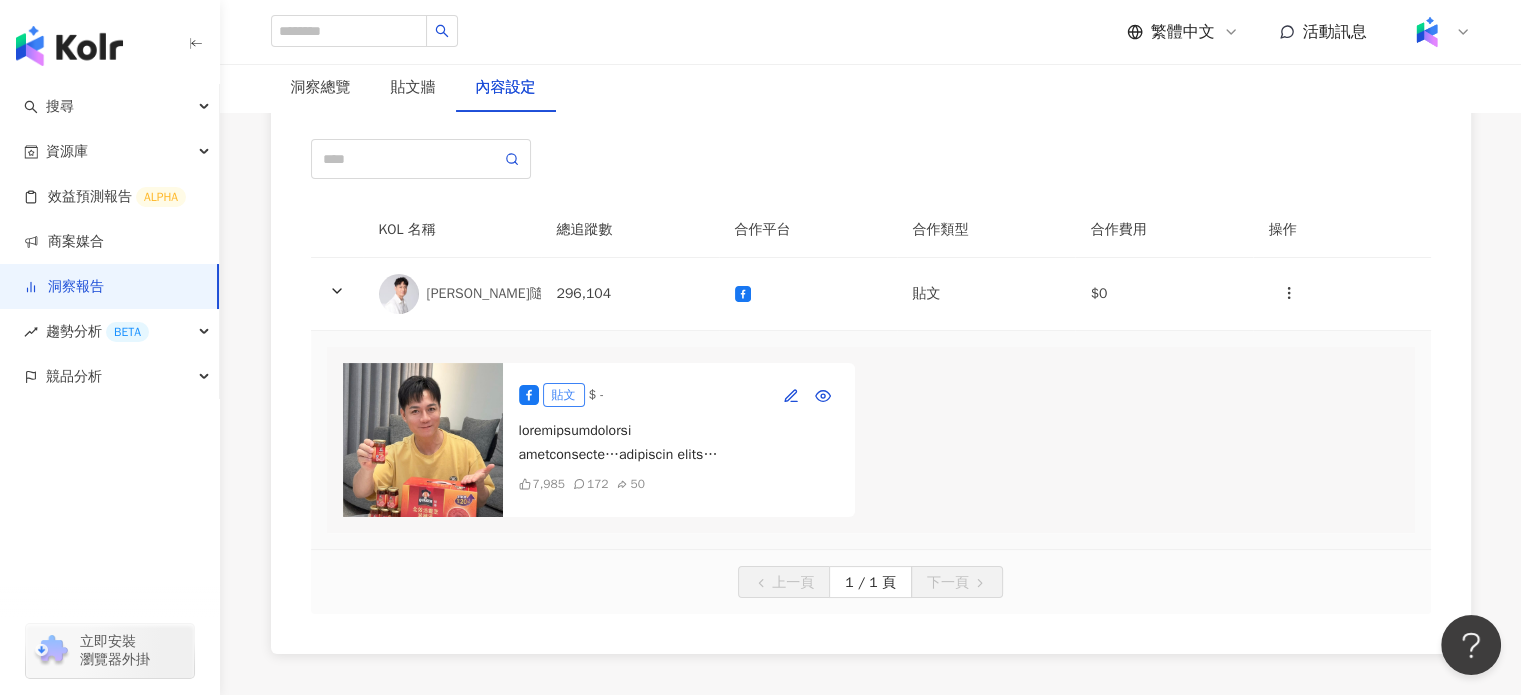 click at bounding box center [423, 440] 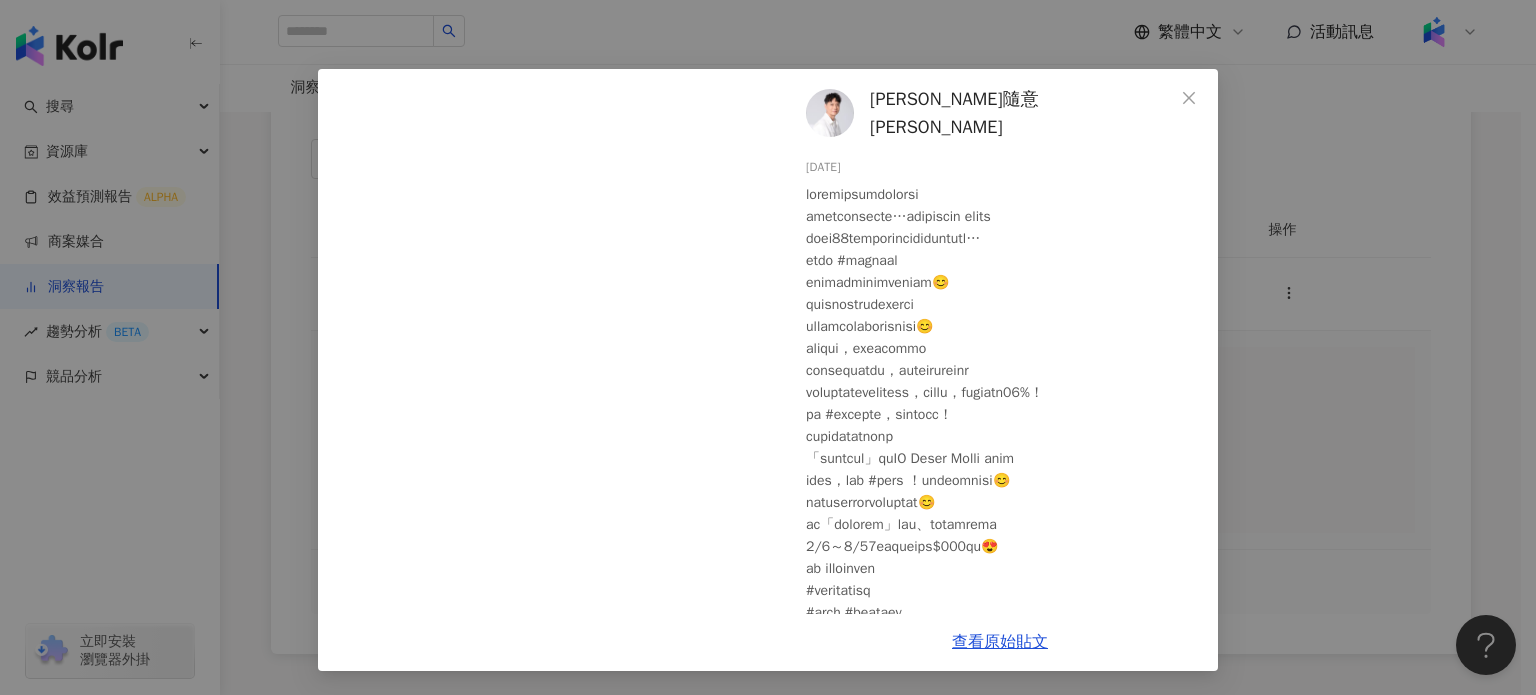 scroll, scrollTop: 0, scrollLeft: 0, axis: both 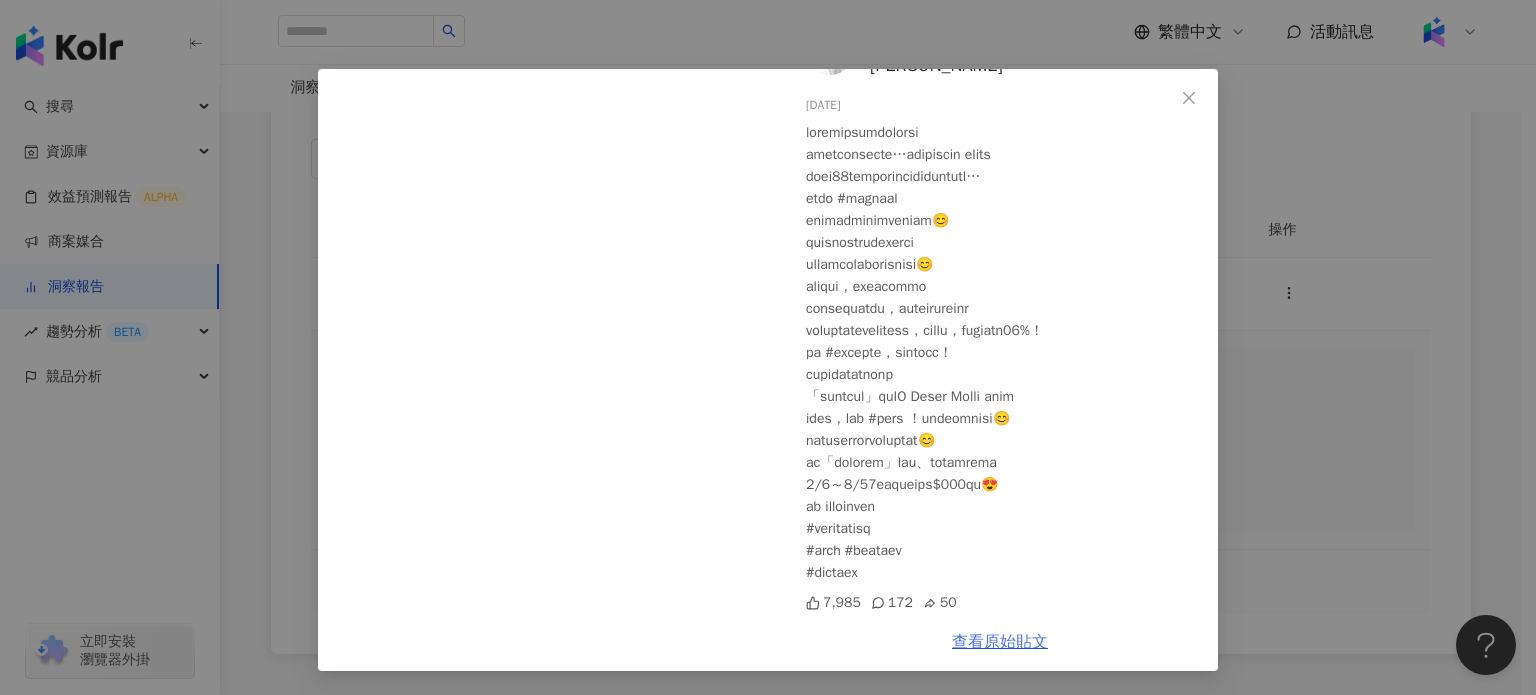 click on "查看原始貼文" at bounding box center (1000, 642) 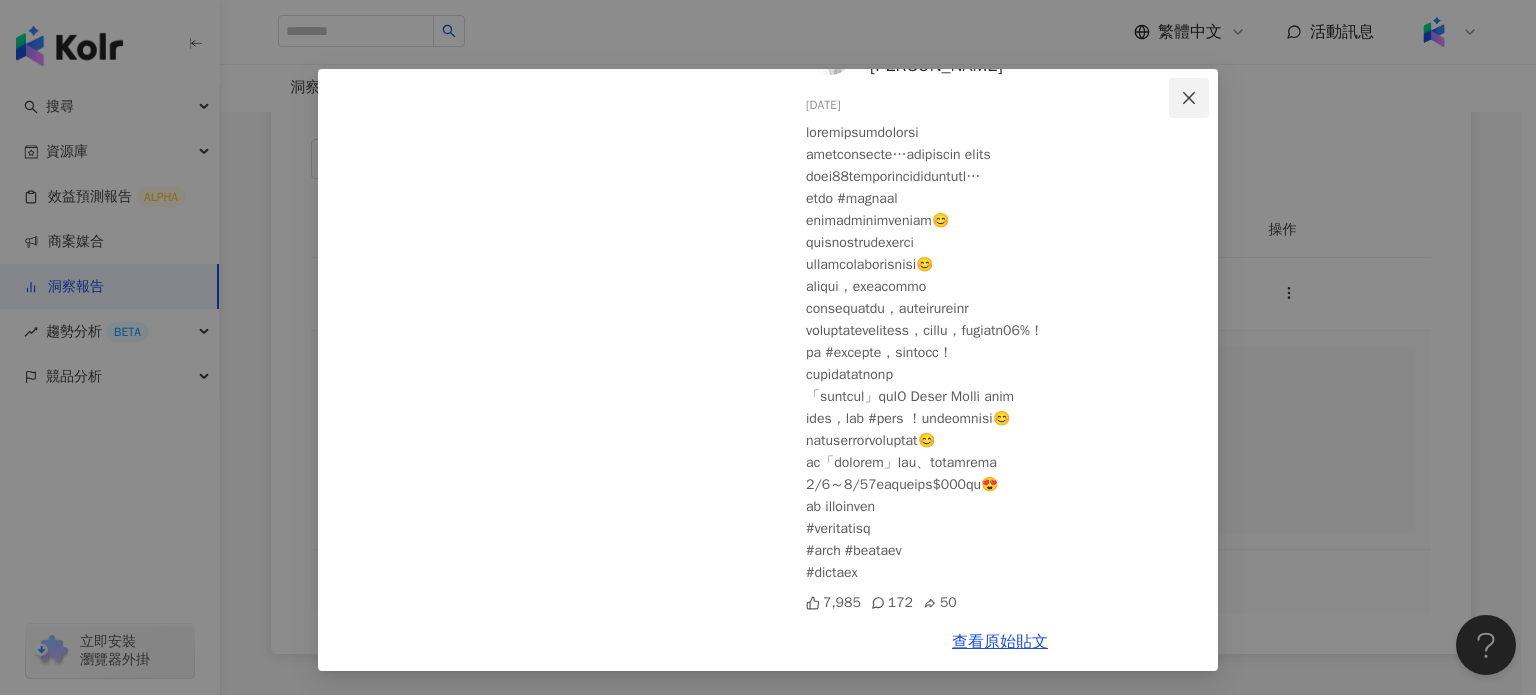click at bounding box center (1189, 98) 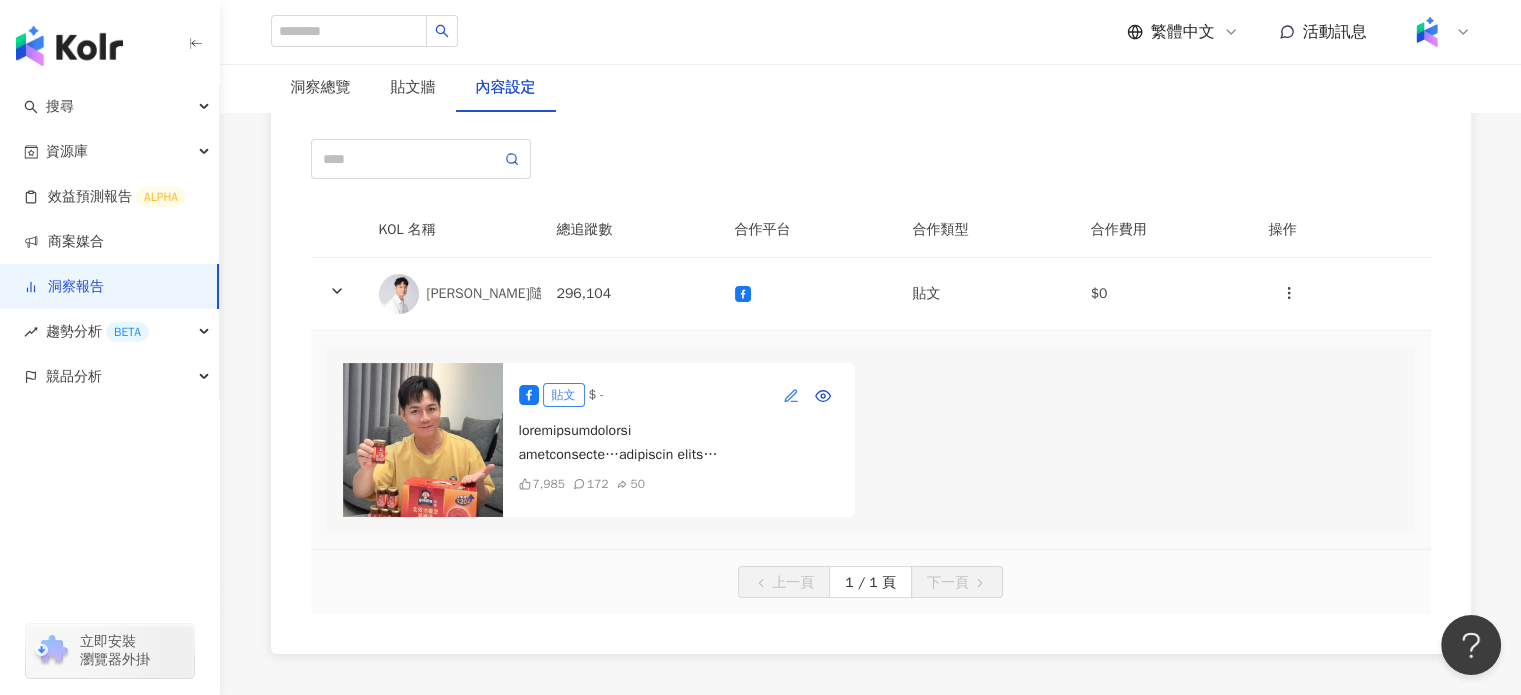 click 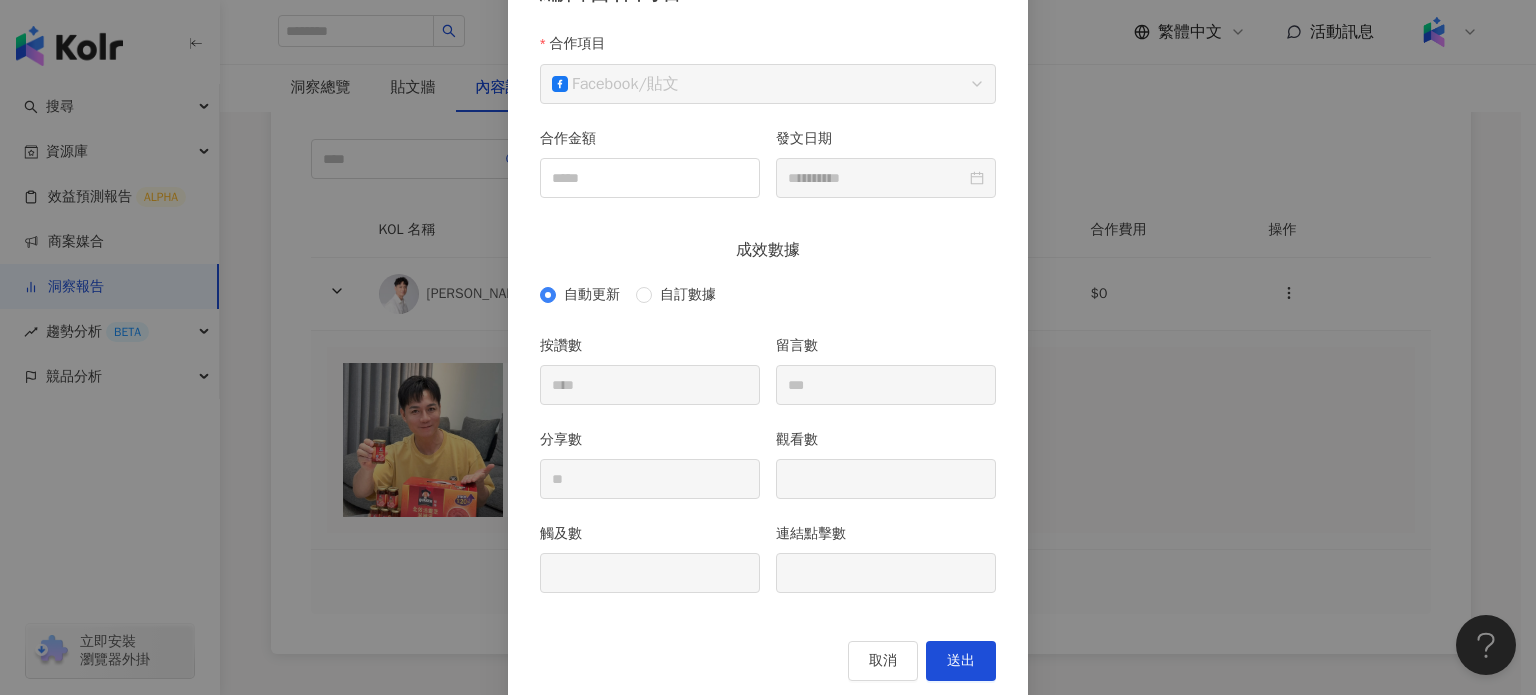 scroll, scrollTop: 188, scrollLeft: 0, axis: vertical 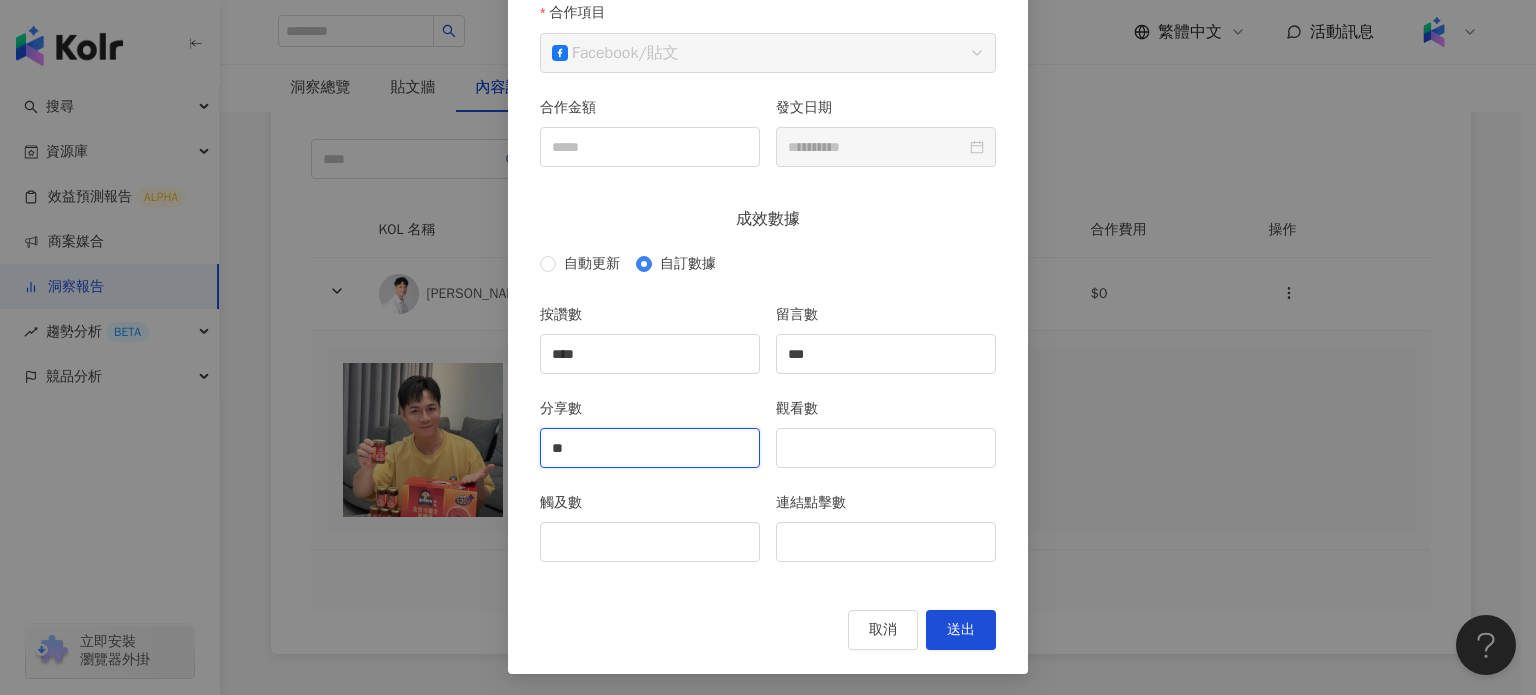 click on "**" at bounding box center (650, 448) 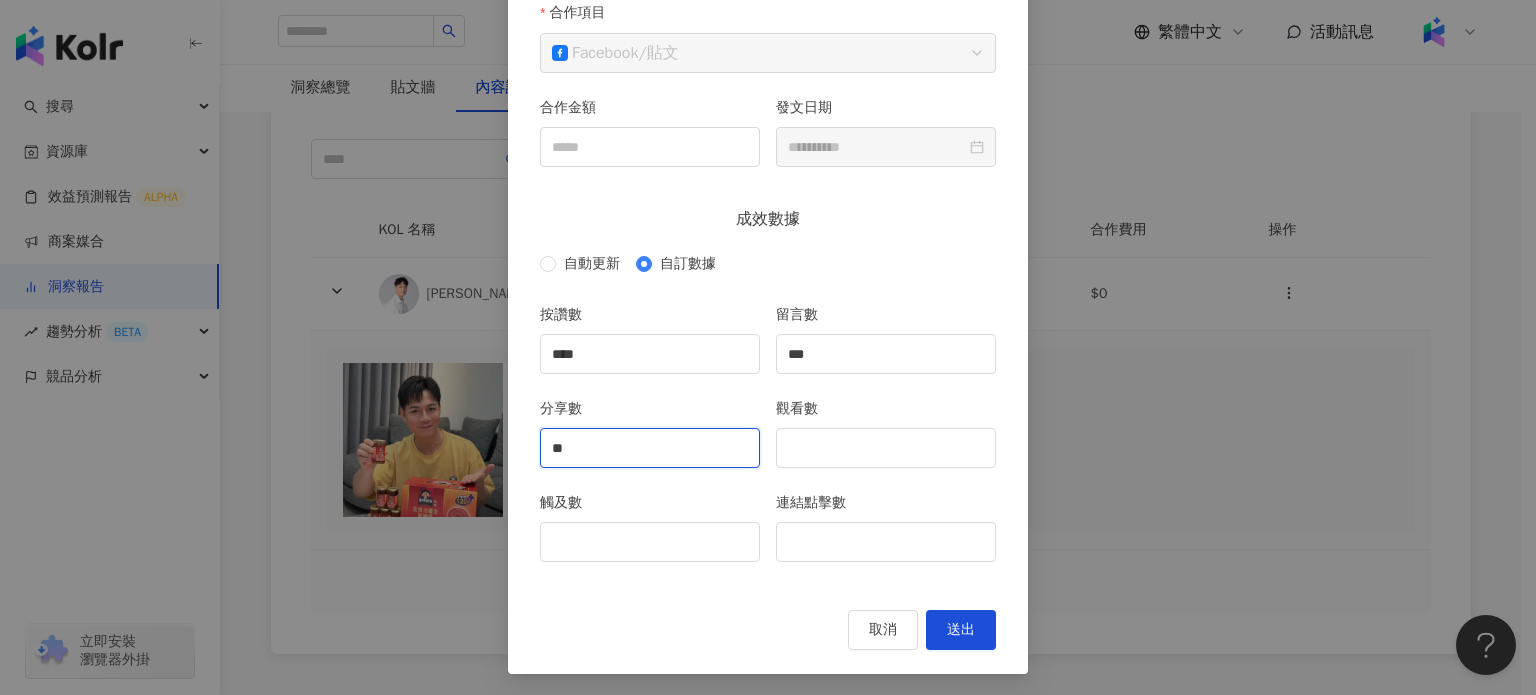 type on "**" 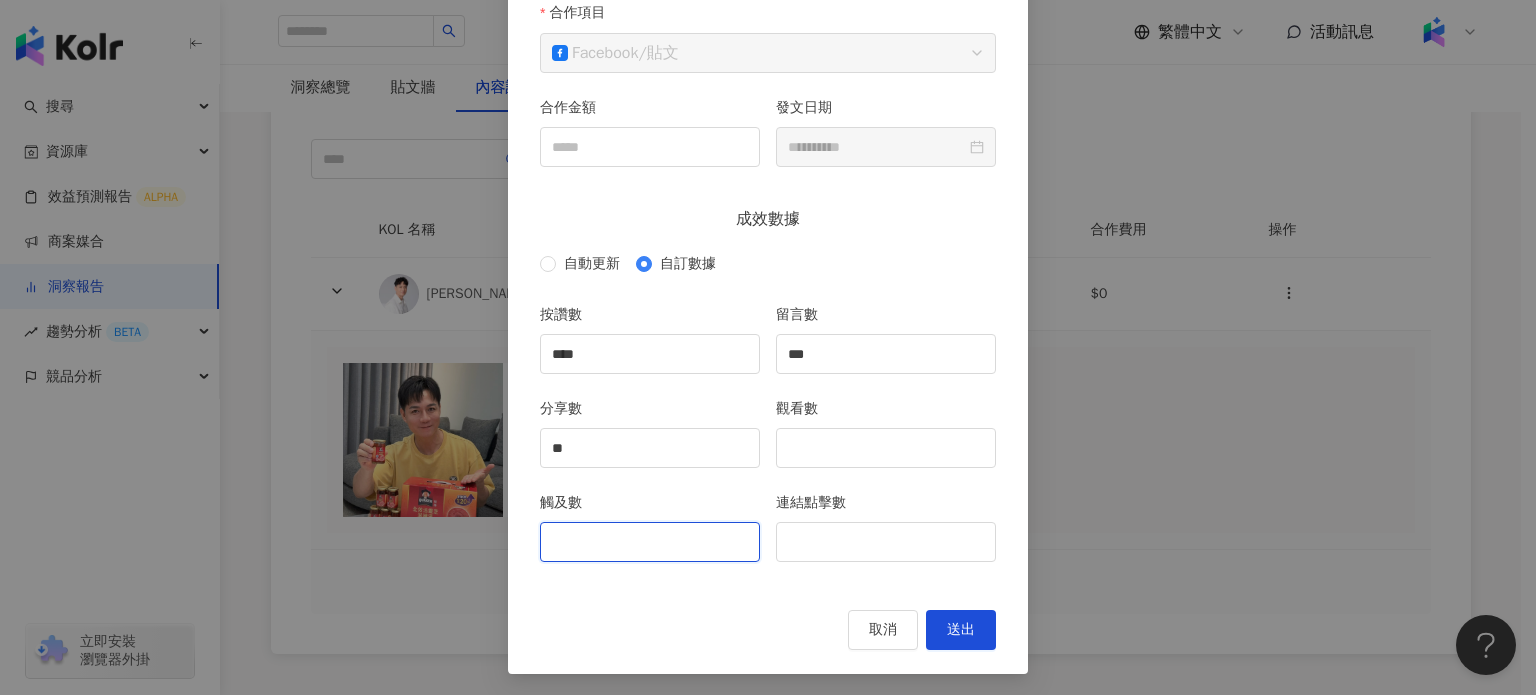 click on "觸及數" at bounding box center (650, 542) 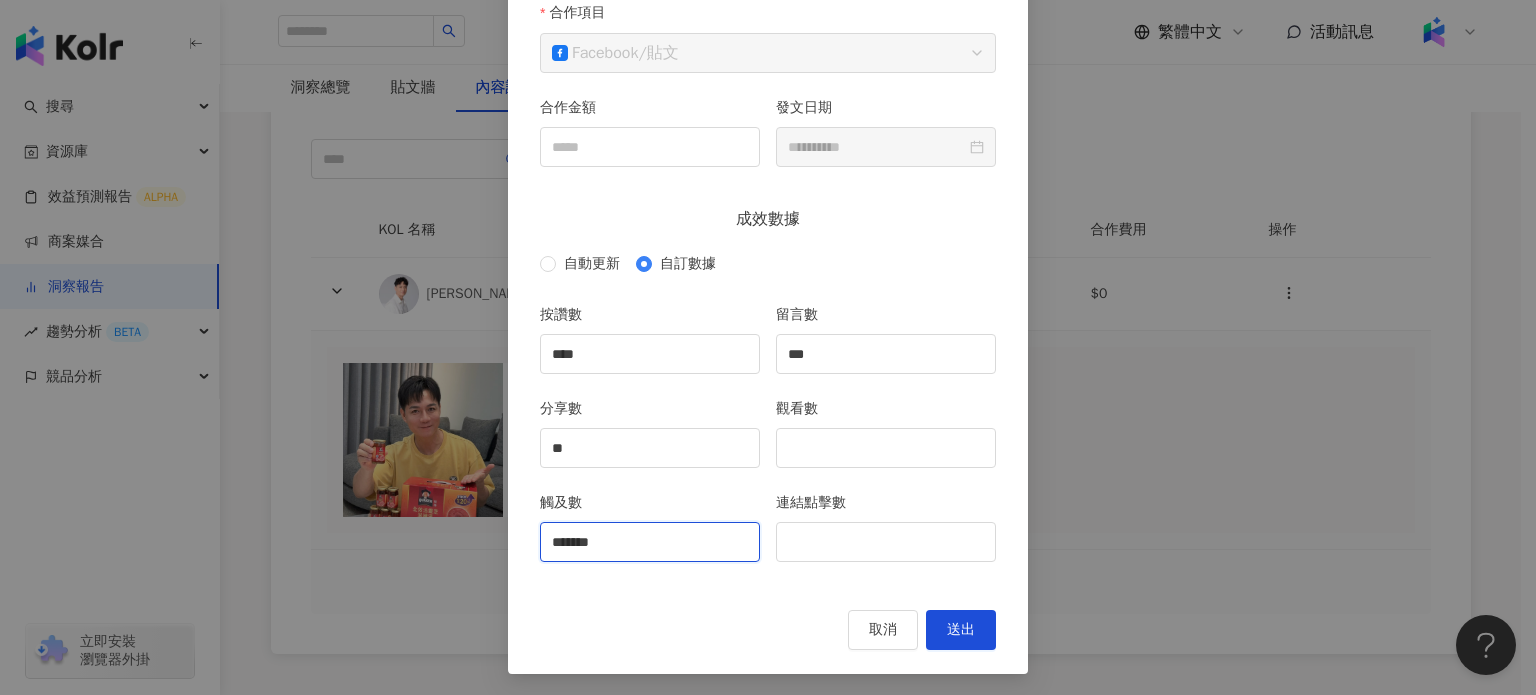 type on "*******" 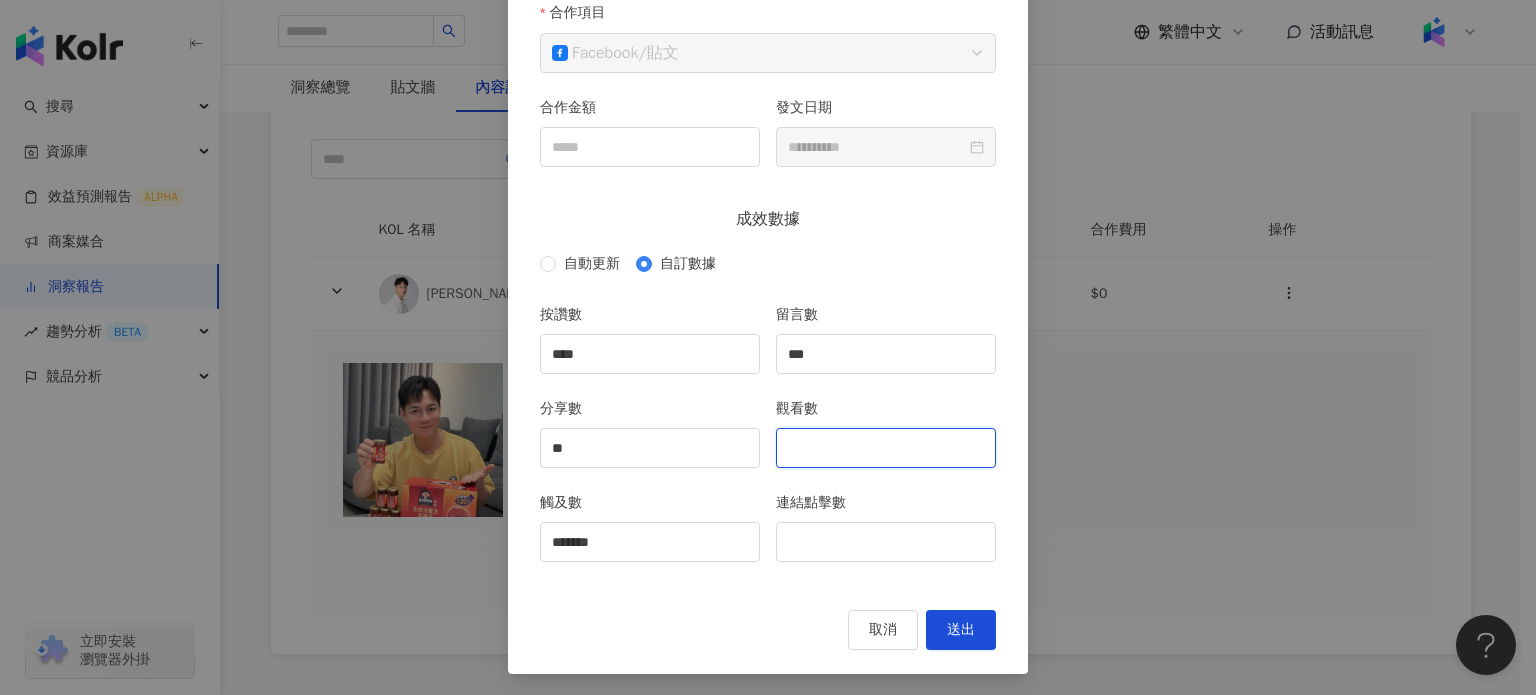 click on "觀看數" at bounding box center (886, 448) 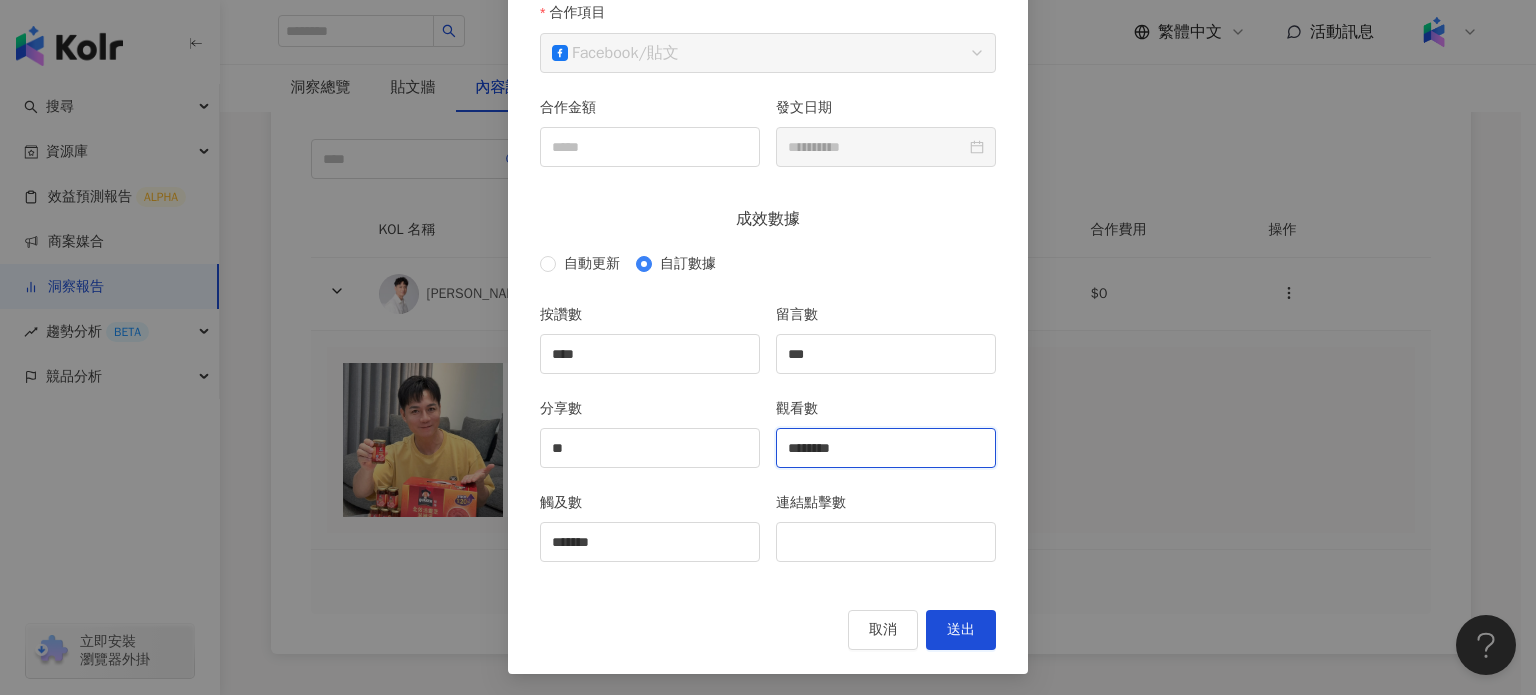 type on "********" 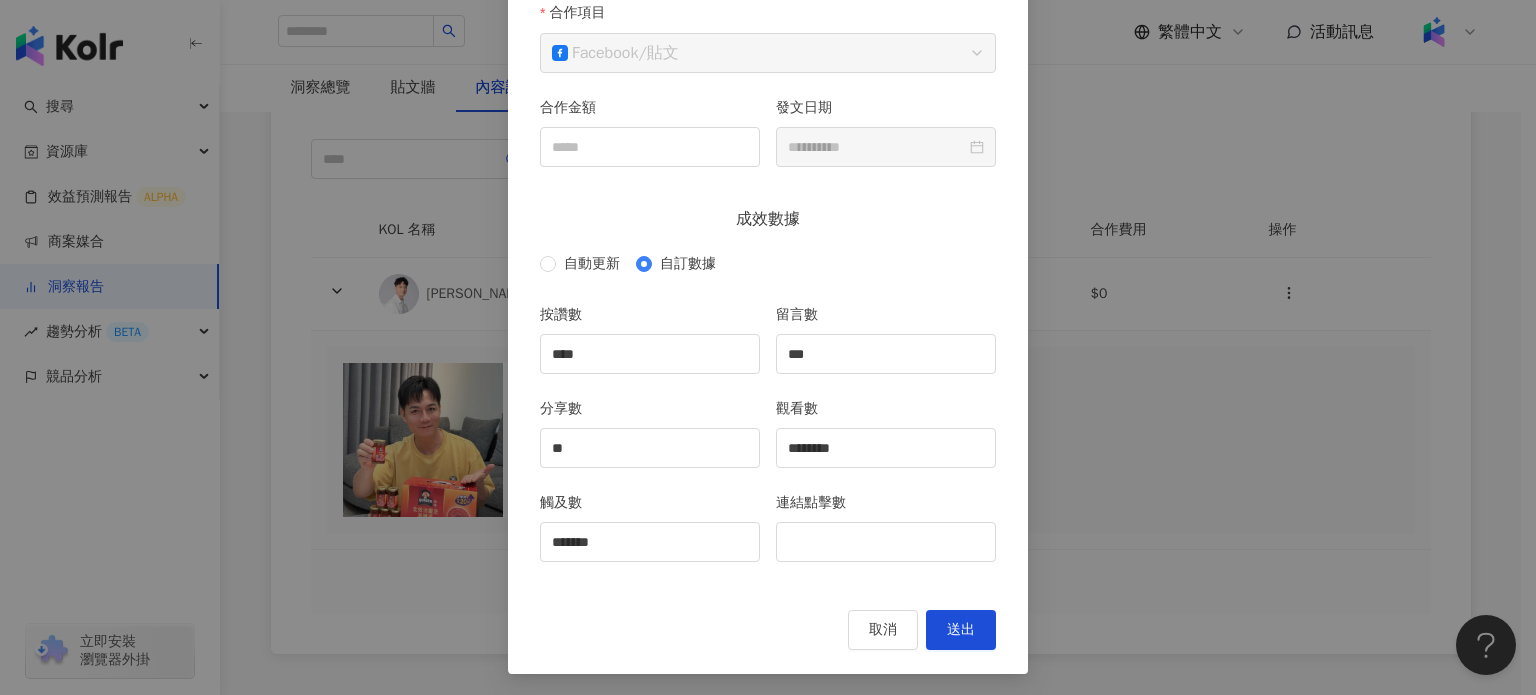 click on "觀看數 ********" at bounding box center [886, 445] 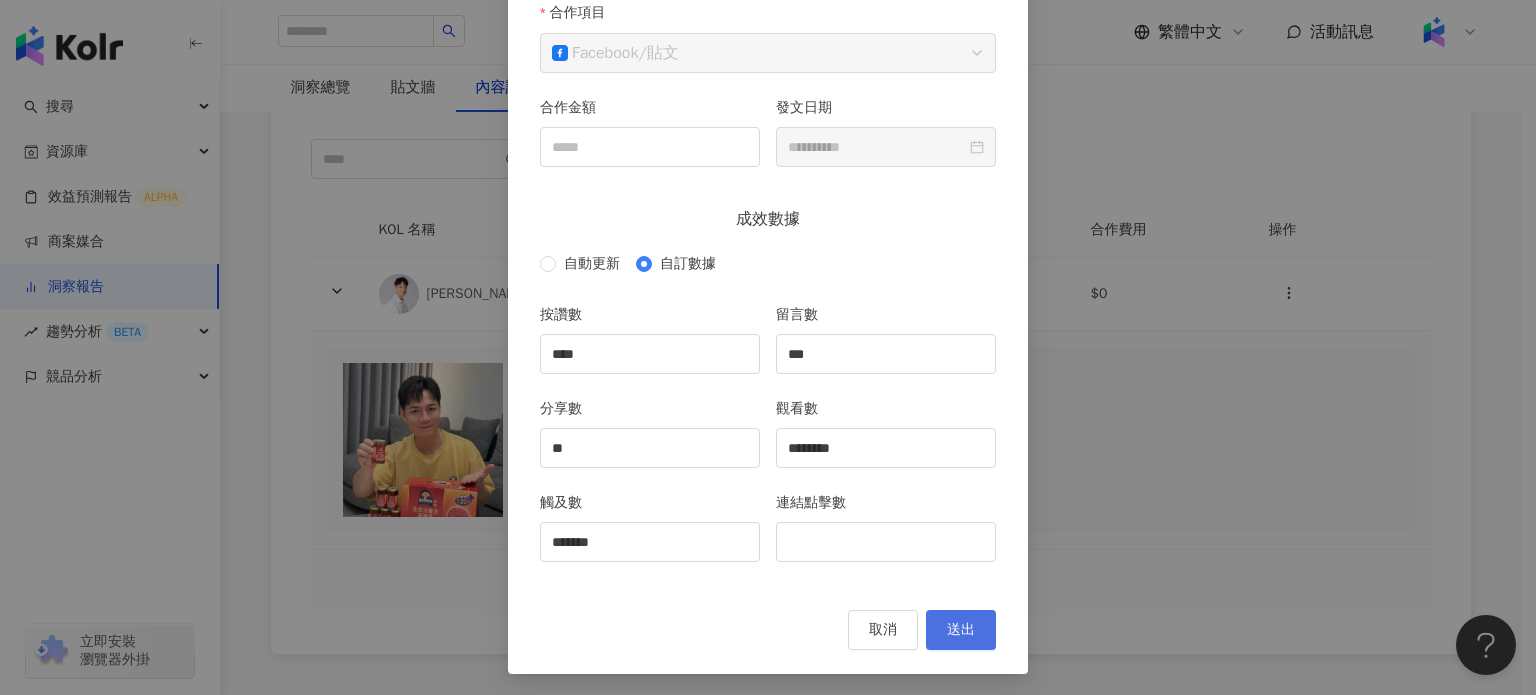 click on "送出" at bounding box center (961, 630) 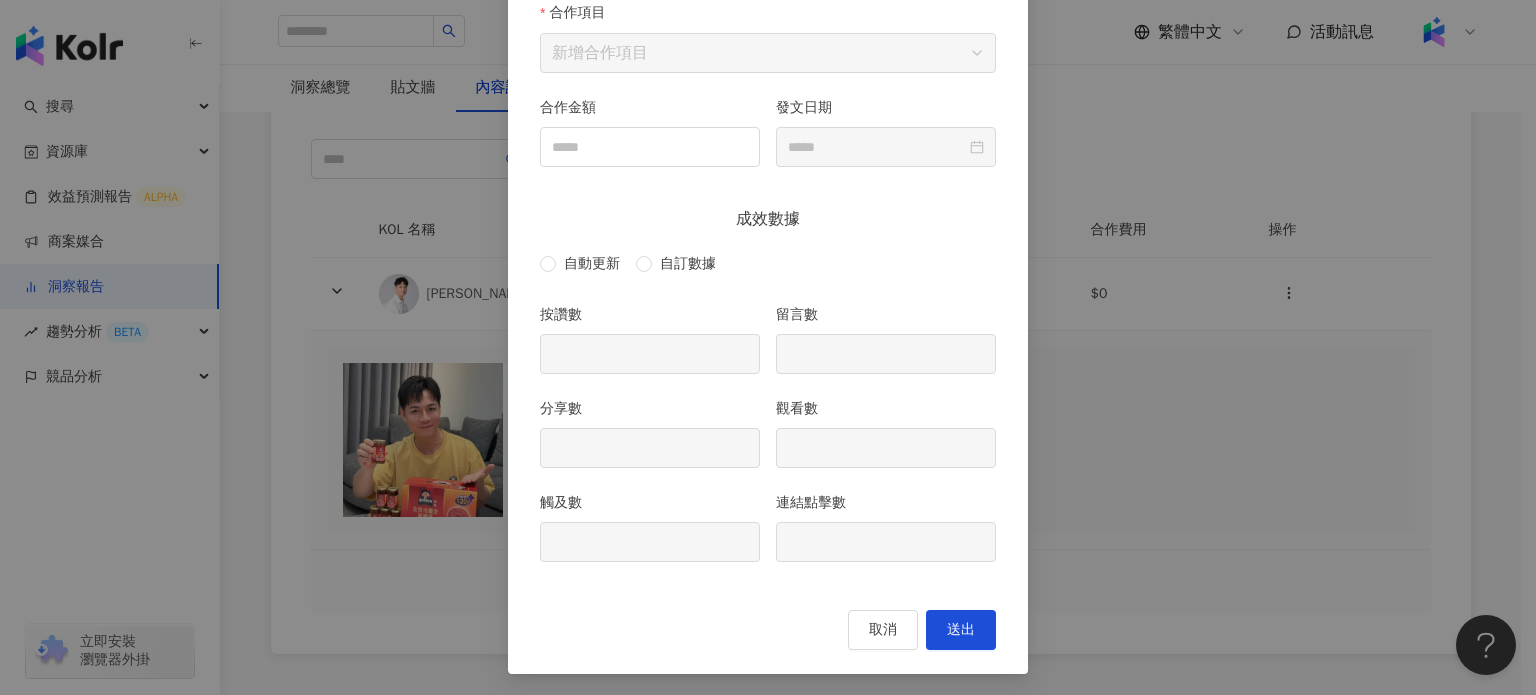 type on "****" 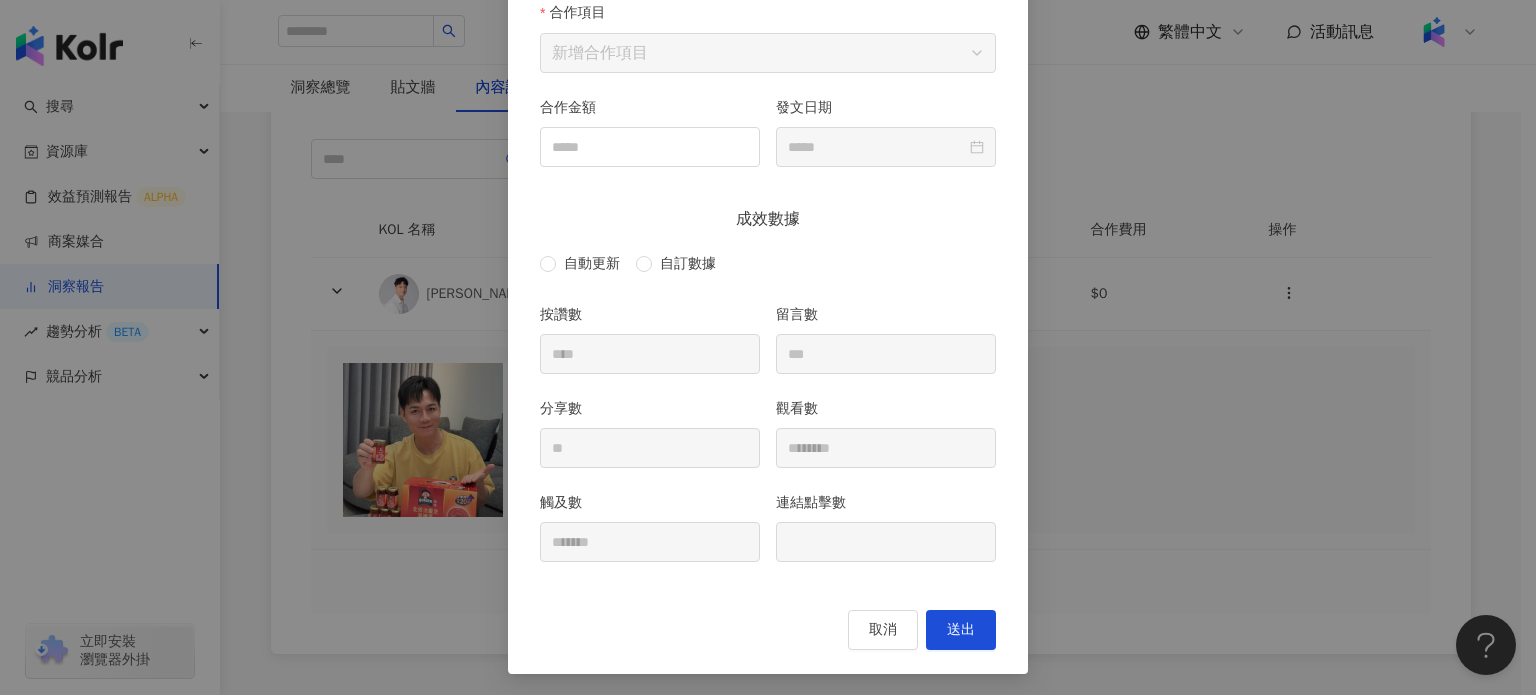 type on "**********" 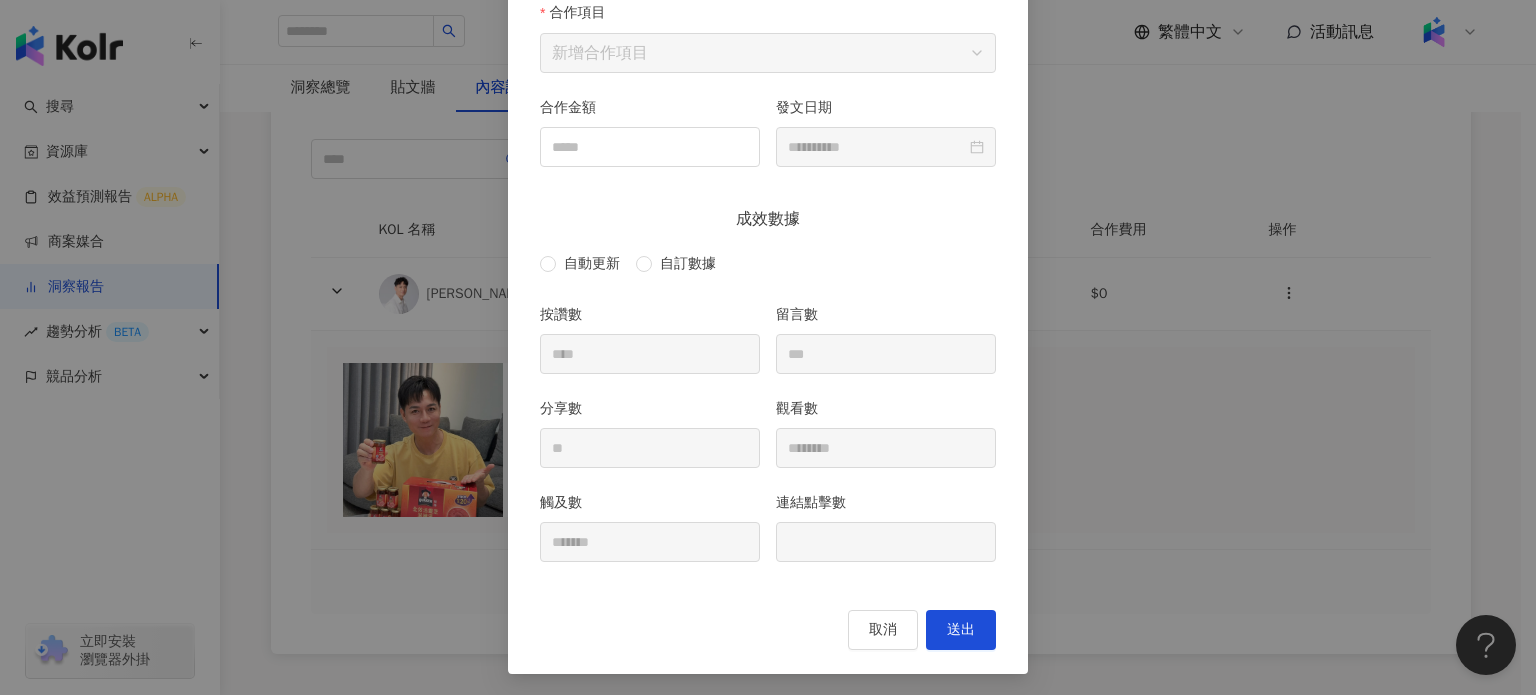 scroll, scrollTop: 88, scrollLeft: 0, axis: vertical 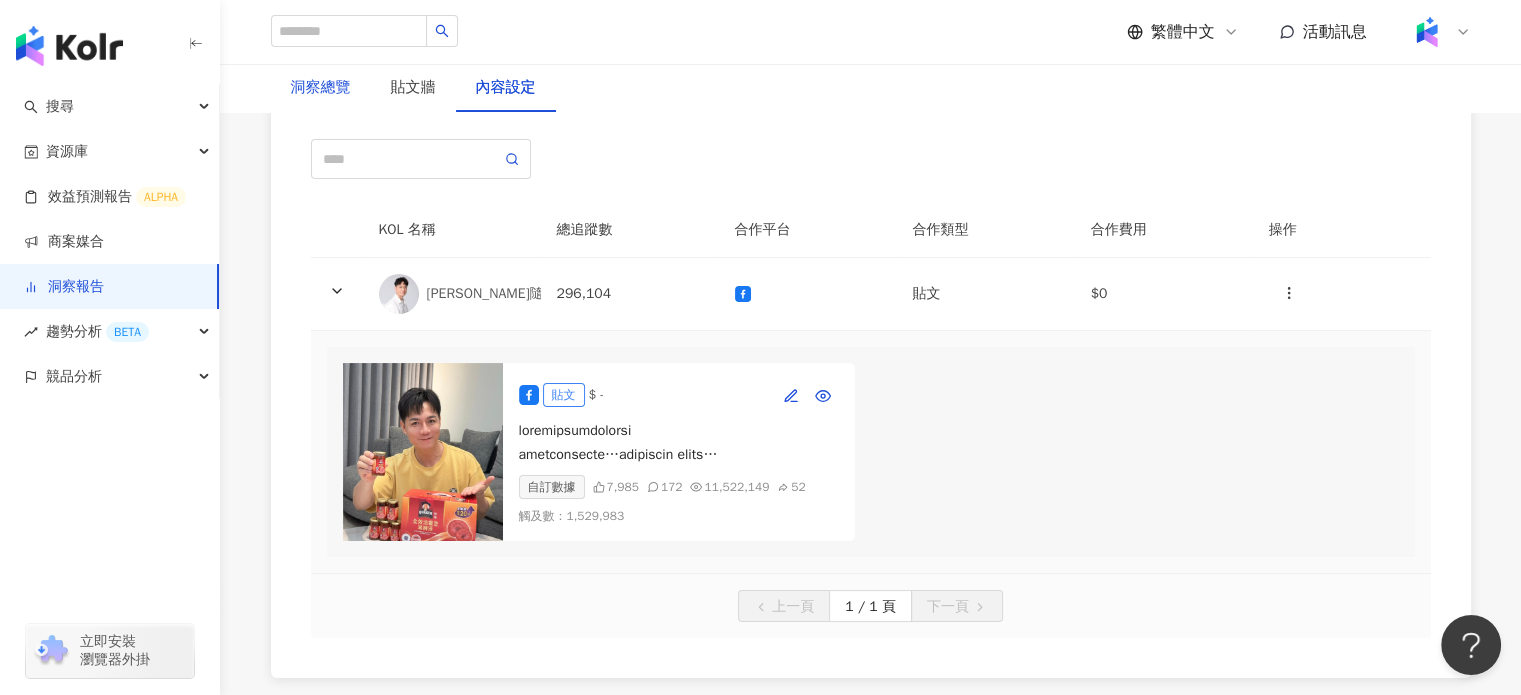 click on "洞察總覽" at bounding box center (321, 88) 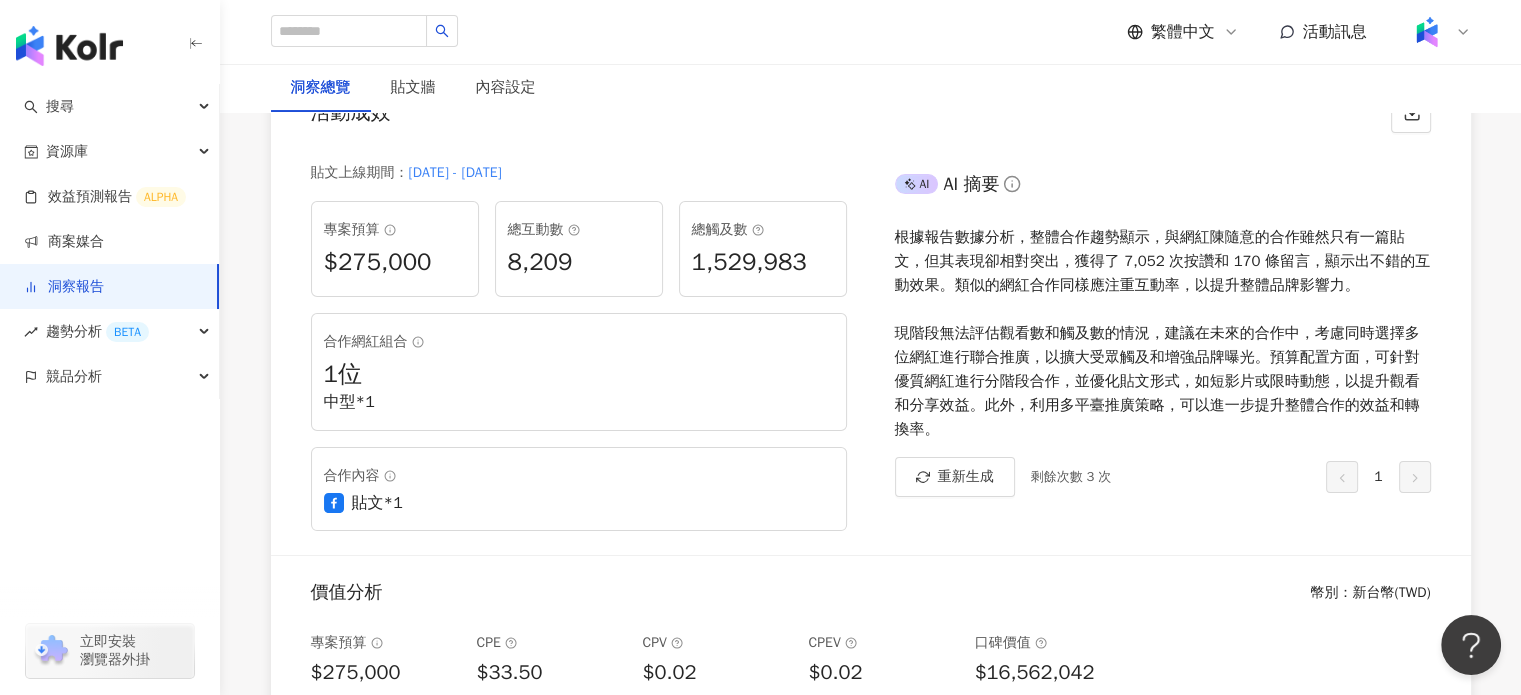 scroll, scrollTop: 400, scrollLeft: 0, axis: vertical 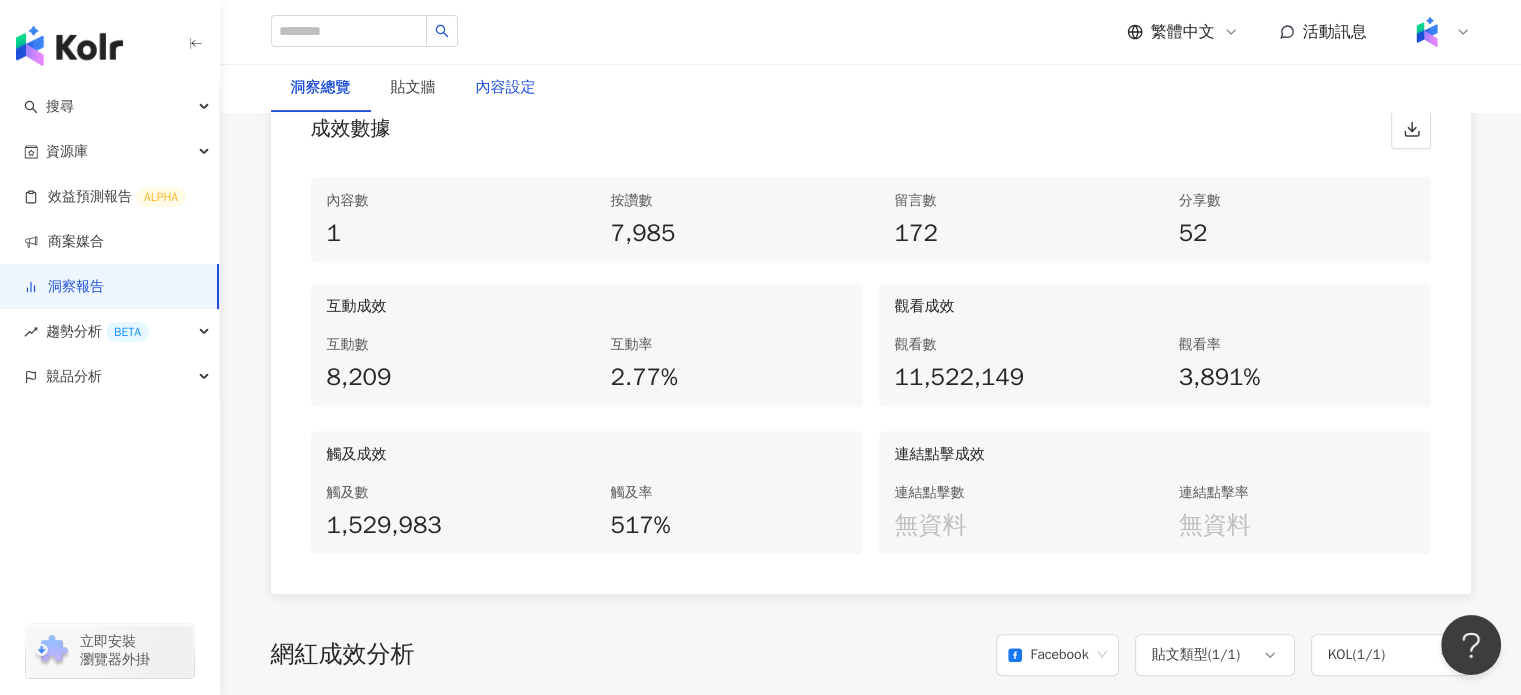 click on "內容設定" at bounding box center (506, 88) 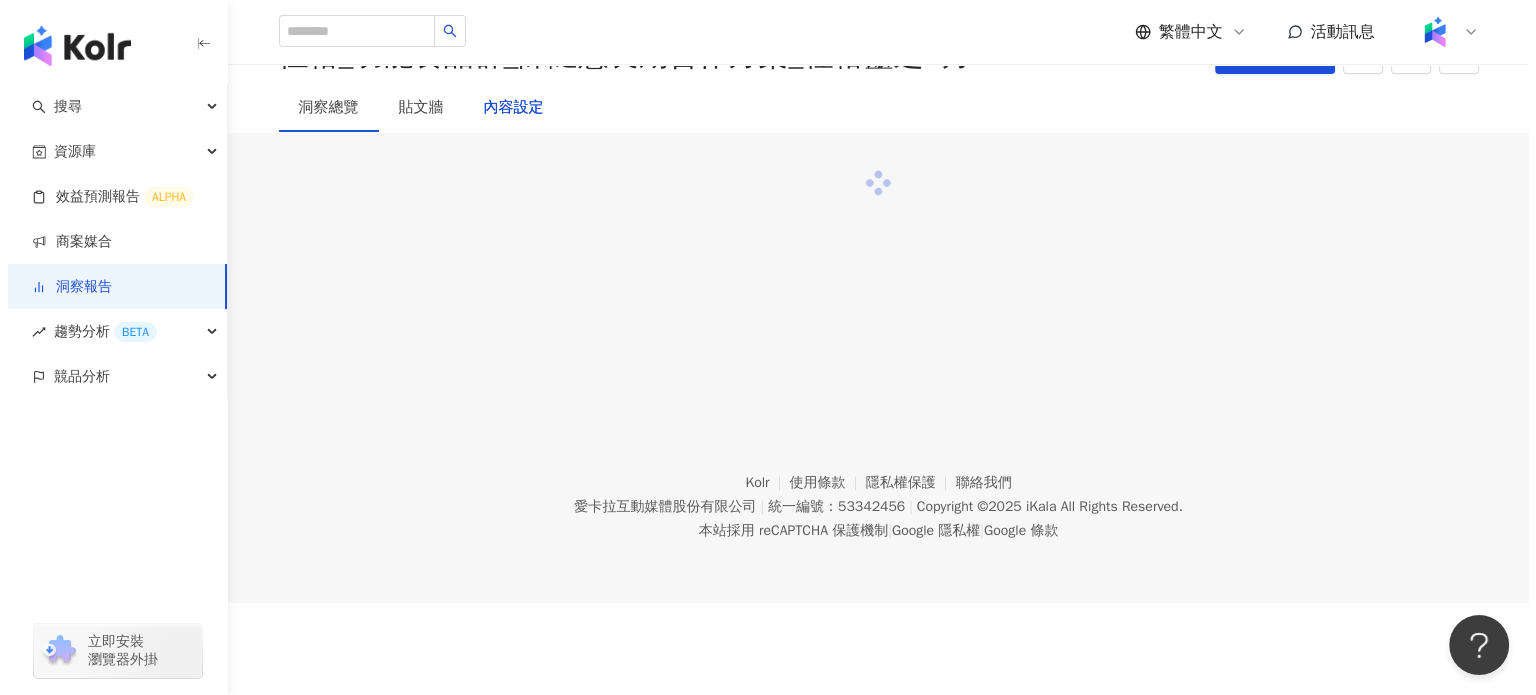 scroll, scrollTop: 0, scrollLeft: 0, axis: both 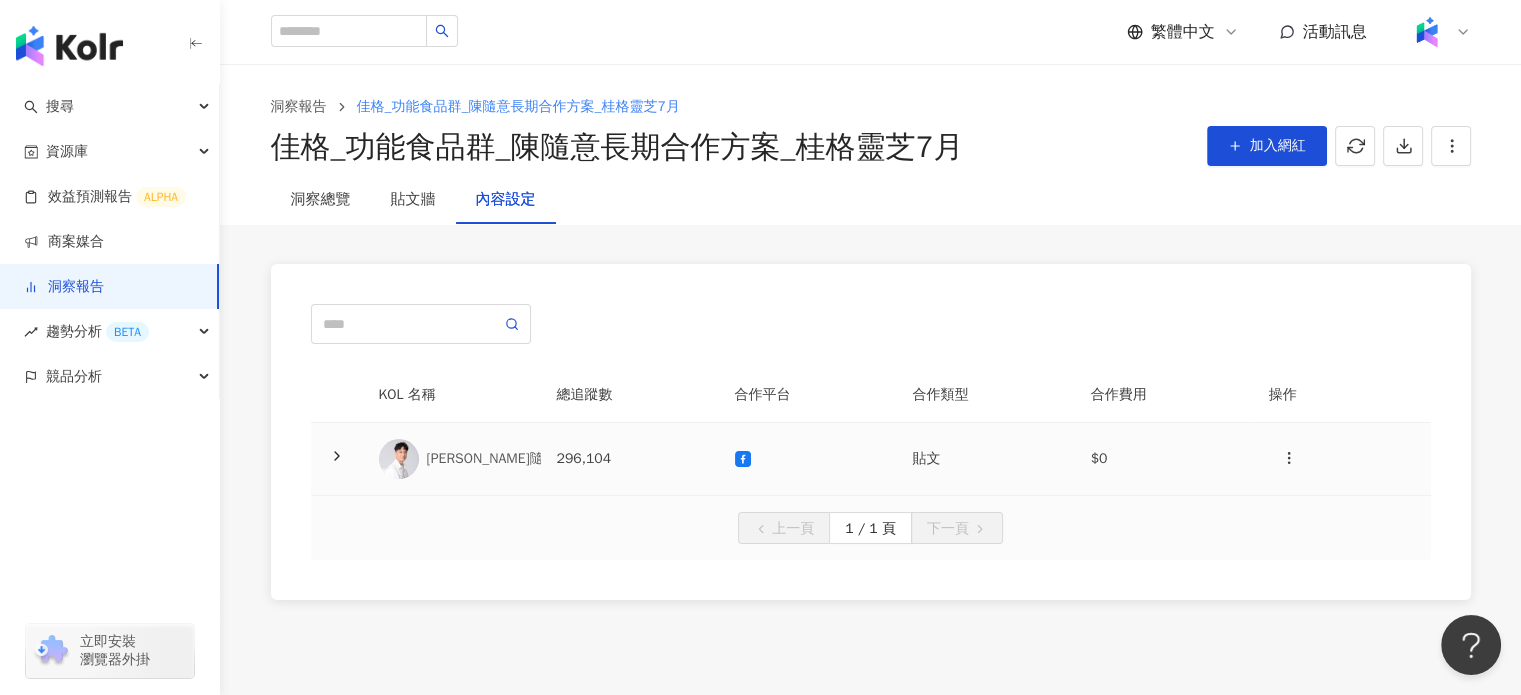 click on "陳隨意 Tsui-Yi" at bounding box center [546, 459] 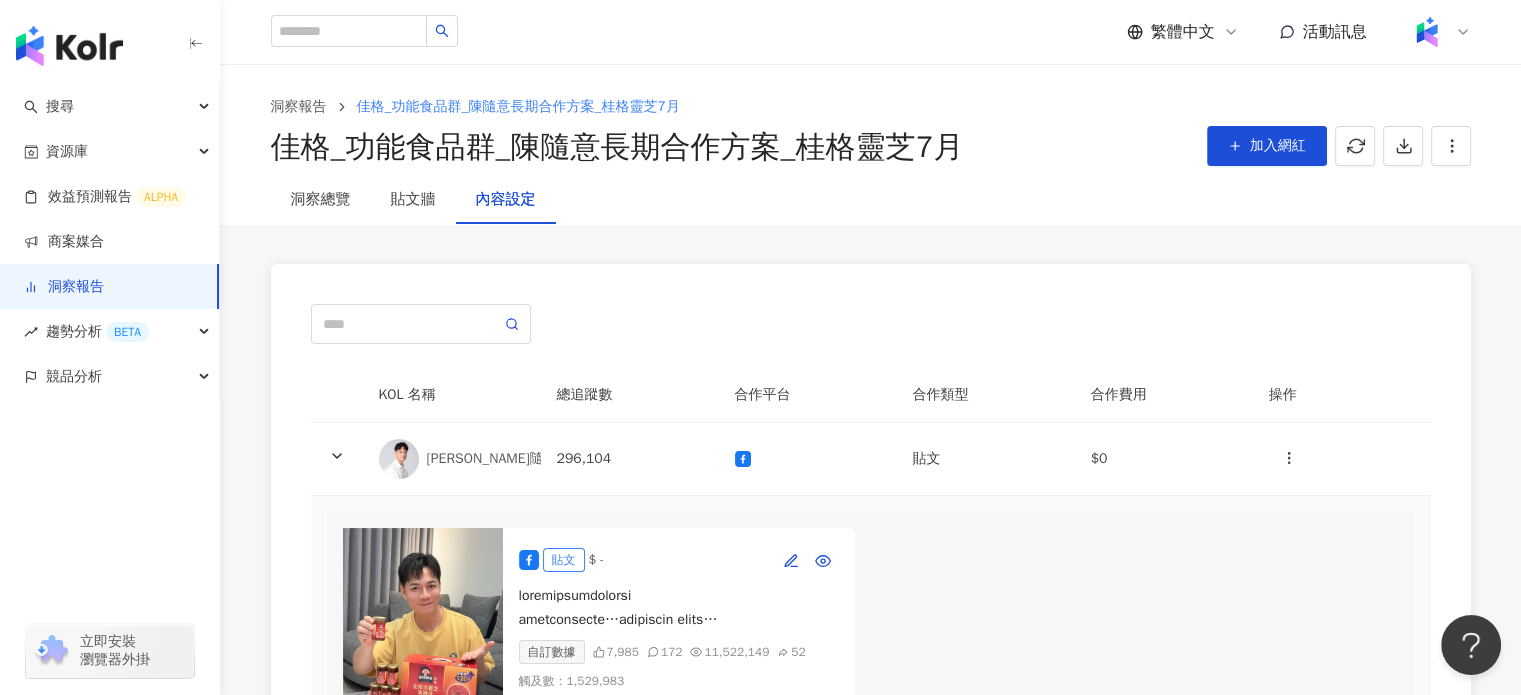 click at bounding box center [679, 608] 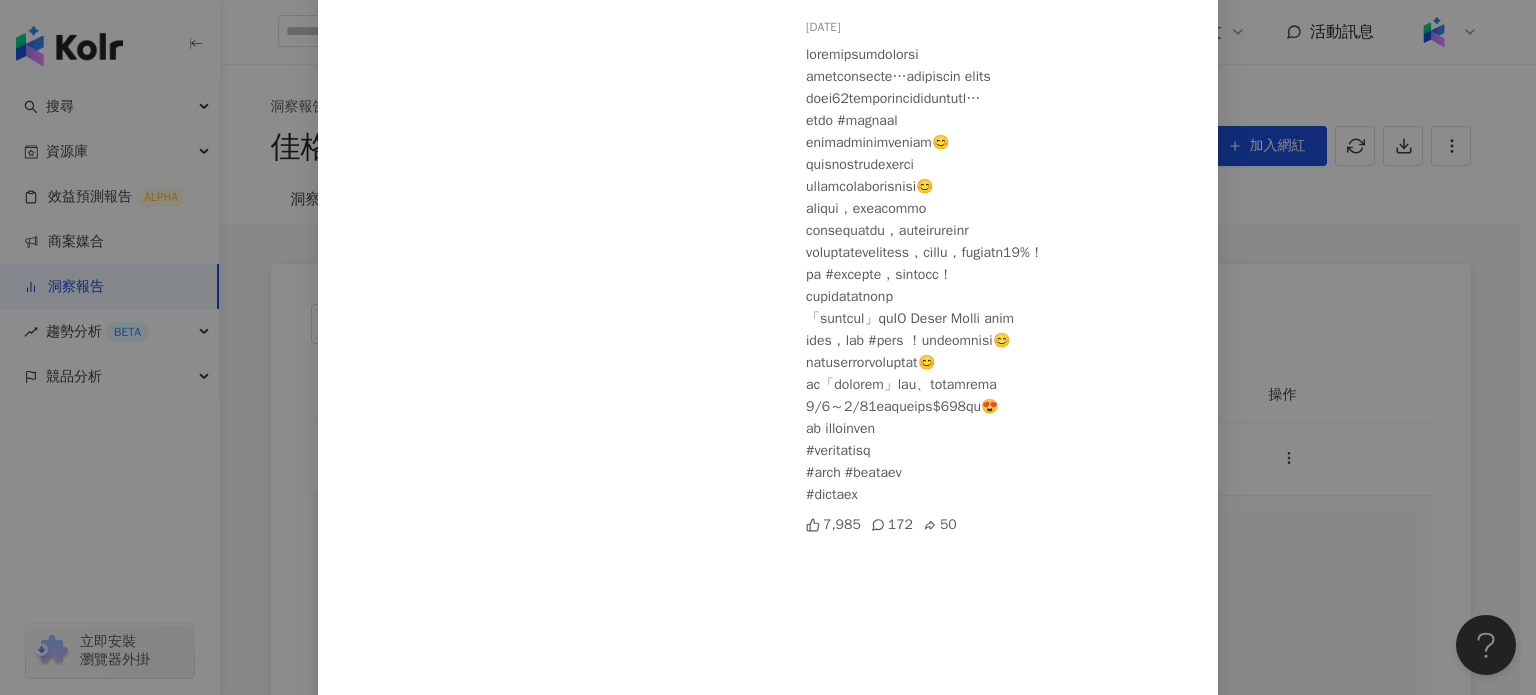 scroll, scrollTop: 359, scrollLeft: 0, axis: vertical 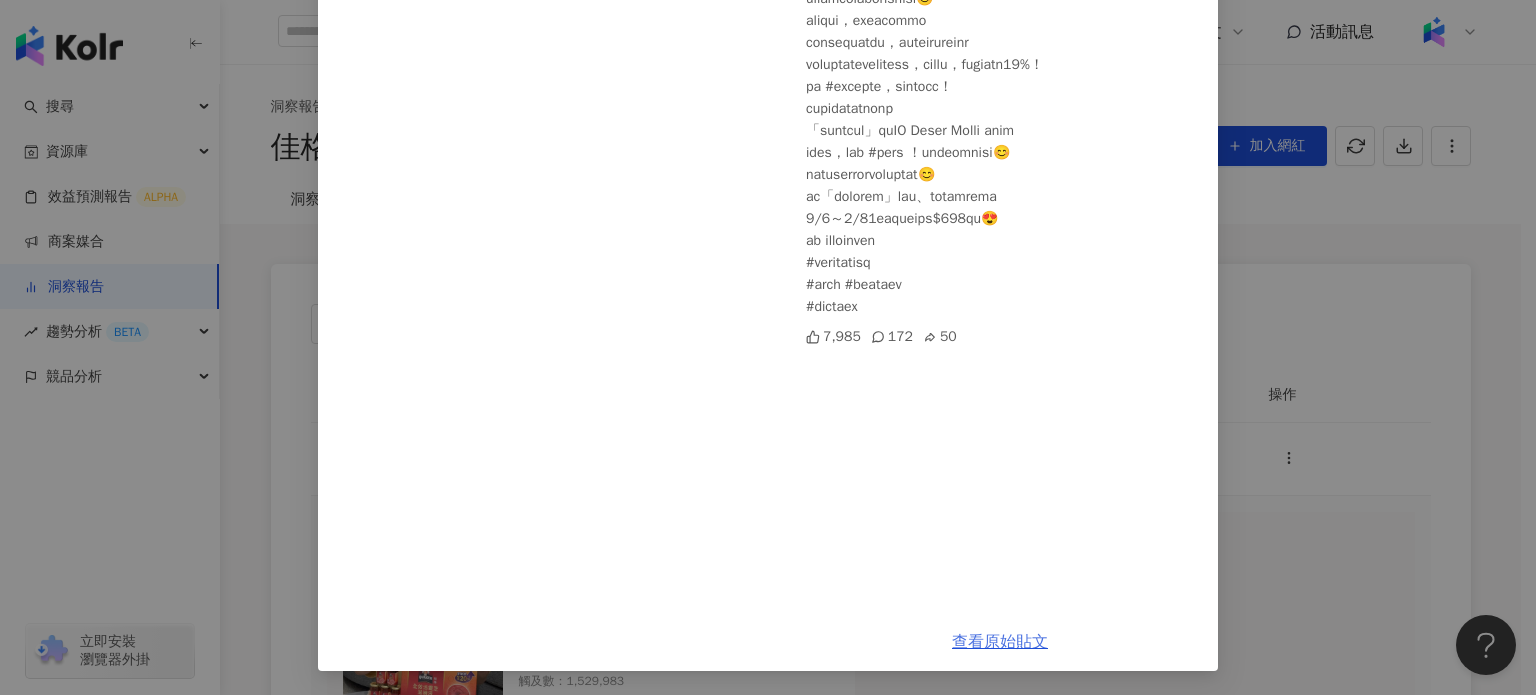 click on "查看原始貼文" at bounding box center (1000, 642) 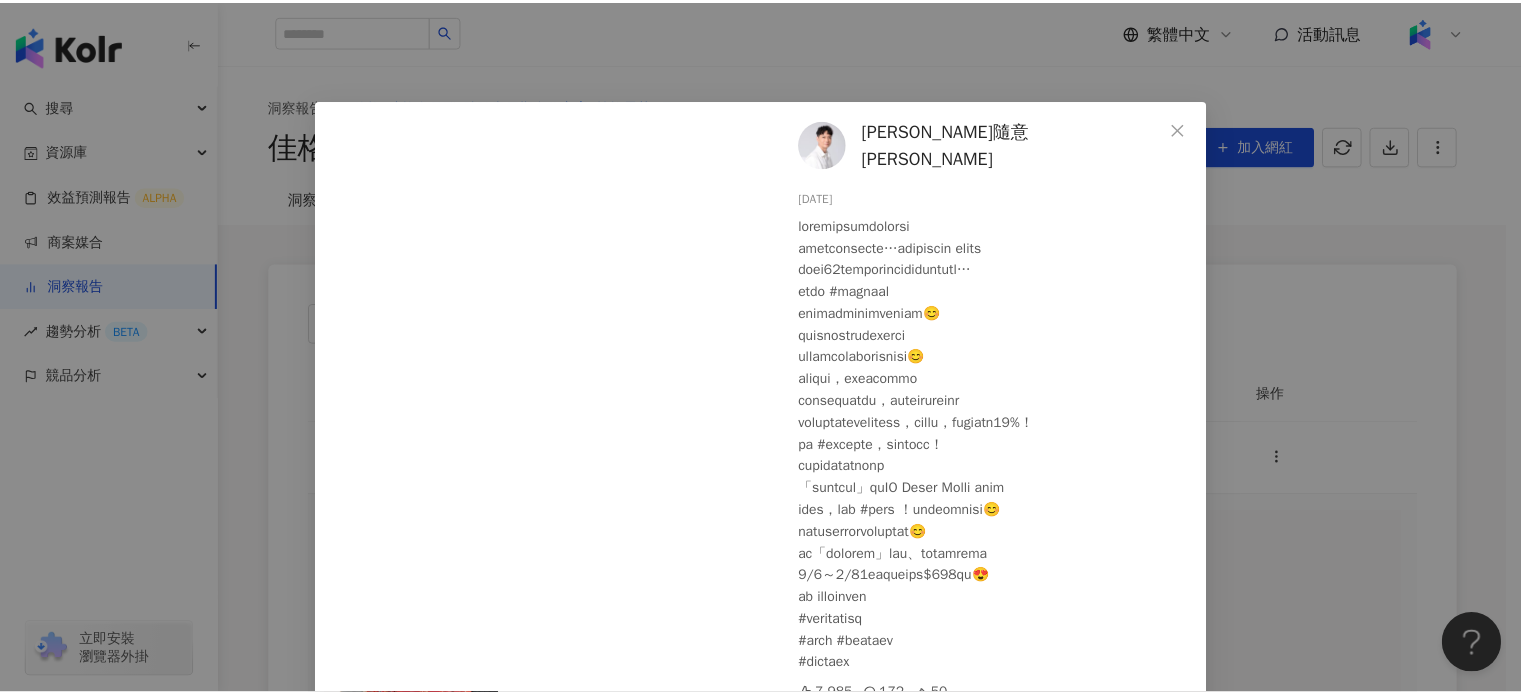 scroll, scrollTop: 0, scrollLeft: 0, axis: both 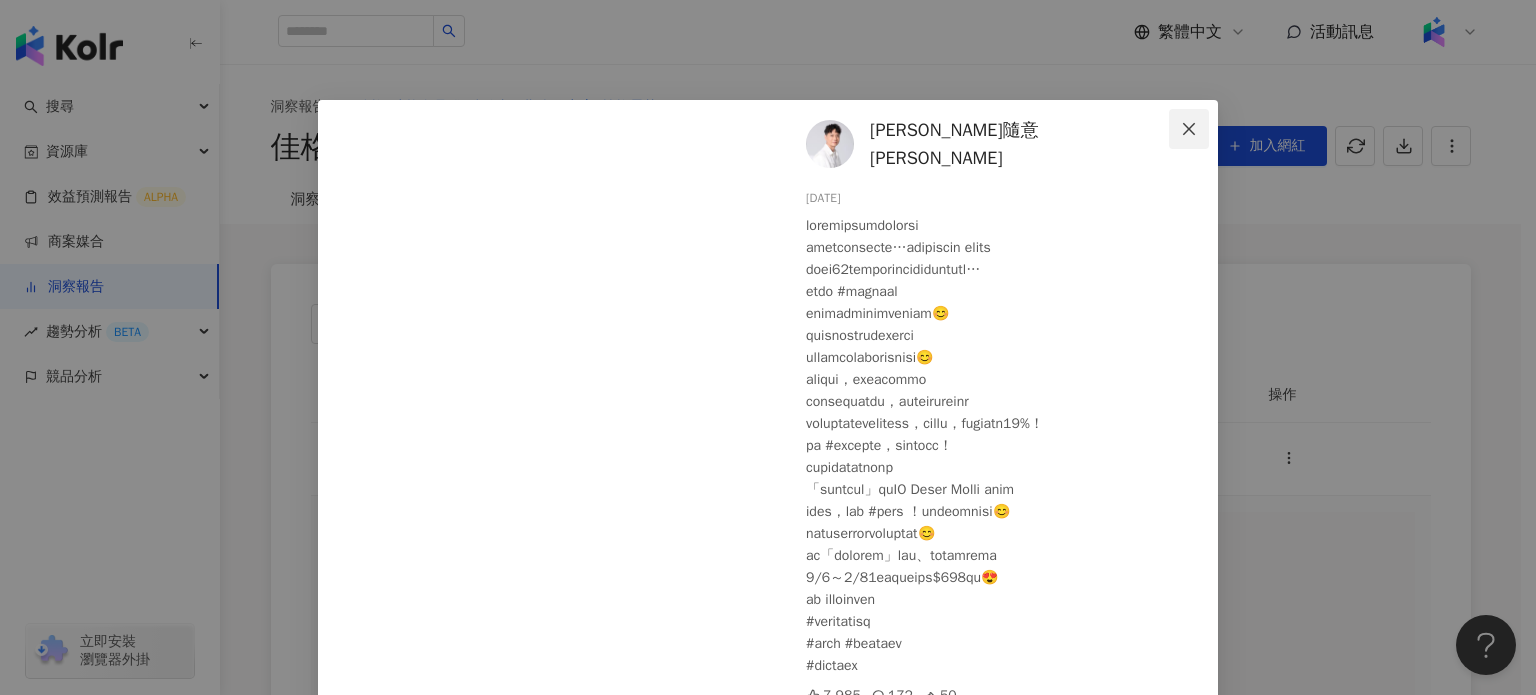 click 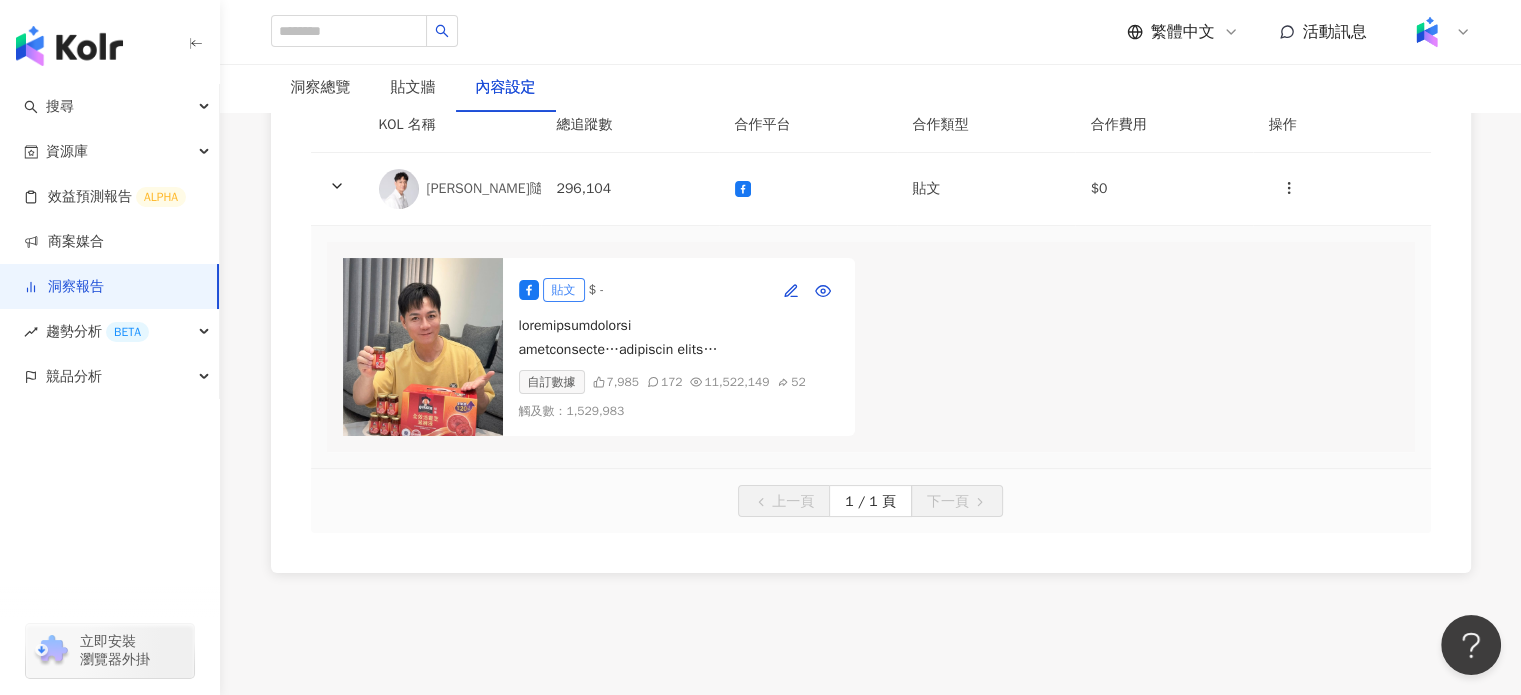 scroll, scrollTop: 300, scrollLeft: 0, axis: vertical 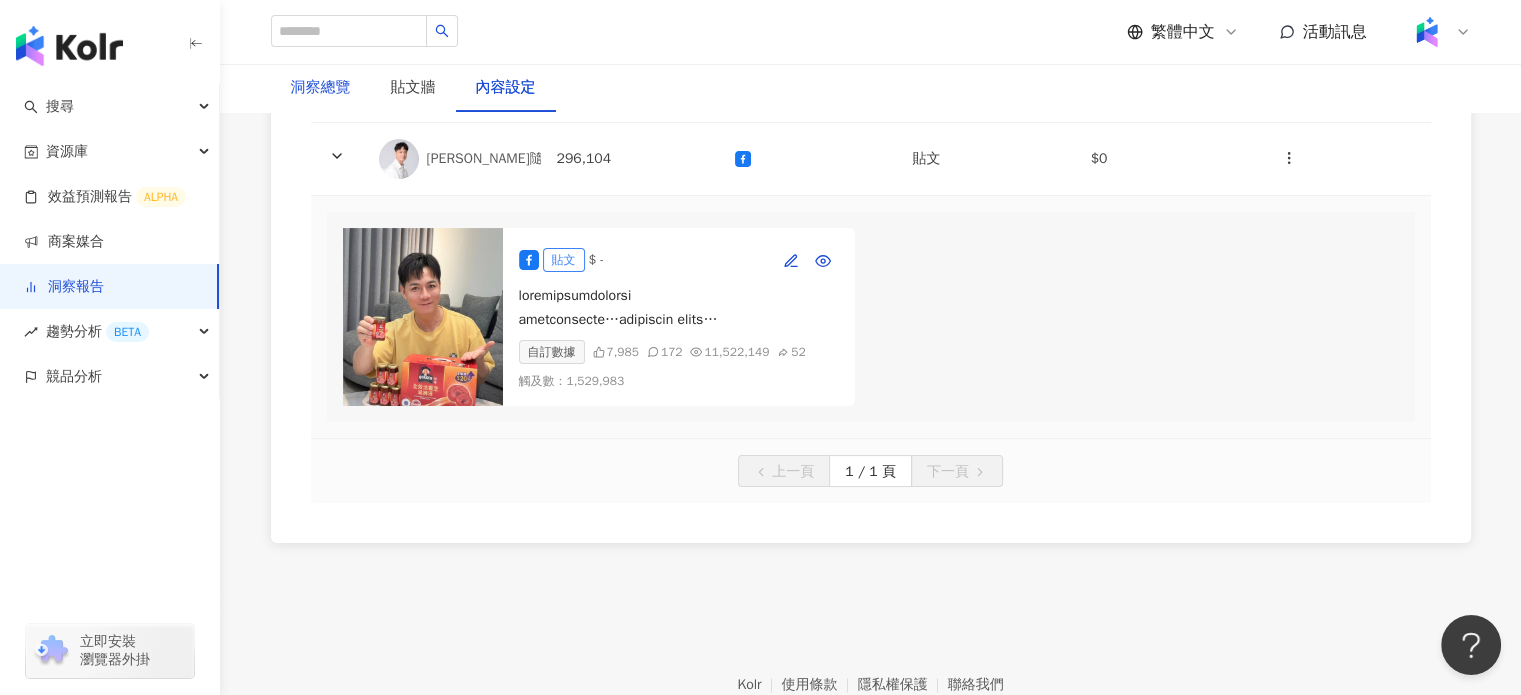 click on "洞察總覽" at bounding box center [321, 88] 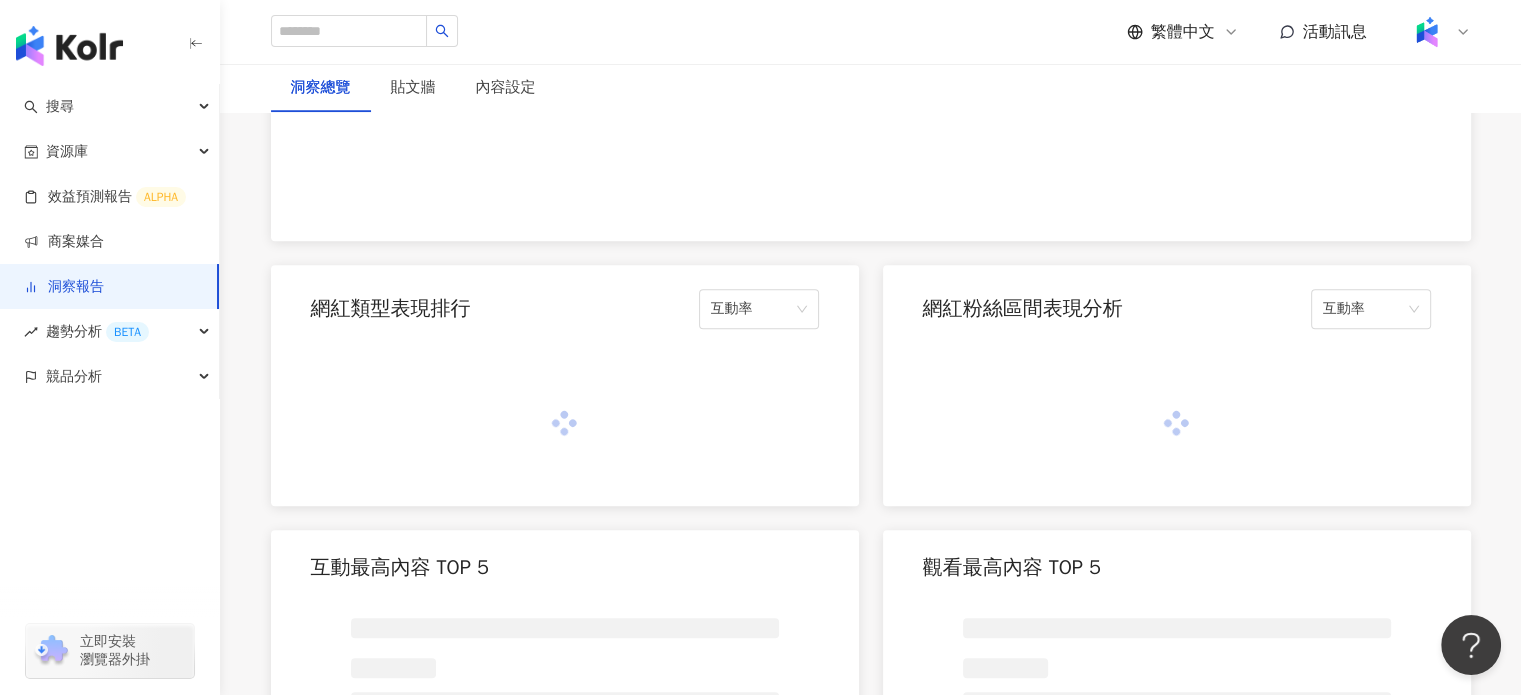 scroll, scrollTop: 1500, scrollLeft: 0, axis: vertical 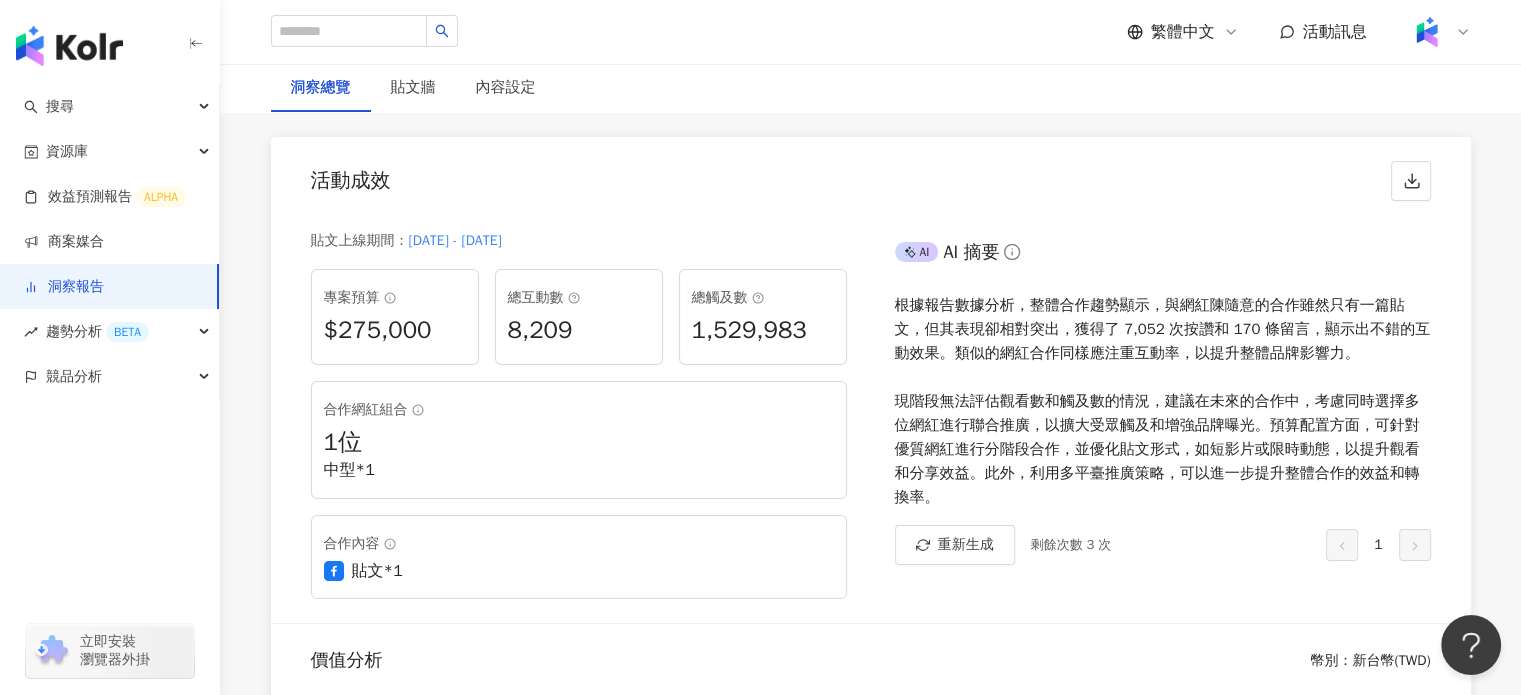 drag, startPoint x: 547, startPoint y: 232, endPoint x: 411, endPoint y: 230, distance: 136.01471 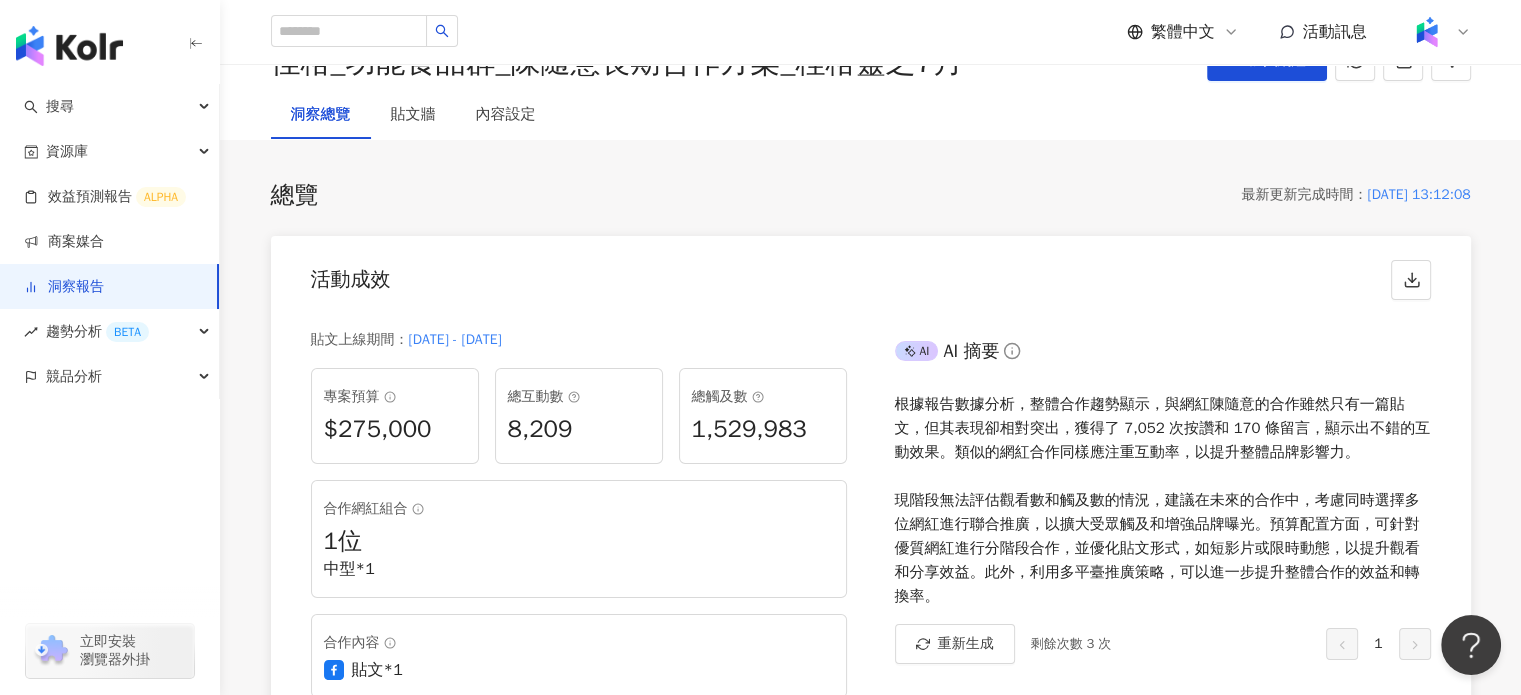 scroll, scrollTop: 84, scrollLeft: 0, axis: vertical 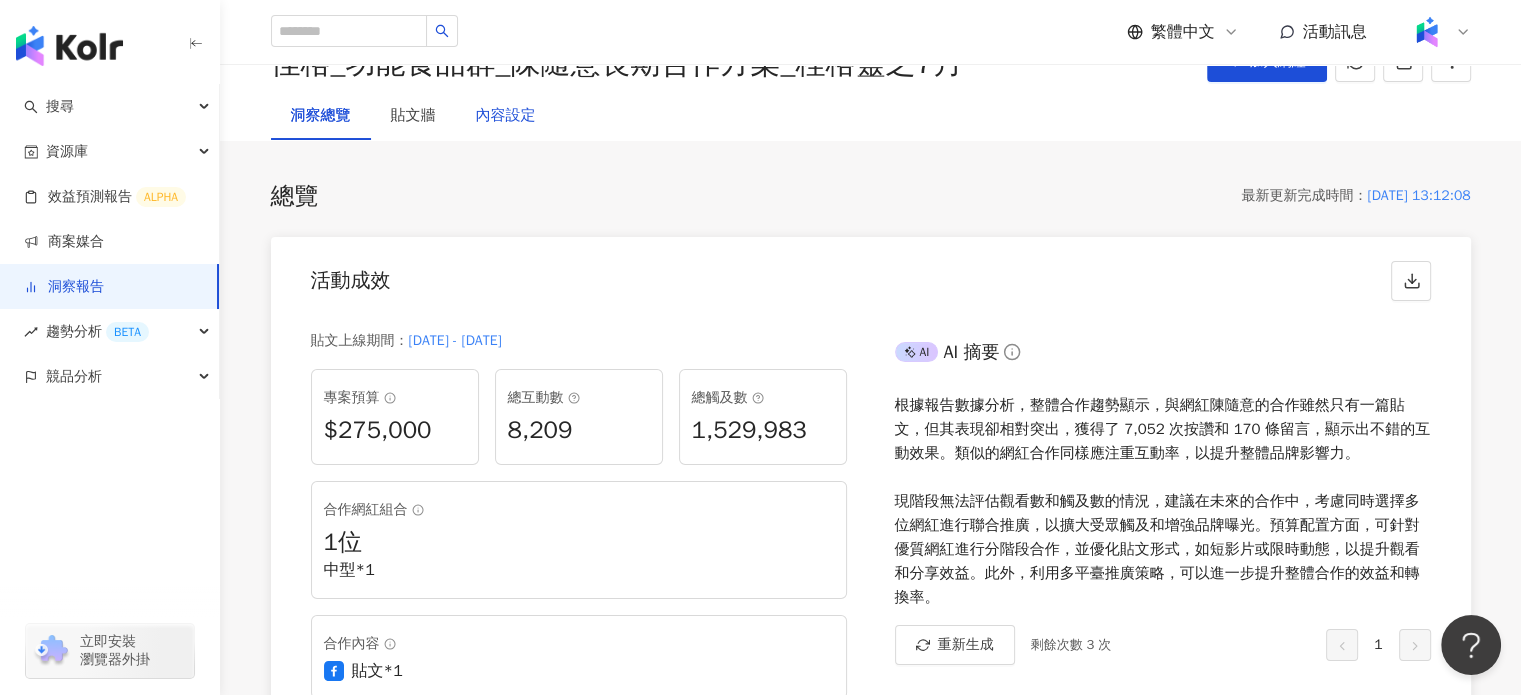 click on "內容設定" at bounding box center (506, 116) 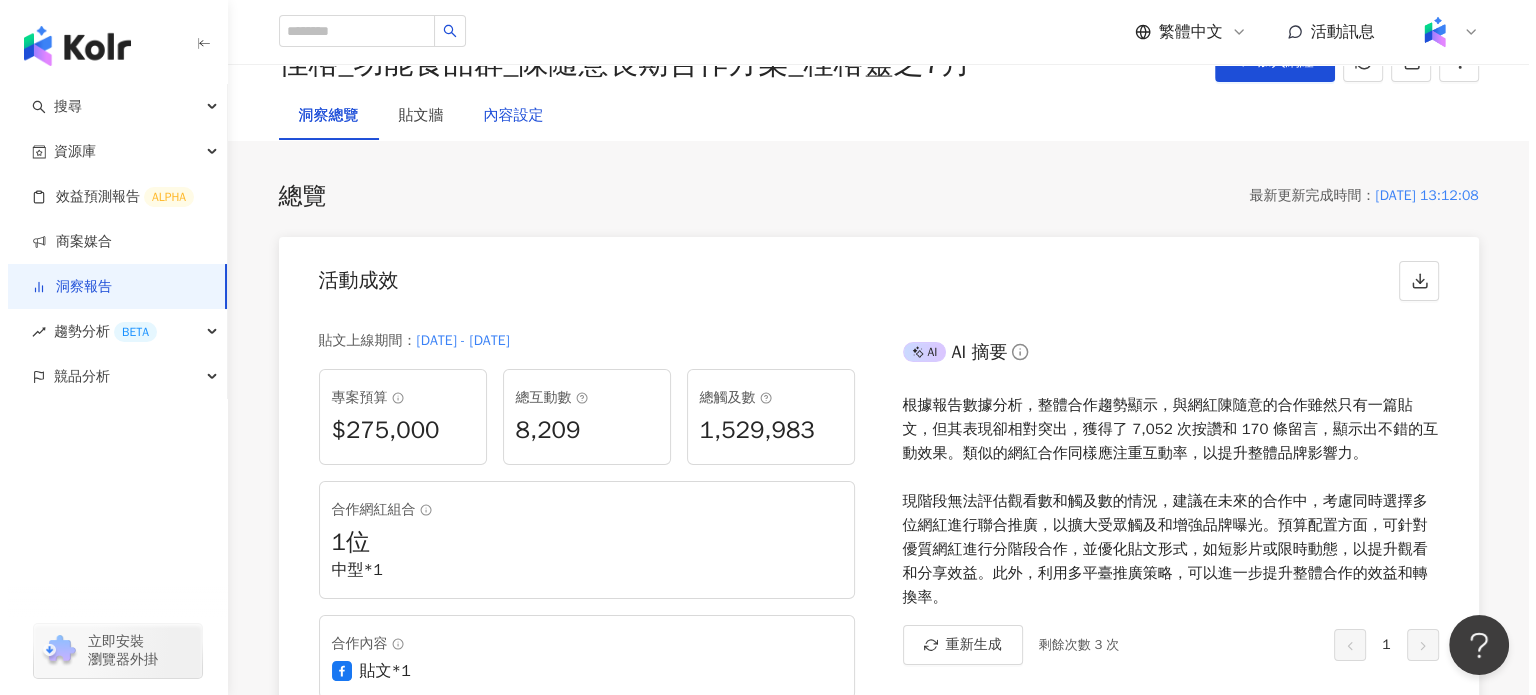 scroll, scrollTop: 0, scrollLeft: 0, axis: both 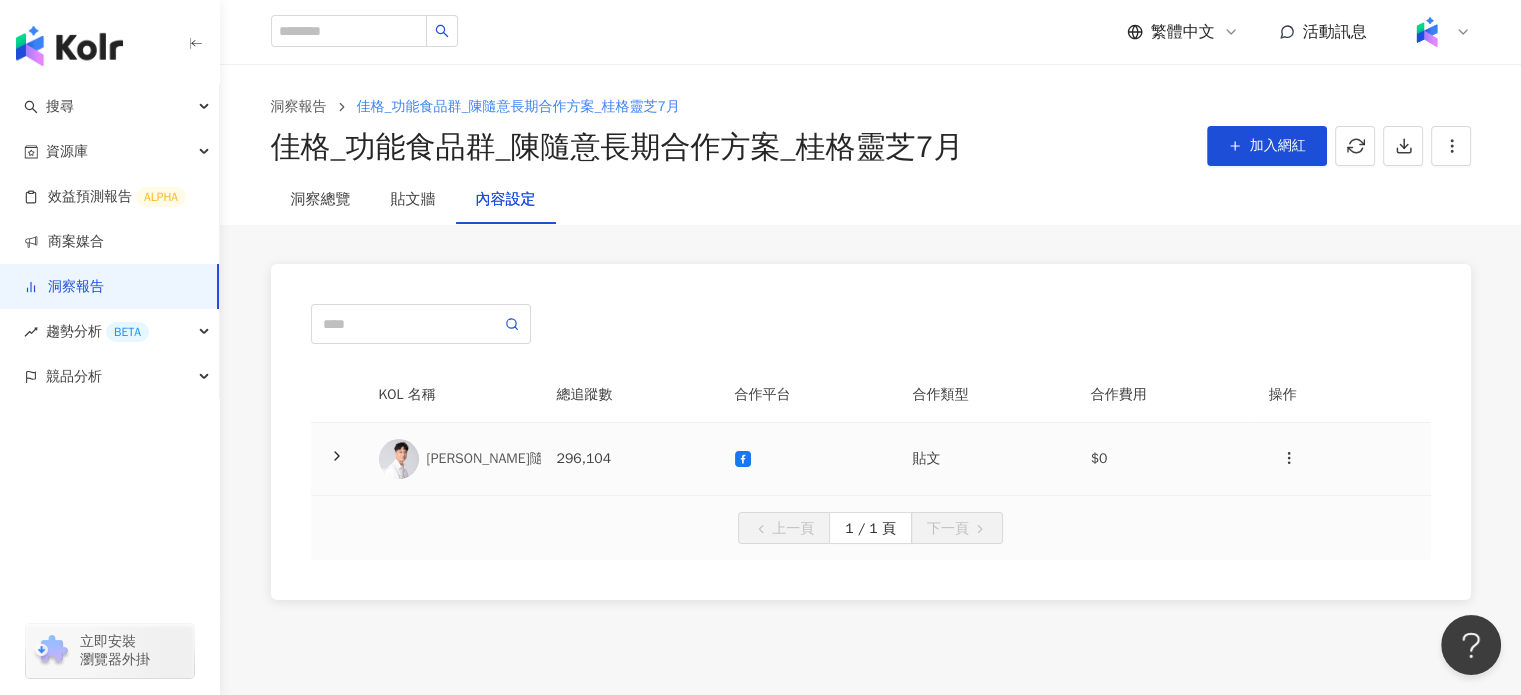 click on "[PERSON_NAME]隨意 [PERSON_NAME]" at bounding box center [452, 459] 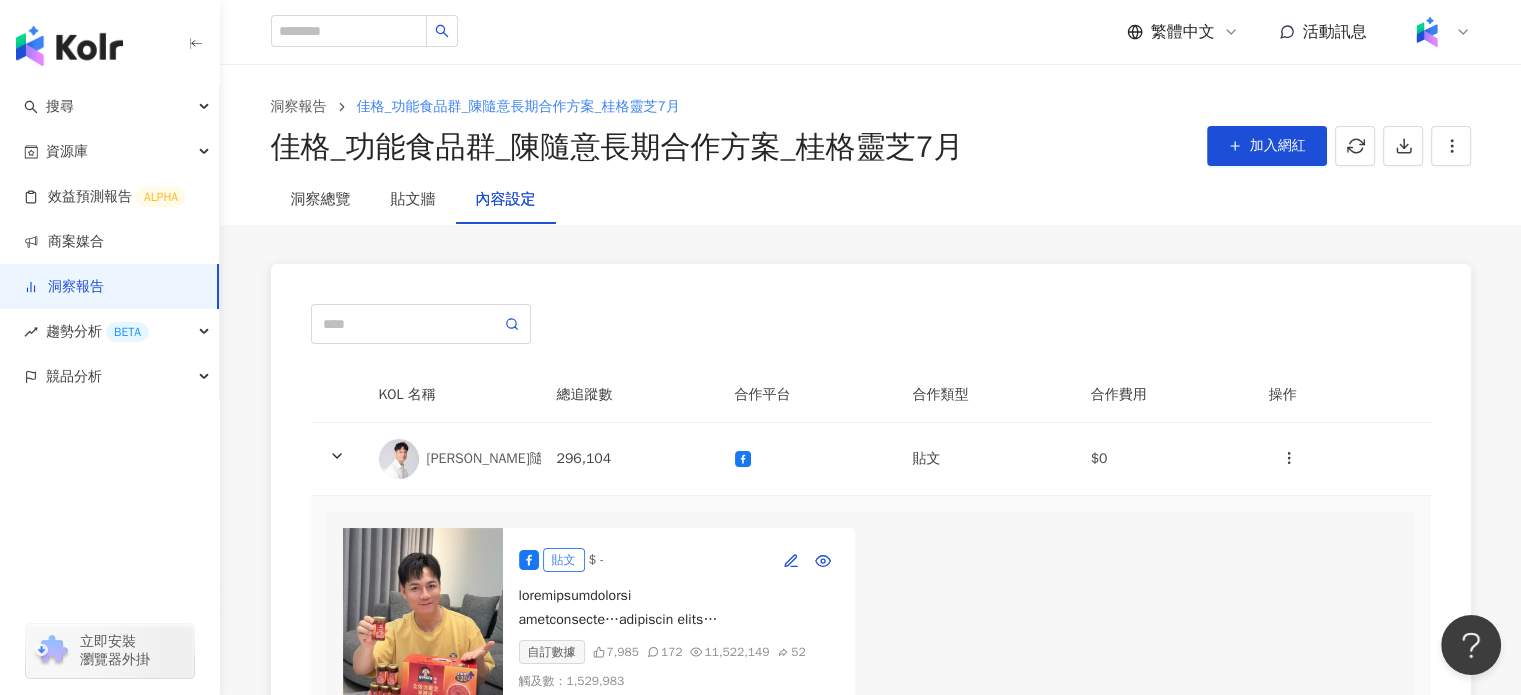 click at bounding box center (423, 617) 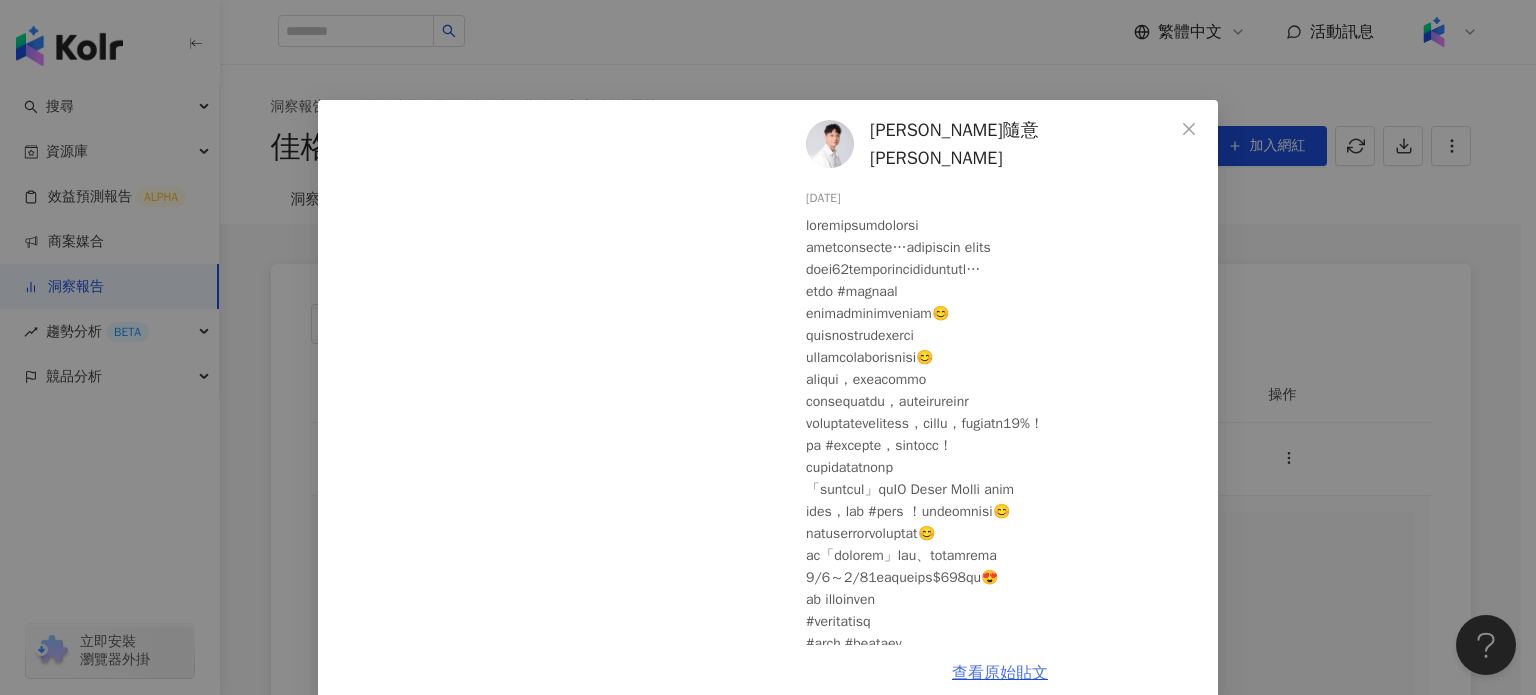 click on "查看原始貼文" at bounding box center (1000, 673) 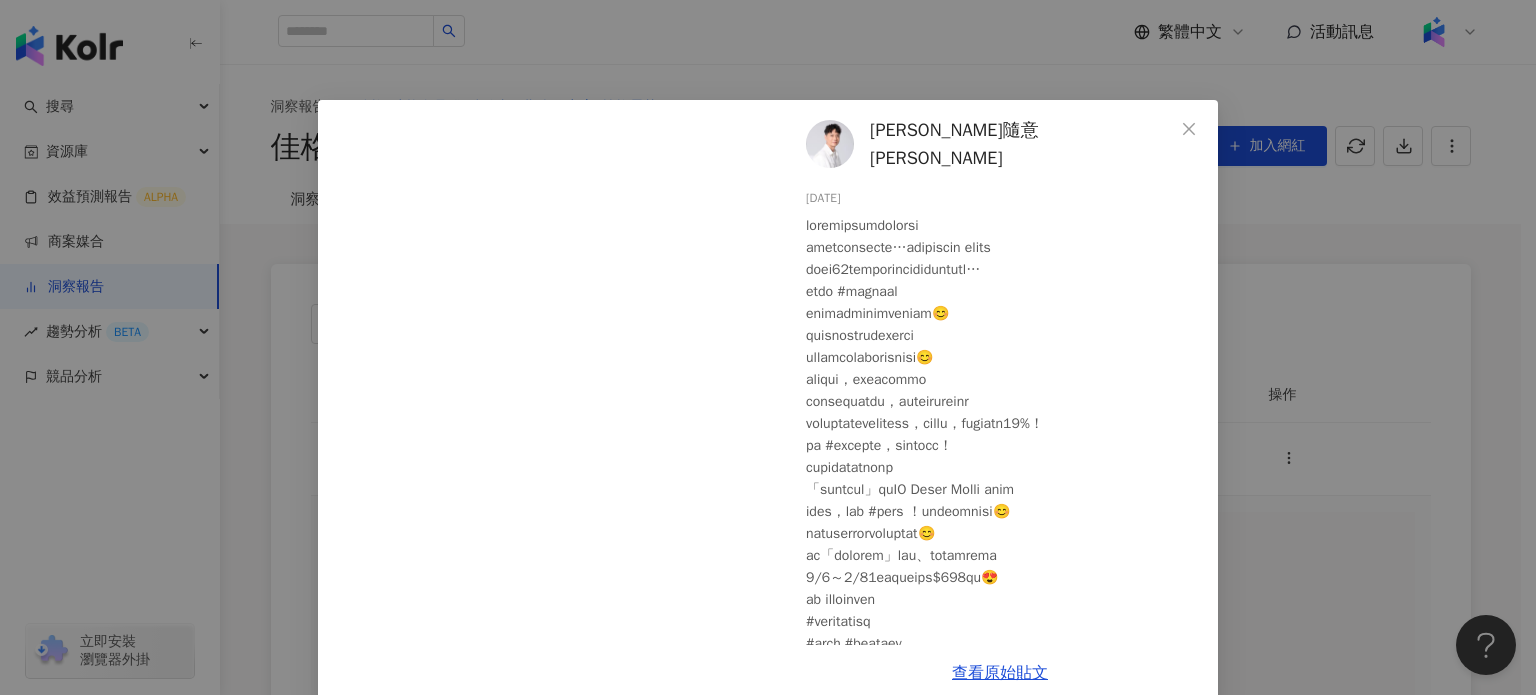 click at bounding box center (1189, 129) 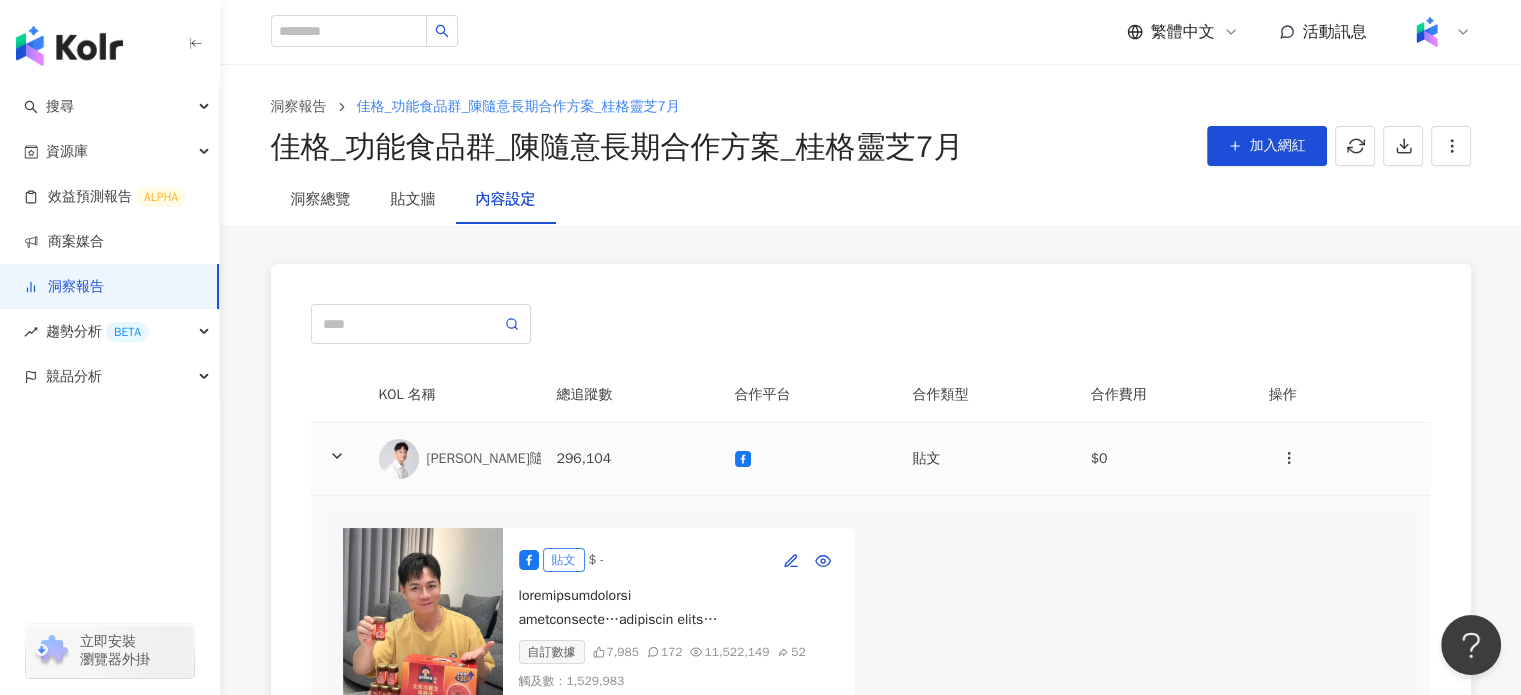 click on "296,104" at bounding box center (630, 459) 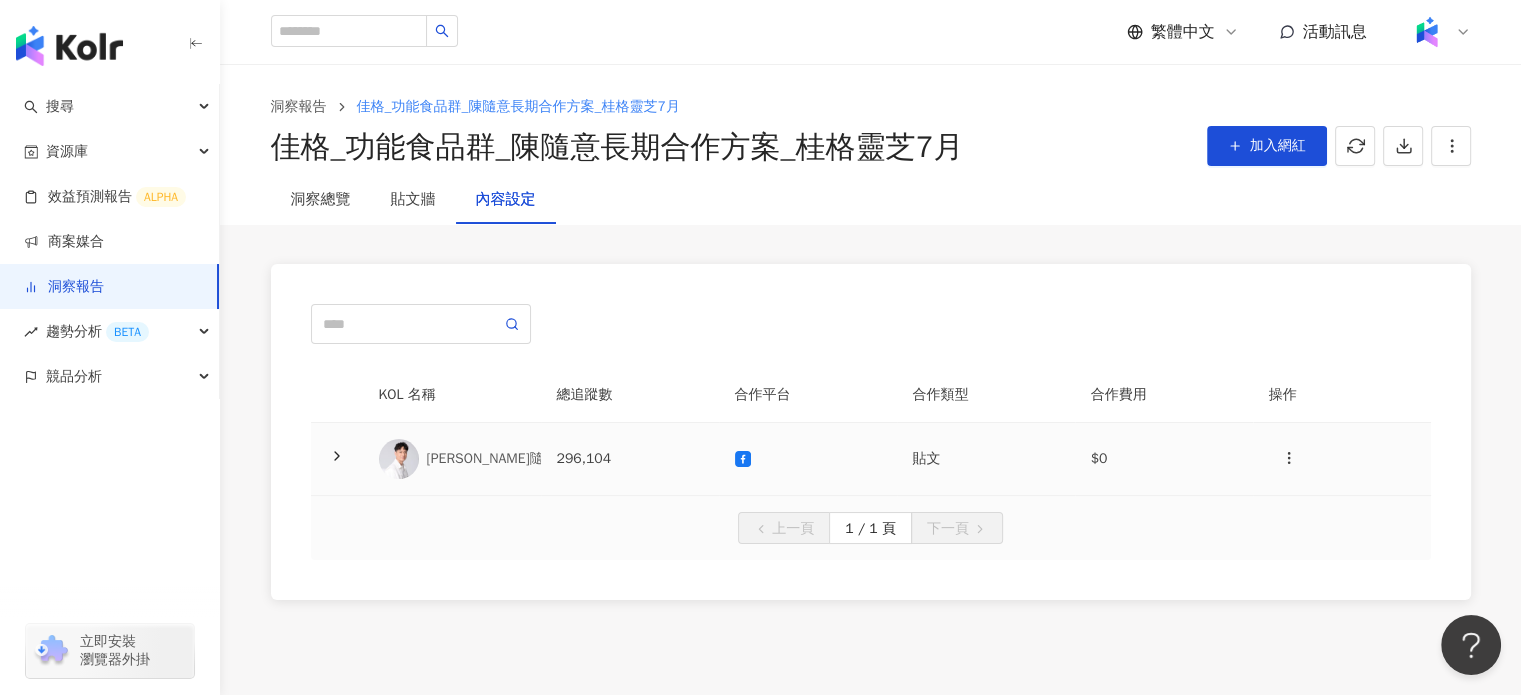 click on "[PERSON_NAME]隨意 [PERSON_NAME]" at bounding box center (452, 459) 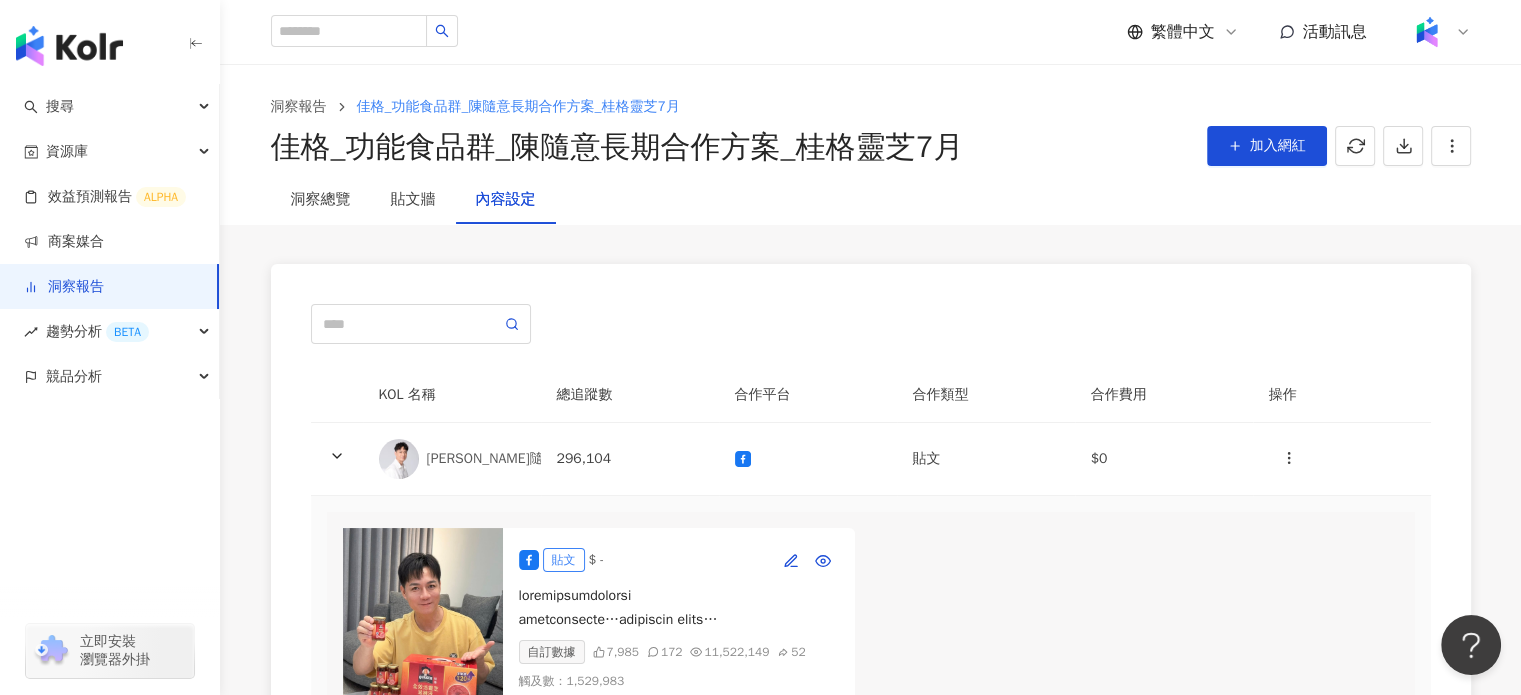 click at bounding box center [423, 617] 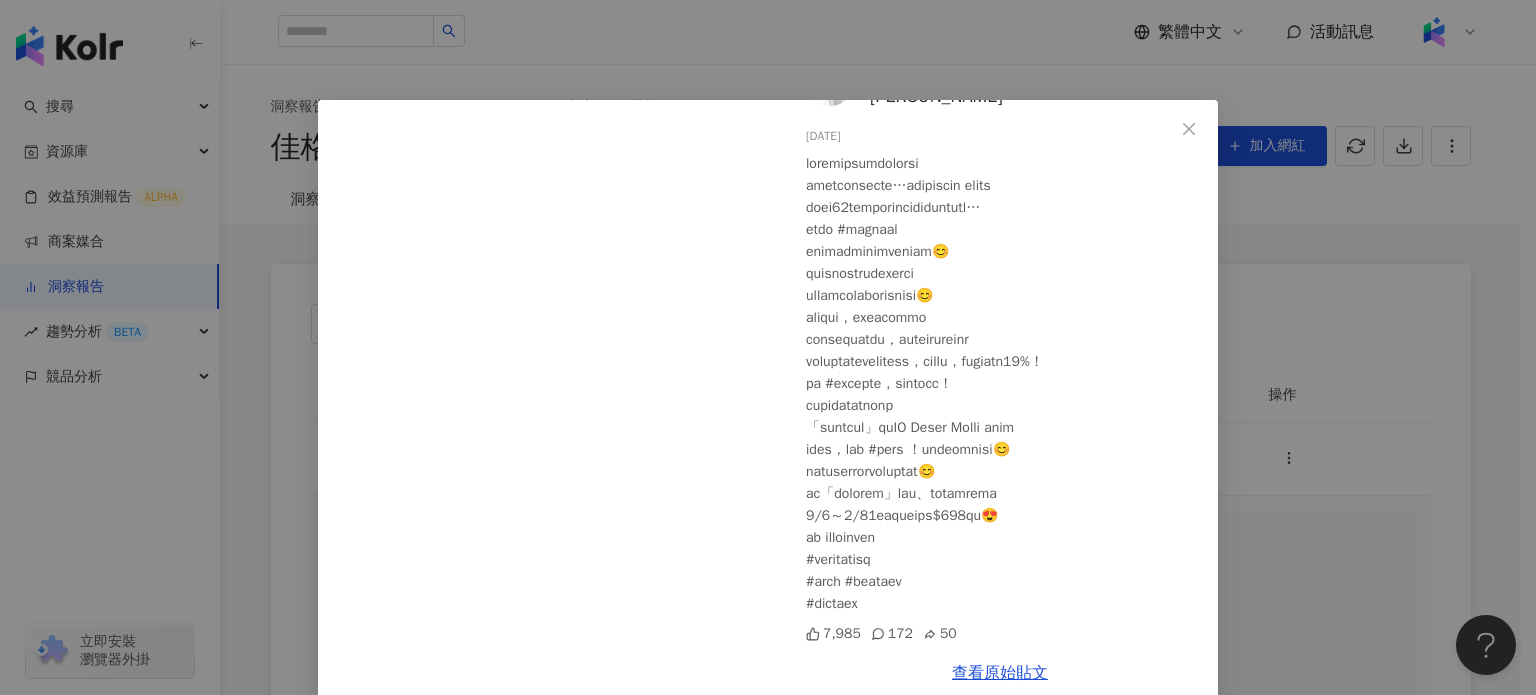scroll, scrollTop: 98, scrollLeft: 0, axis: vertical 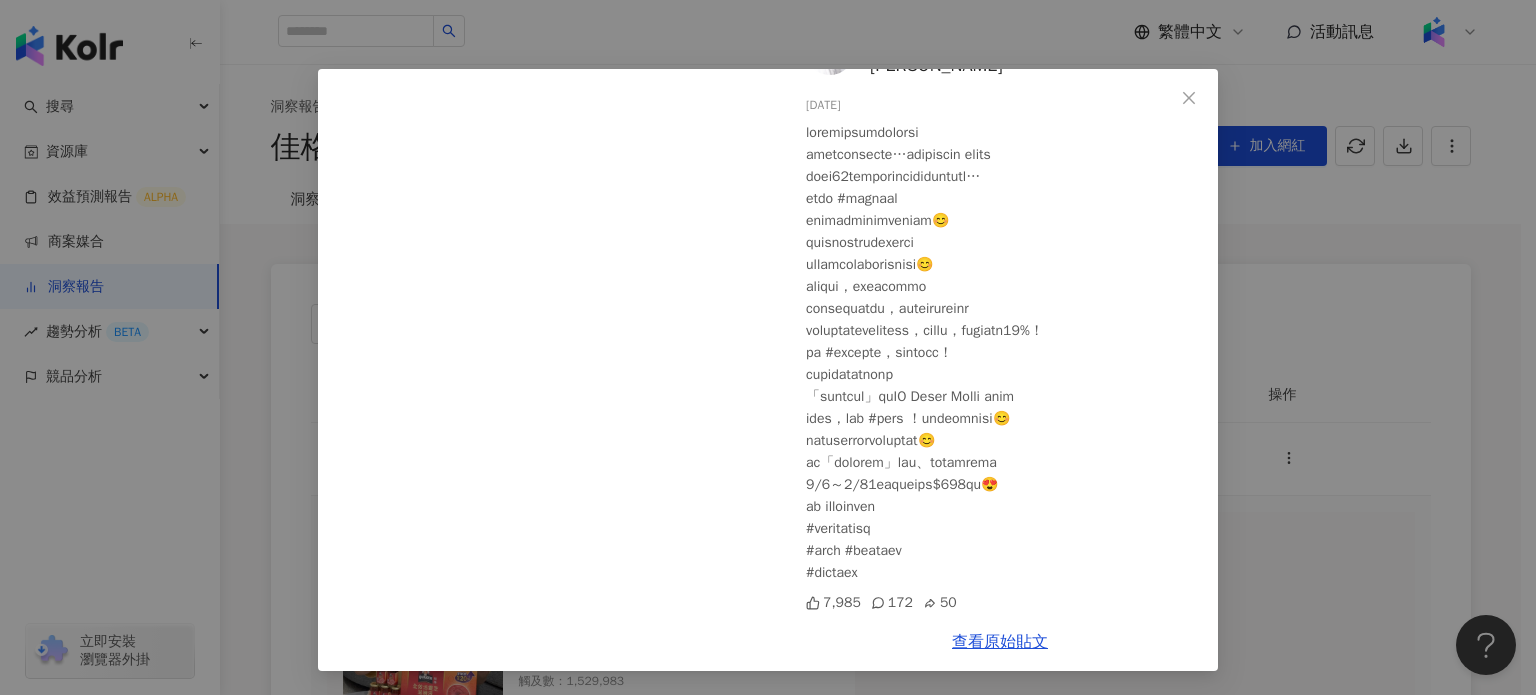 click on "陳隨意 Tsui-Yi 2025/7/3 7,985 172 50 查看原始貼文" at bounding box center [768, 347] 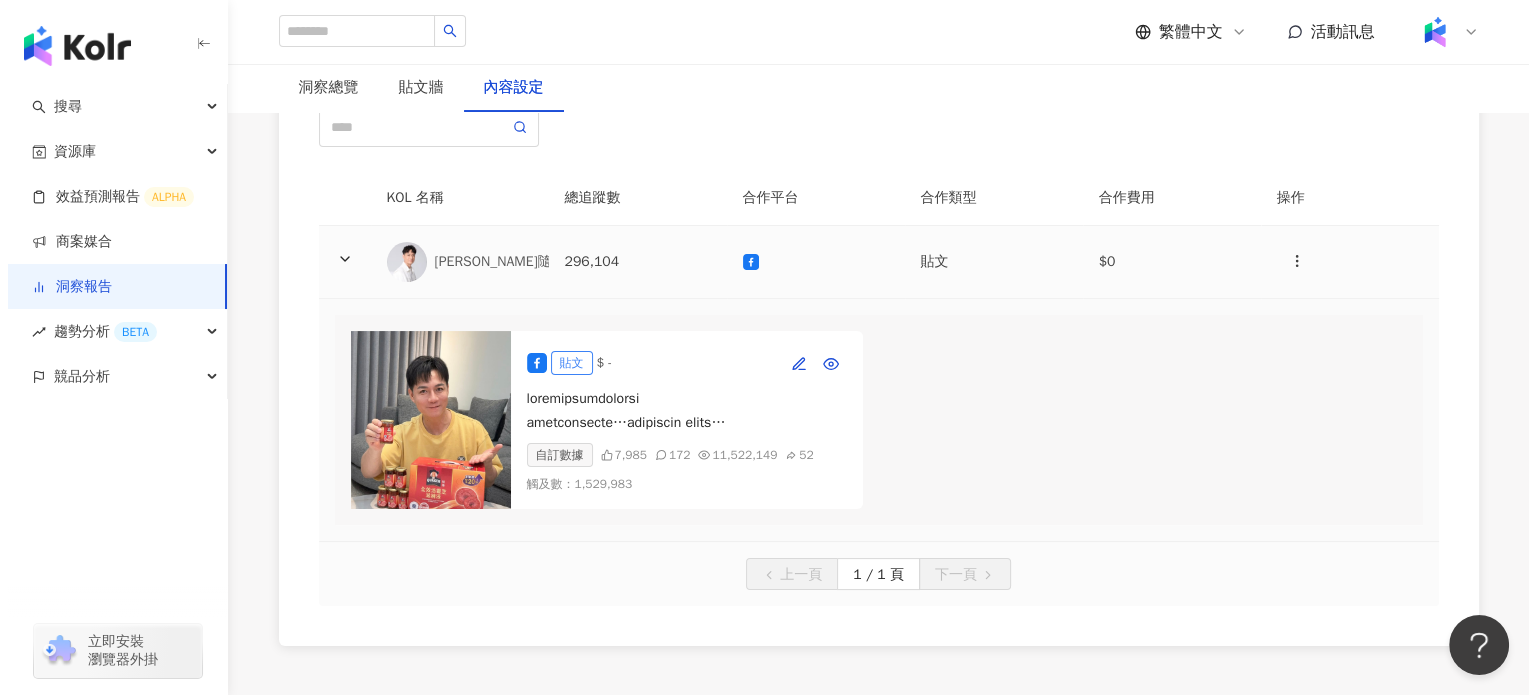 scroll, scrollTop: 200, scrollLeft: 0, axis: vertical 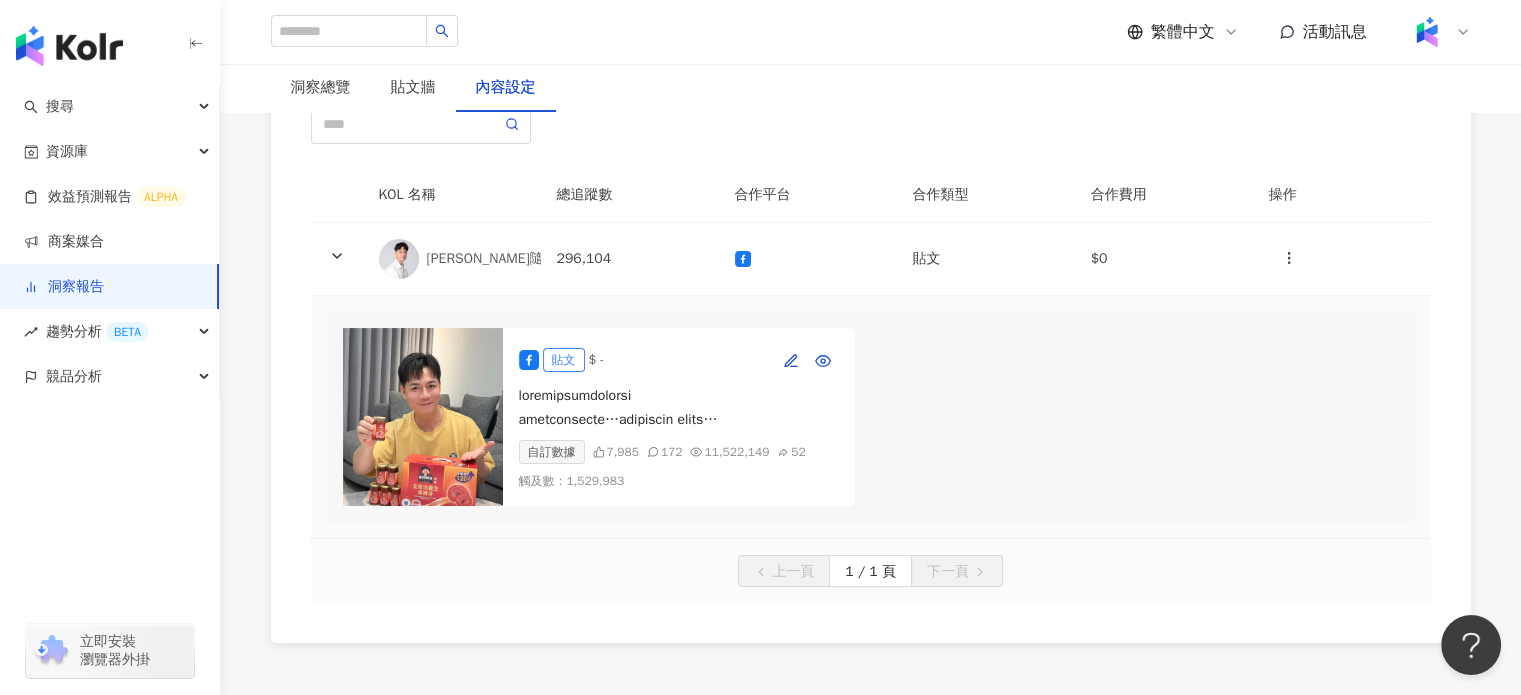 click on "自訂數據" at bounding box center (552, 452) 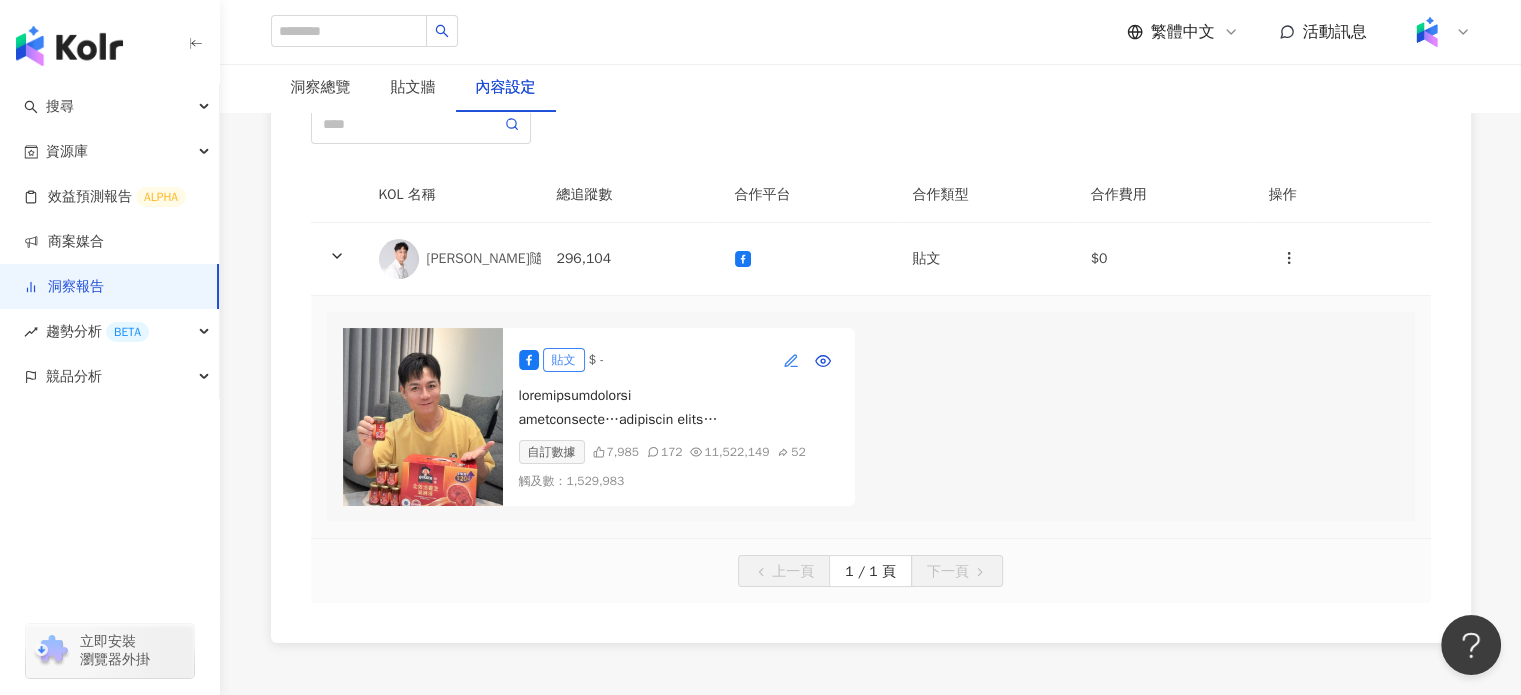 click 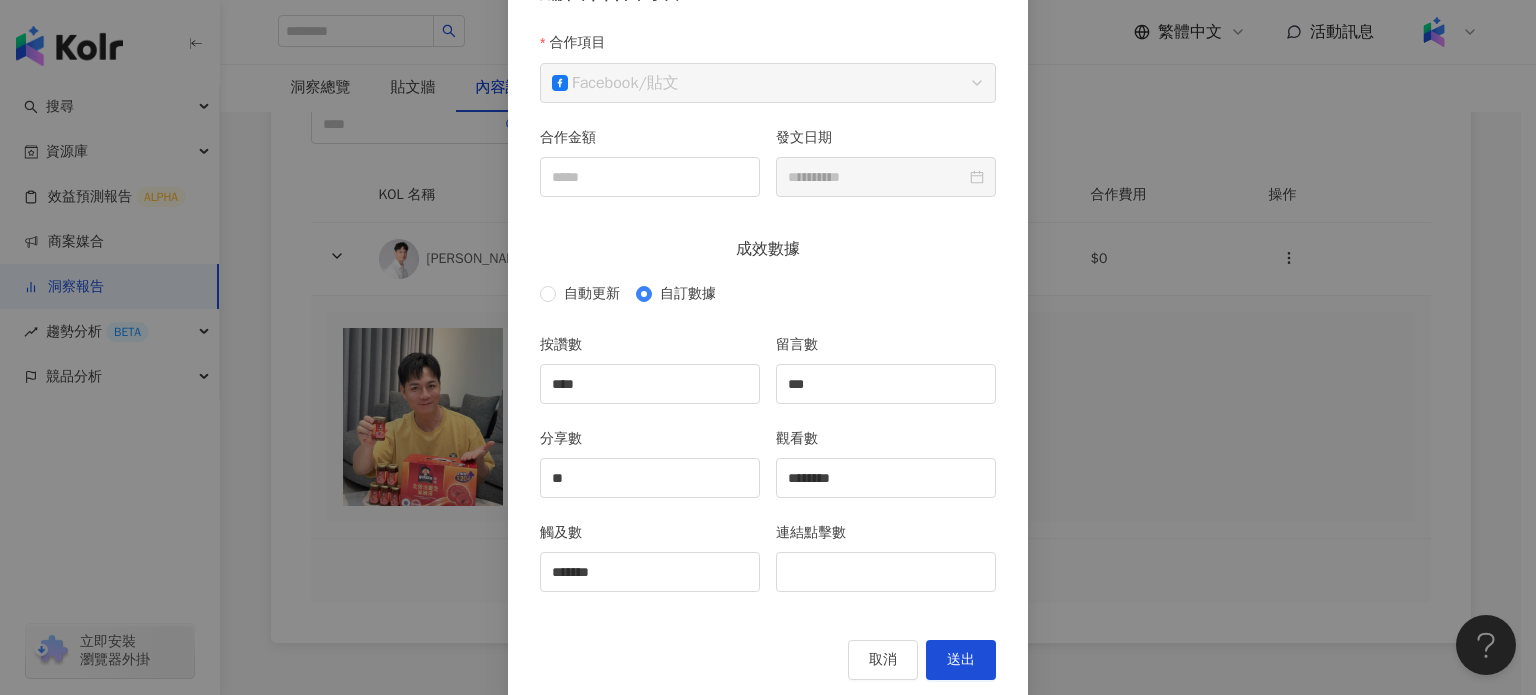 scroll, scrollTop: 188, scrollLeft: 0, axis: vertical 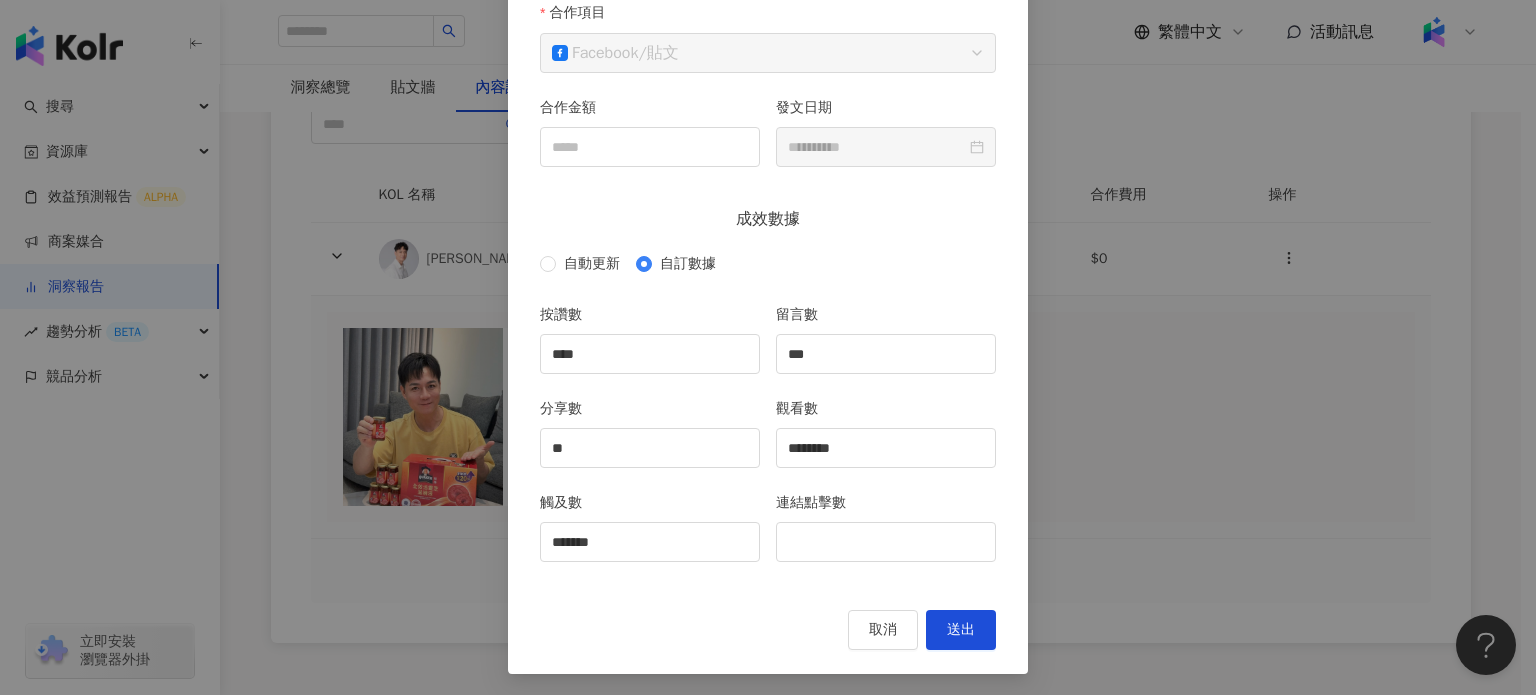click on "**********" at bounding box center (768, 347) 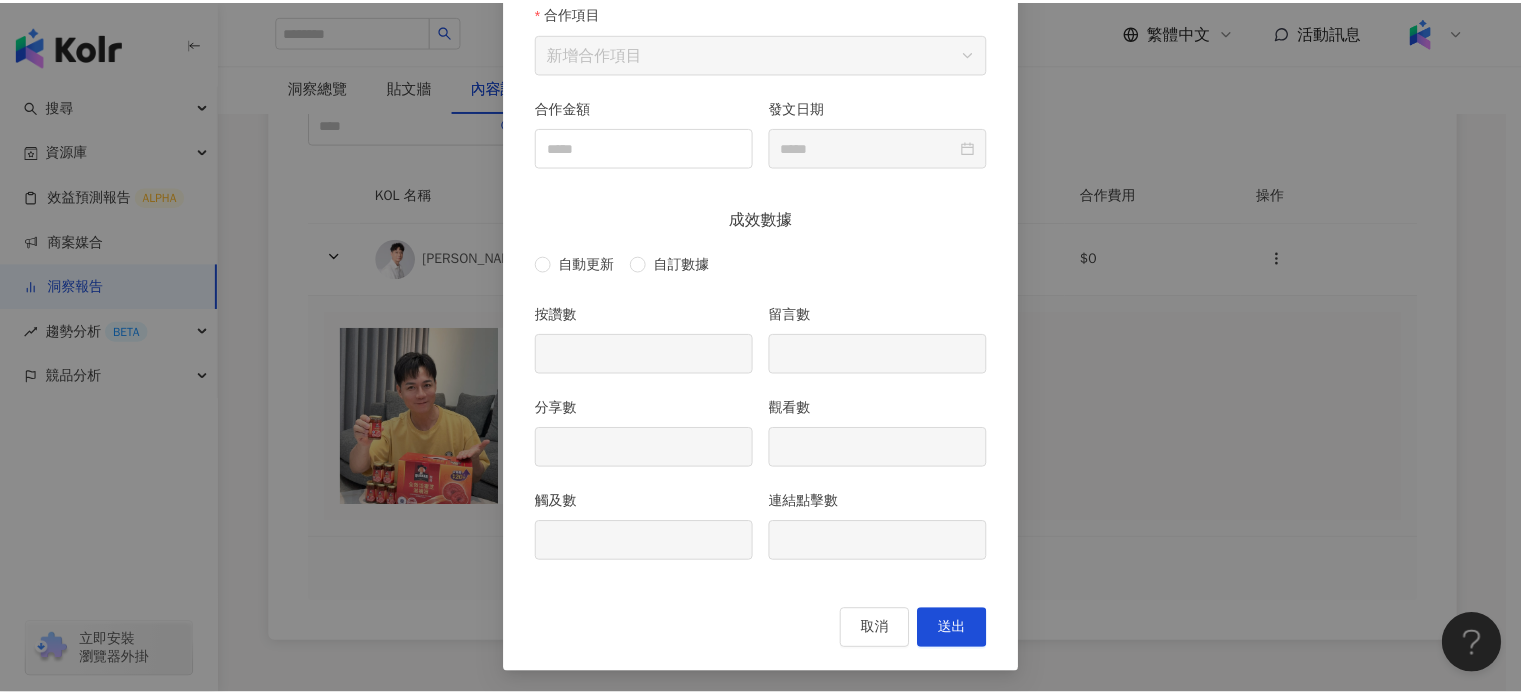 scroll, scrollTop: 88, scrollLeft: 0, axis: vertical 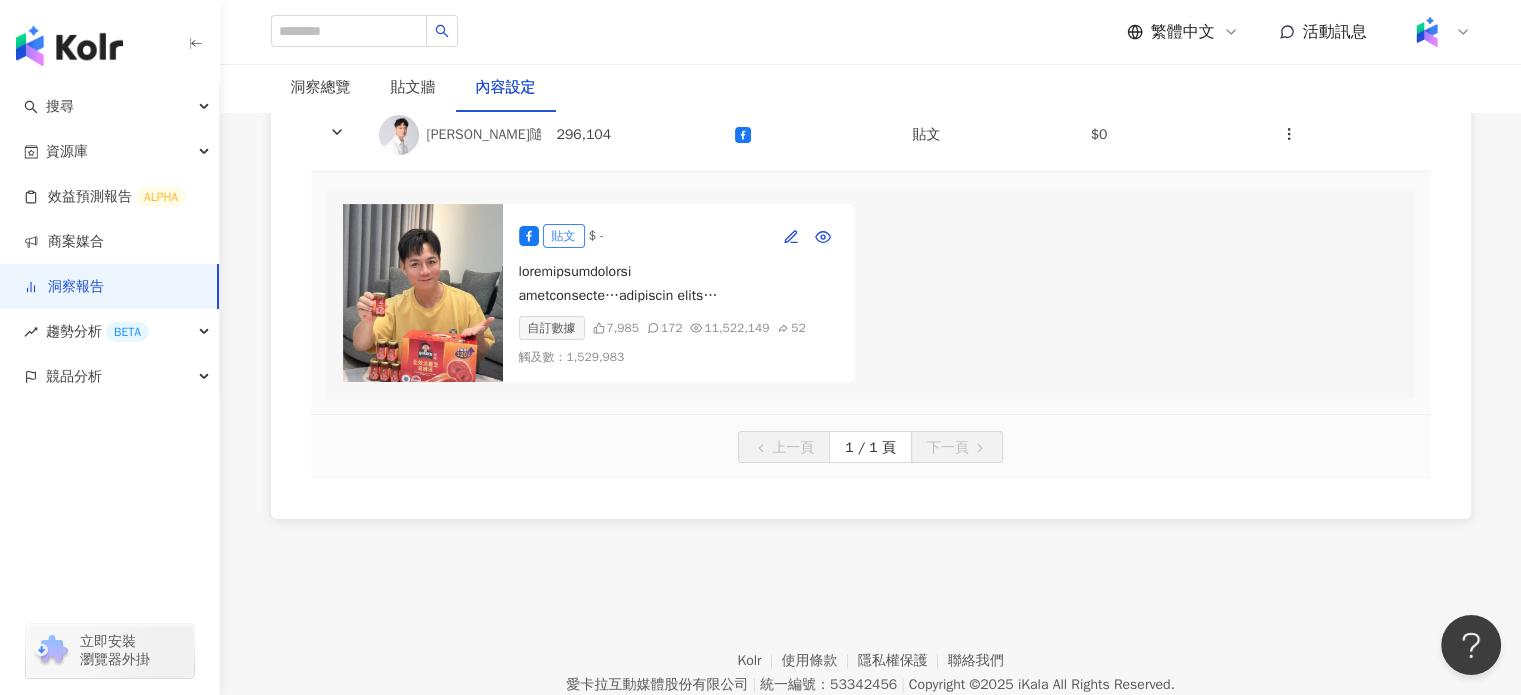 click at bounding box center [423, 293] 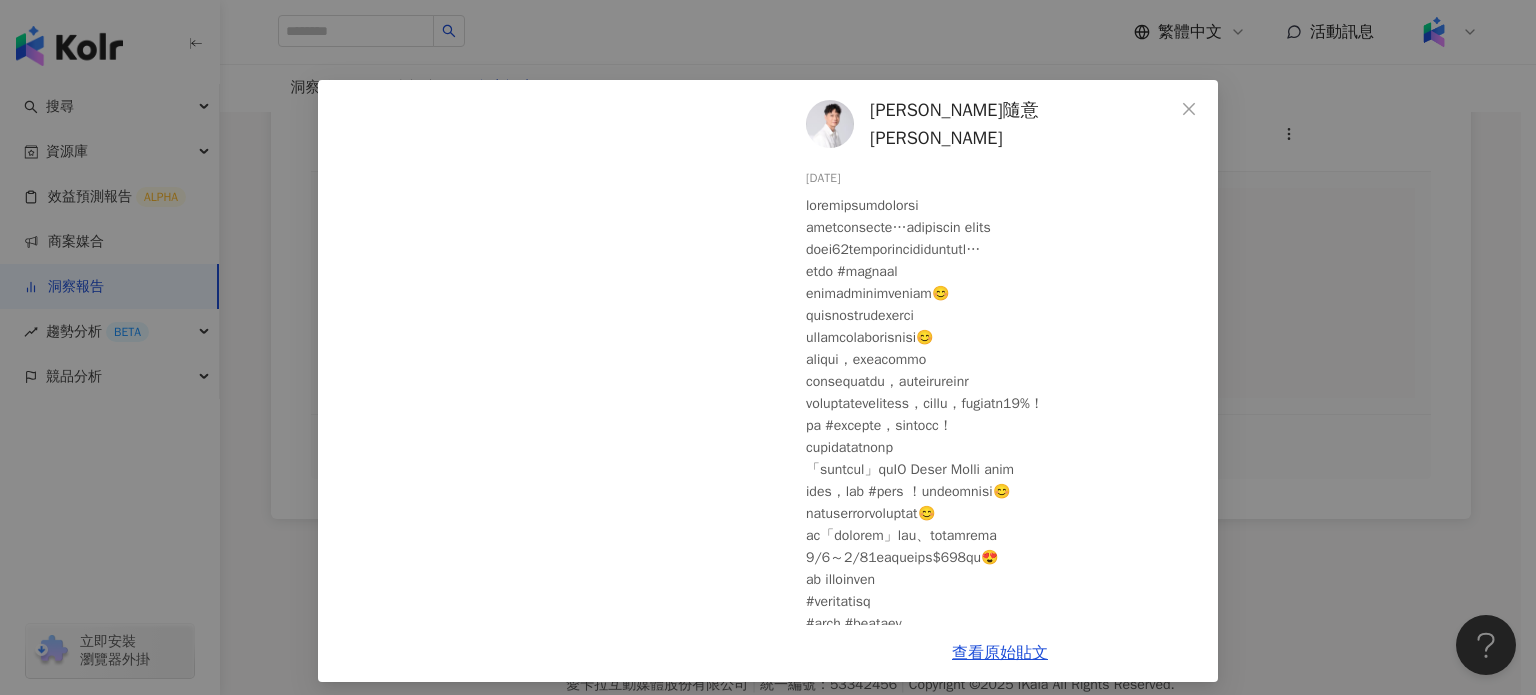 scroll, scrollTop: 31, scrollLeft: 0, axis: vertical 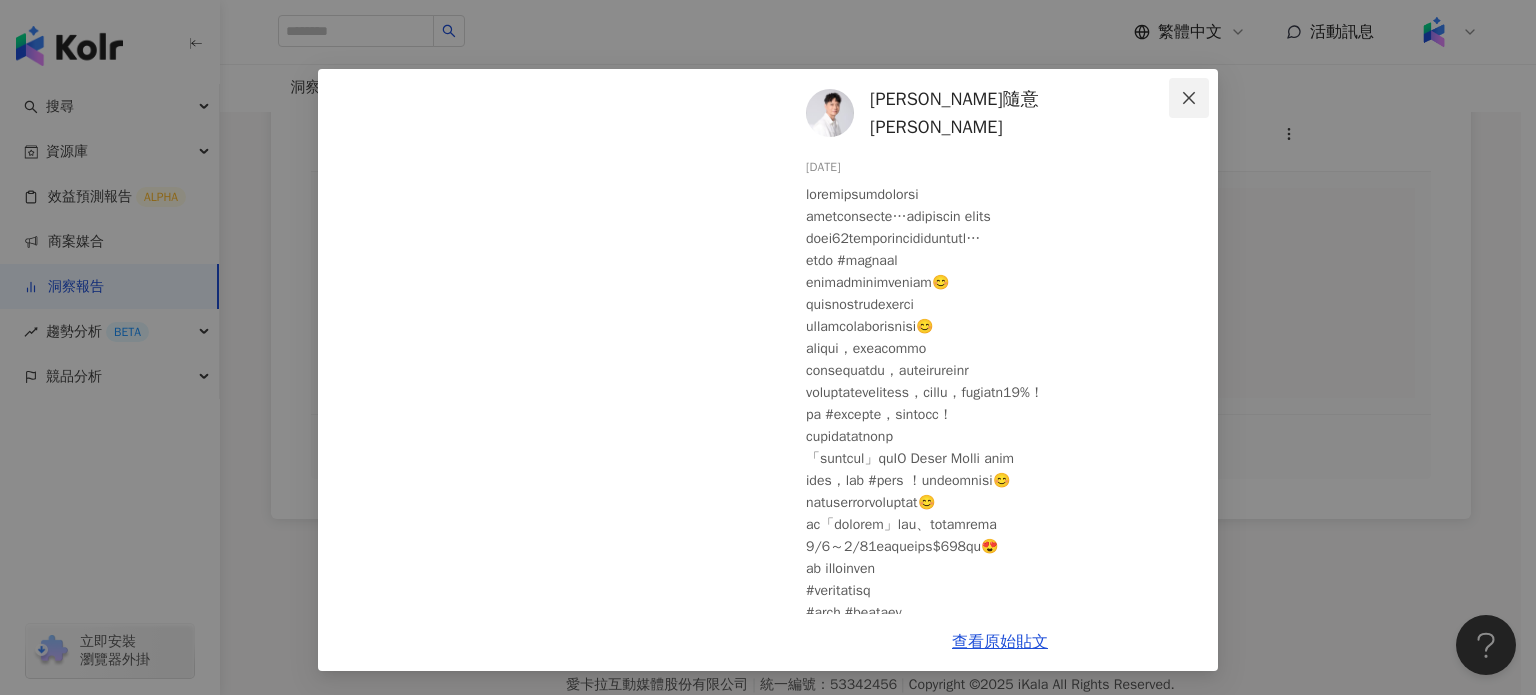 click at bounding box center [1189, 98] 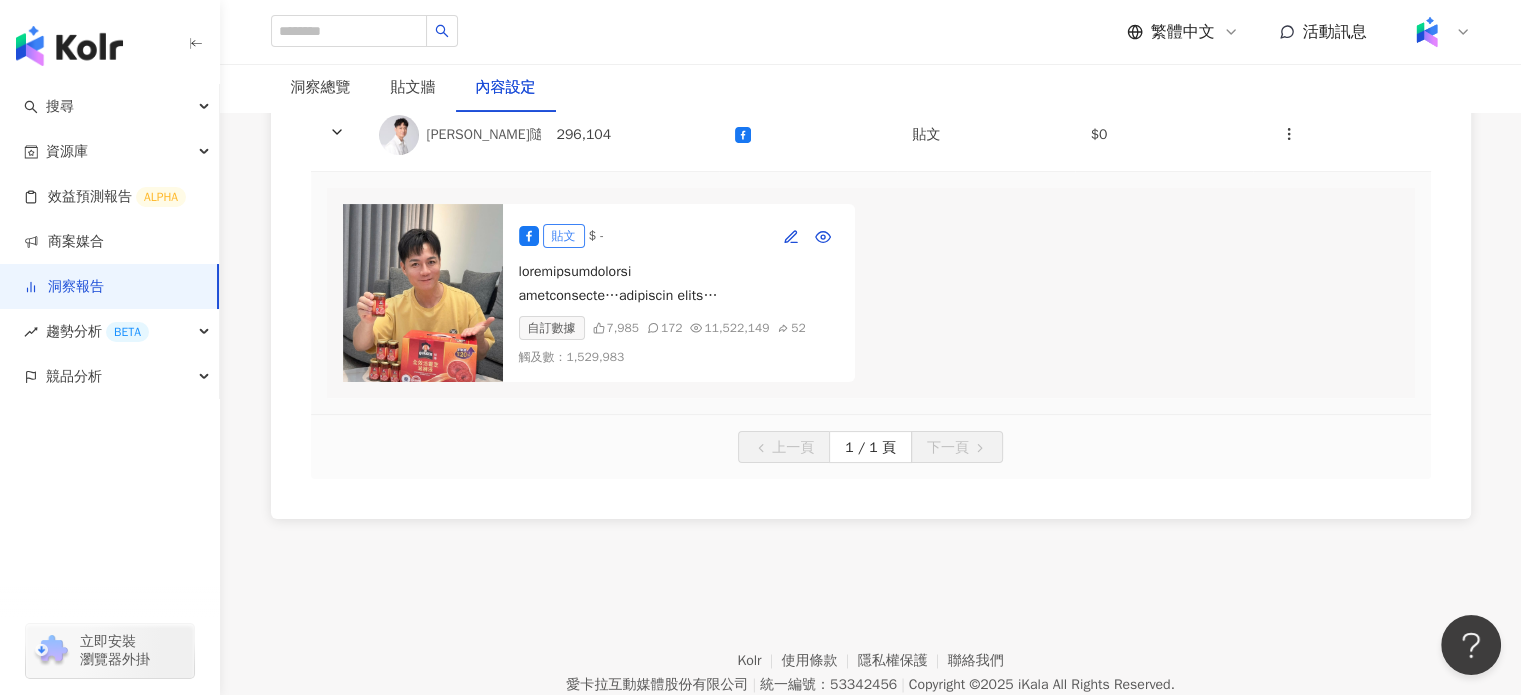 click on "貼文 $ - 自訂數據 7,985 172 11,522,149 52 觸及數 ： 1,529,983" at bounding box center [679, 293] 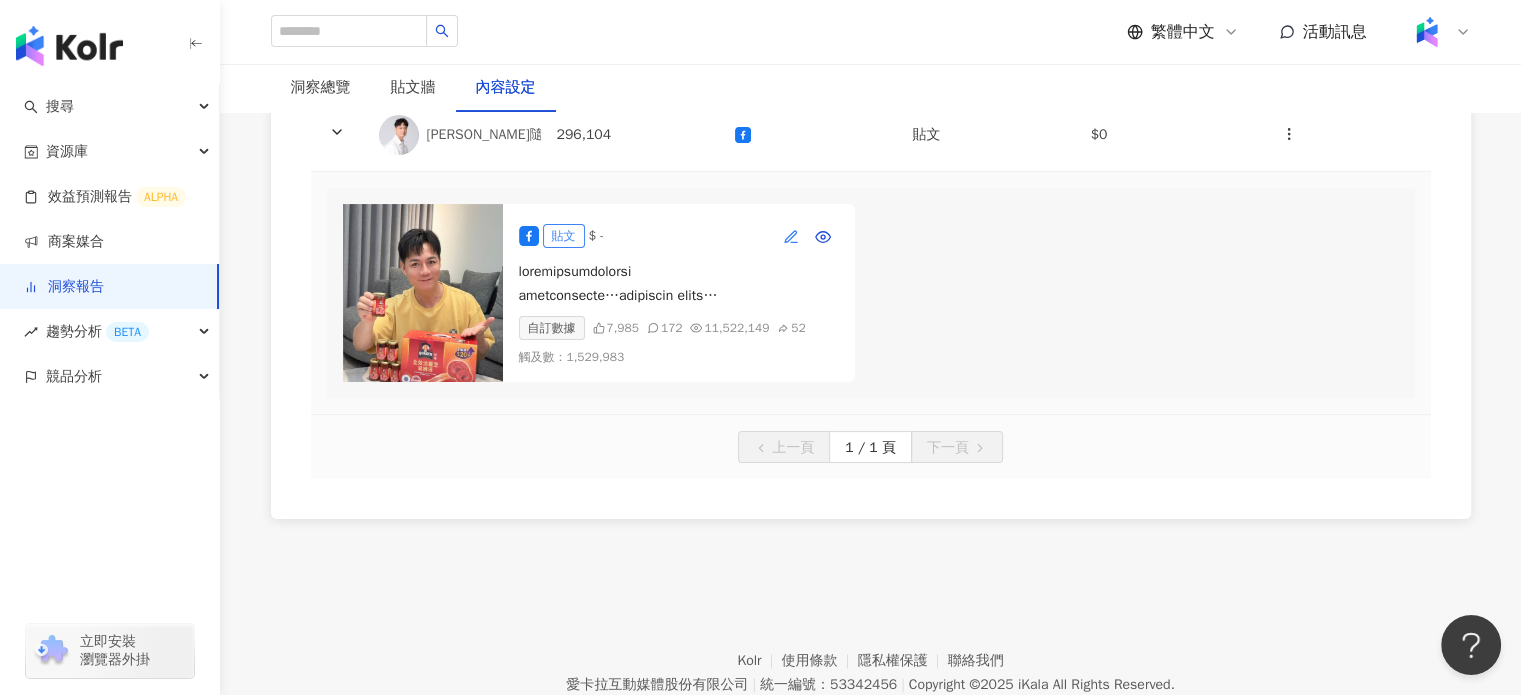 click at bounding box center (791, 236) 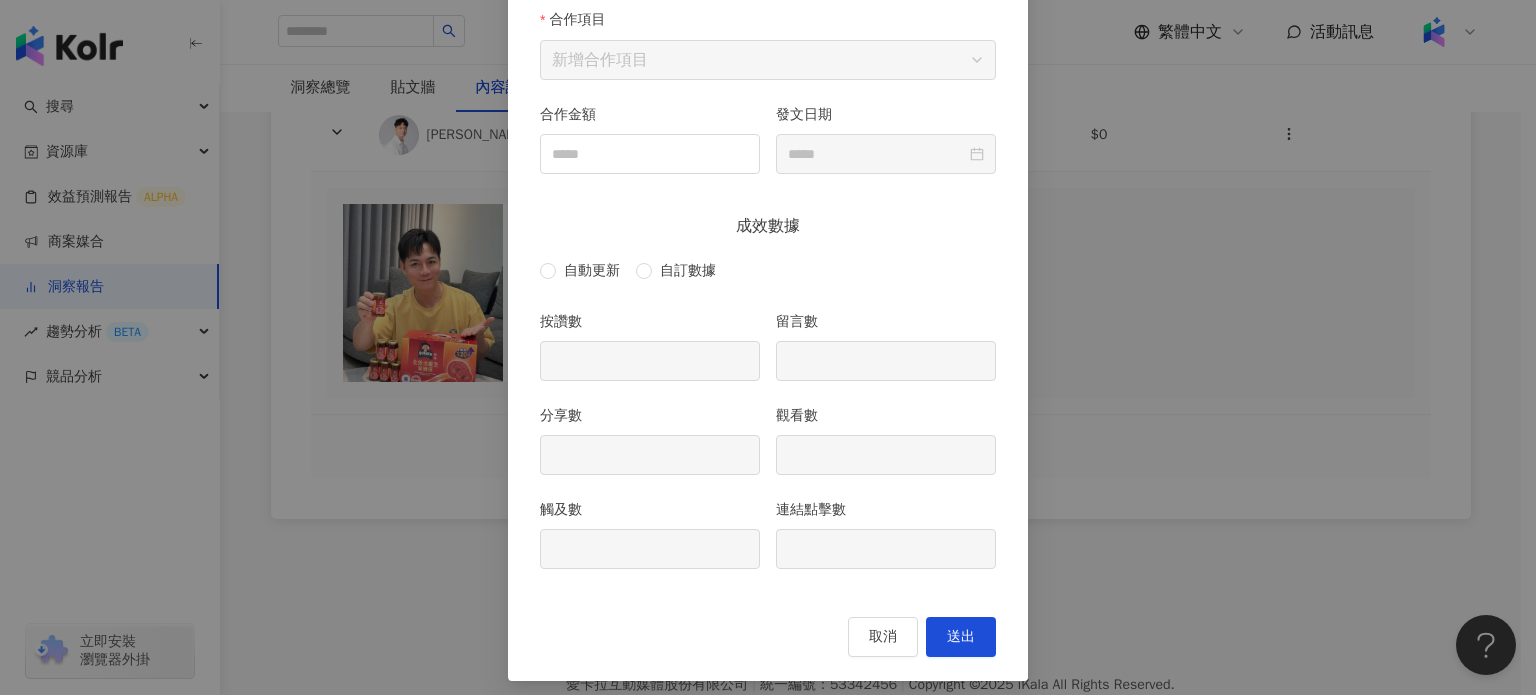 scroll, scrollTop: 188, scrollLeft: 0, axis: vertical 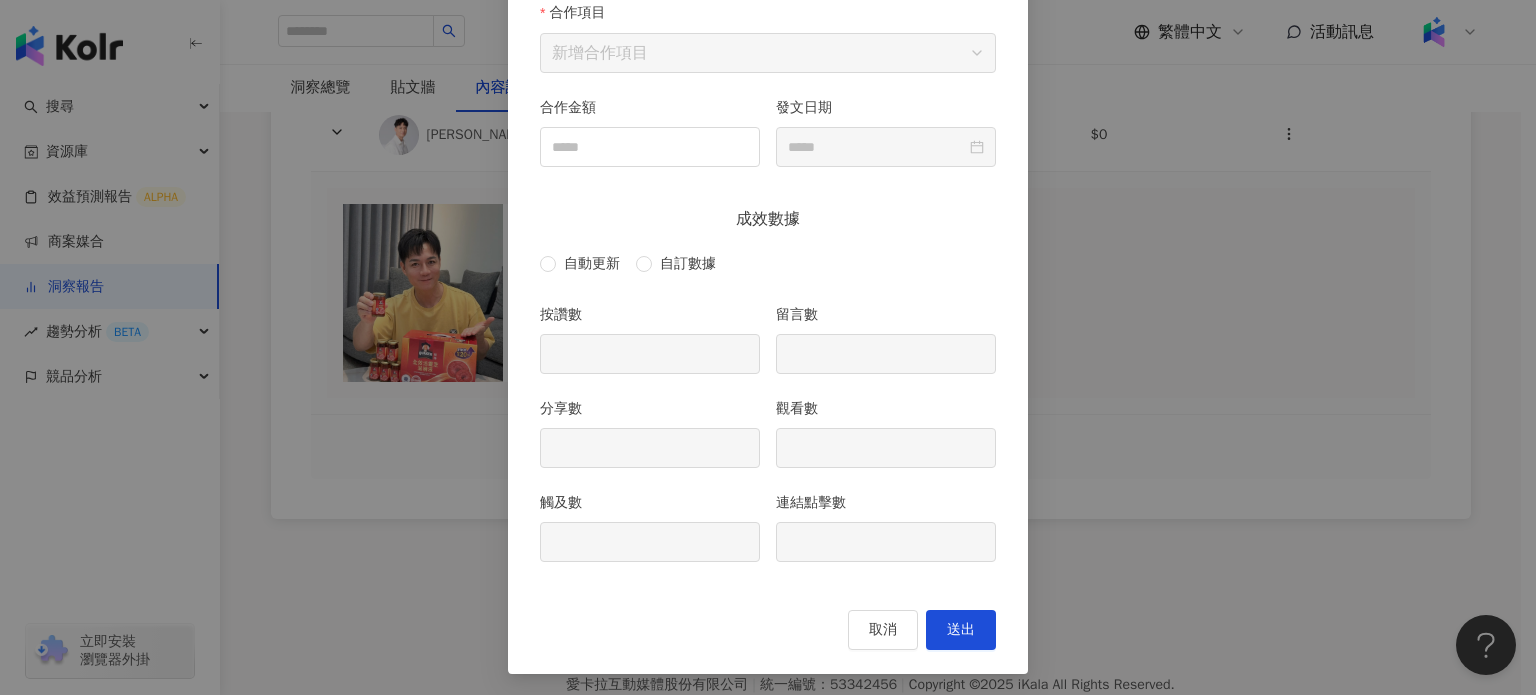 click on "自動更新 自訂數據 按讚數 留言數 分享數 觀看數 觸及數 連結點擊數" at bounding box center [768, 417] 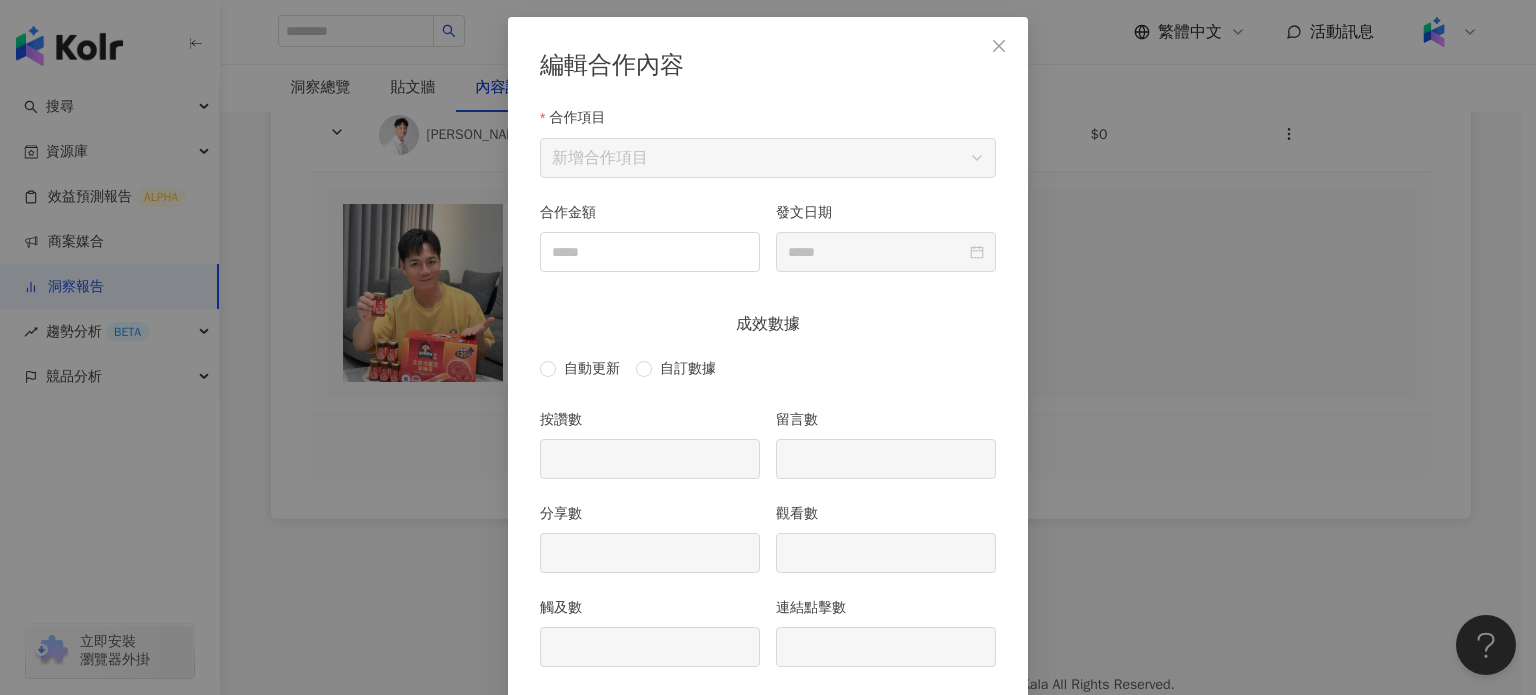 scroll, scrollTop: 0, scrollLeft: 0, axis: both 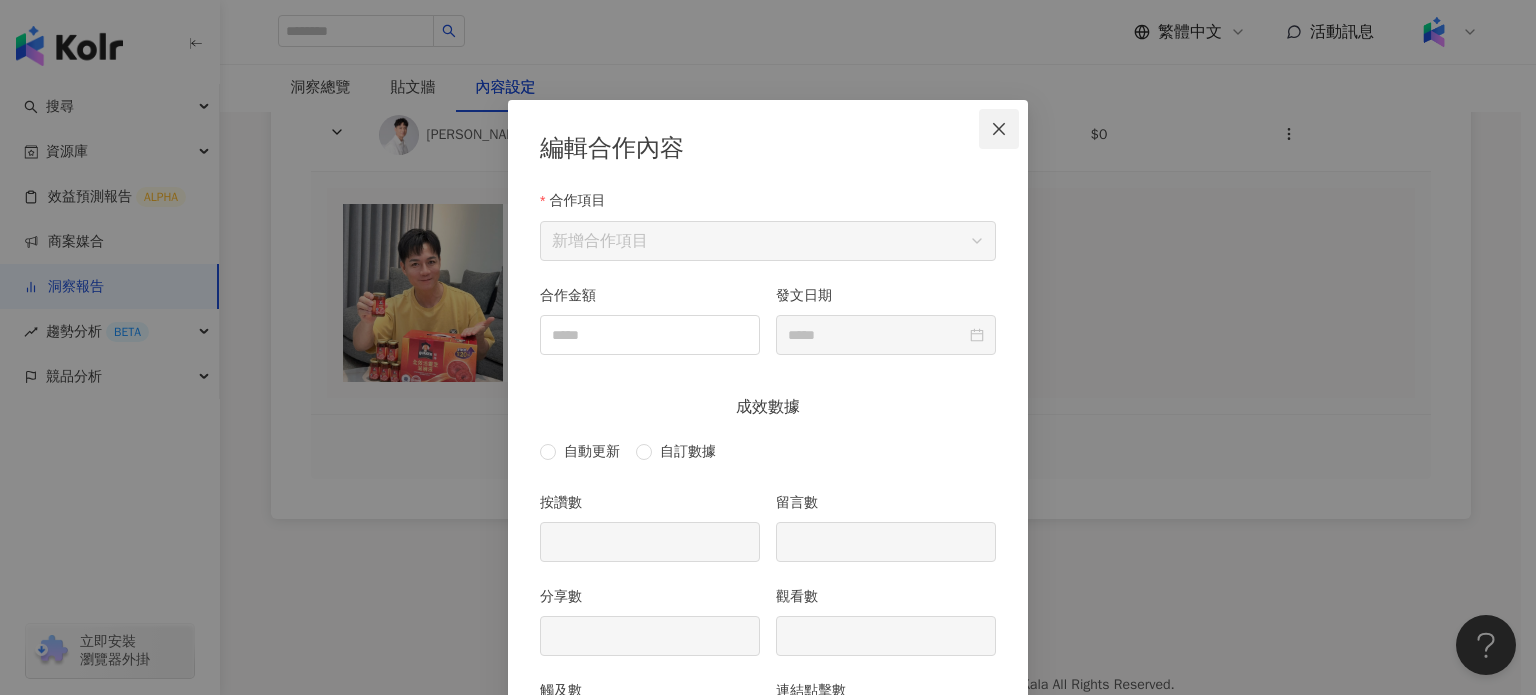 click at bounding box center [999, 129] 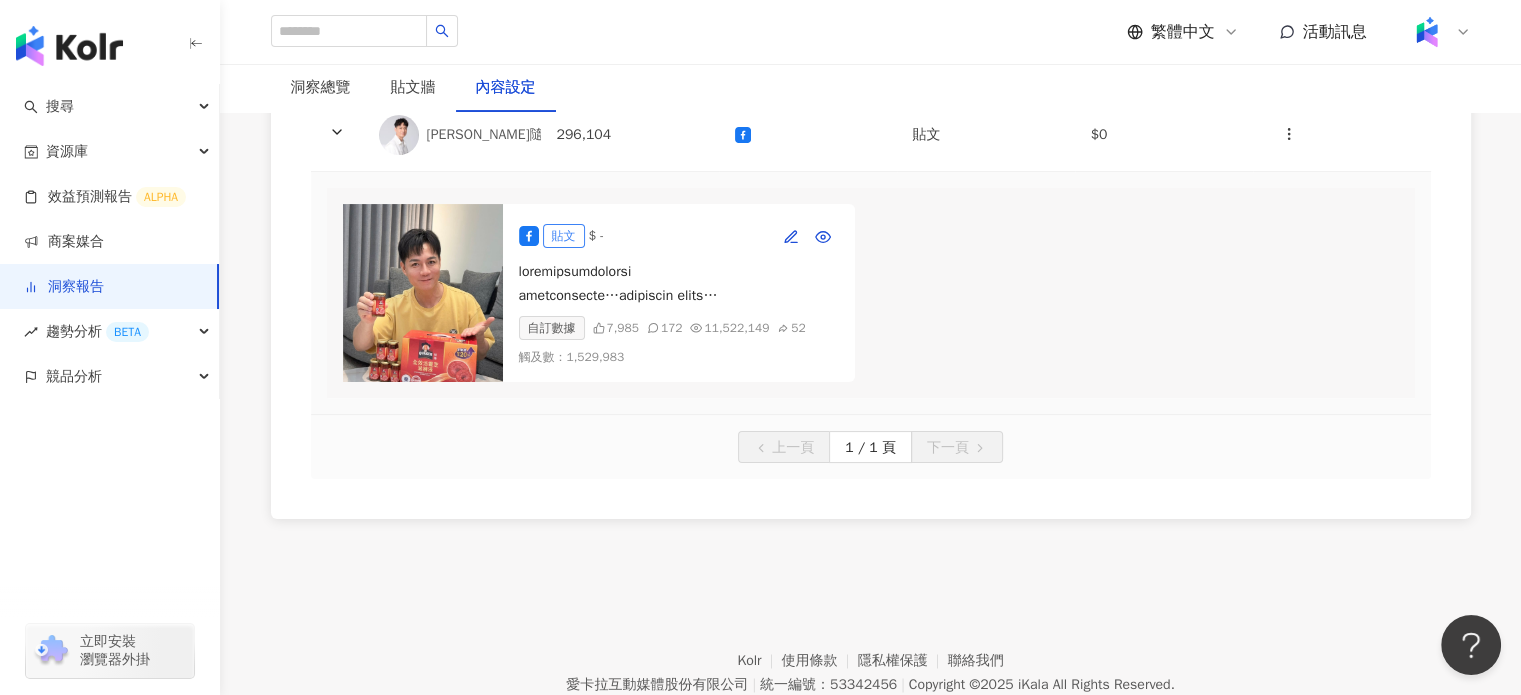 click at bounding box center [679, 284] 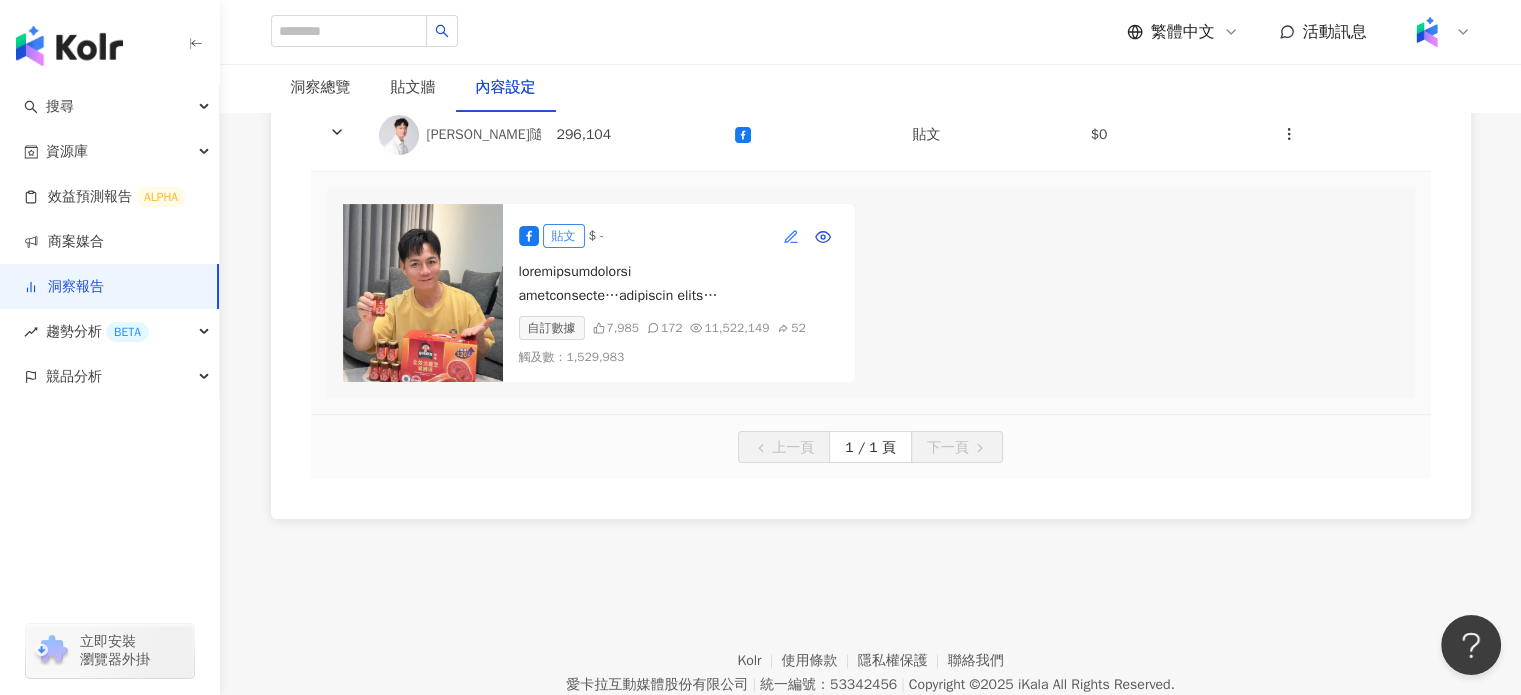 click 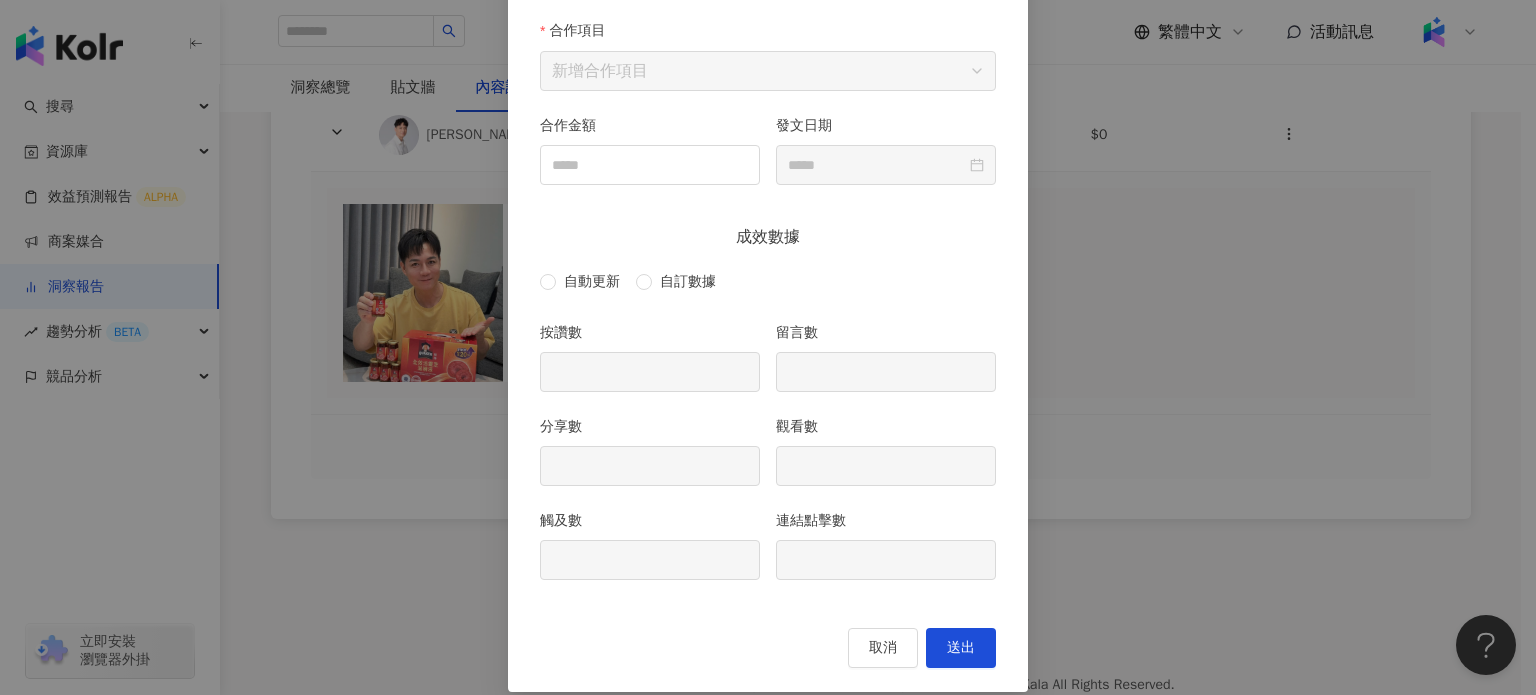 scroll, scrollTop: 188, scrollLeft: 0, axis: vertical 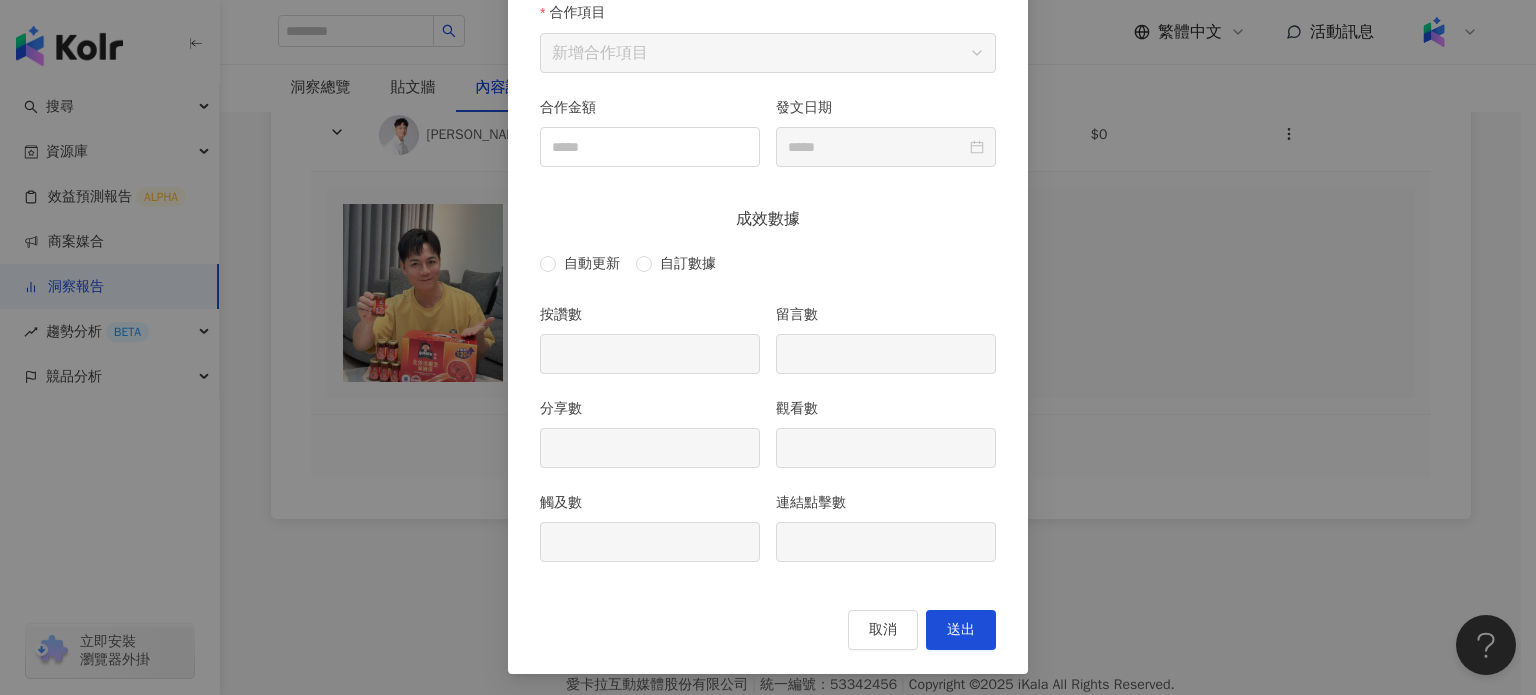 click on "按讚數" at bounding box center (650, 319) 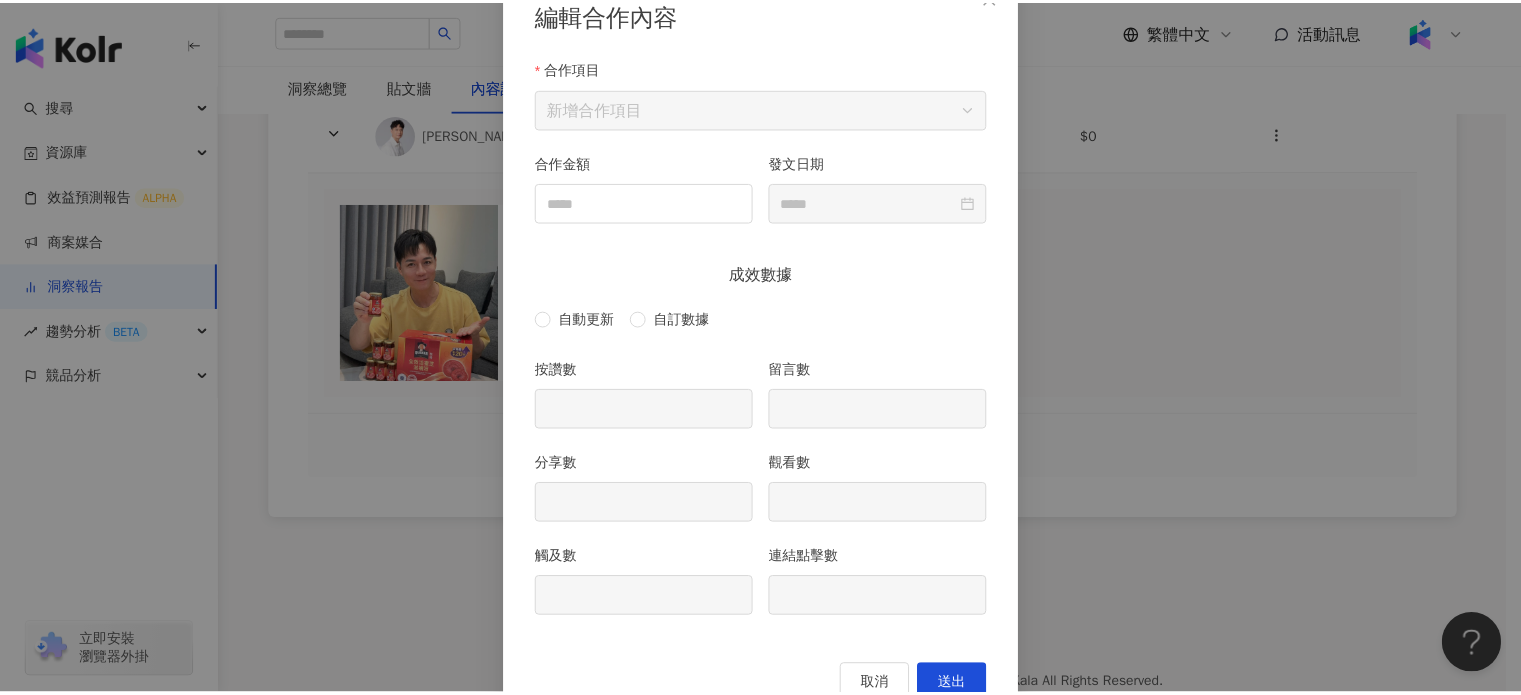 scroll, scrollTop: 88, scrollLeft: 0, axis: vertical 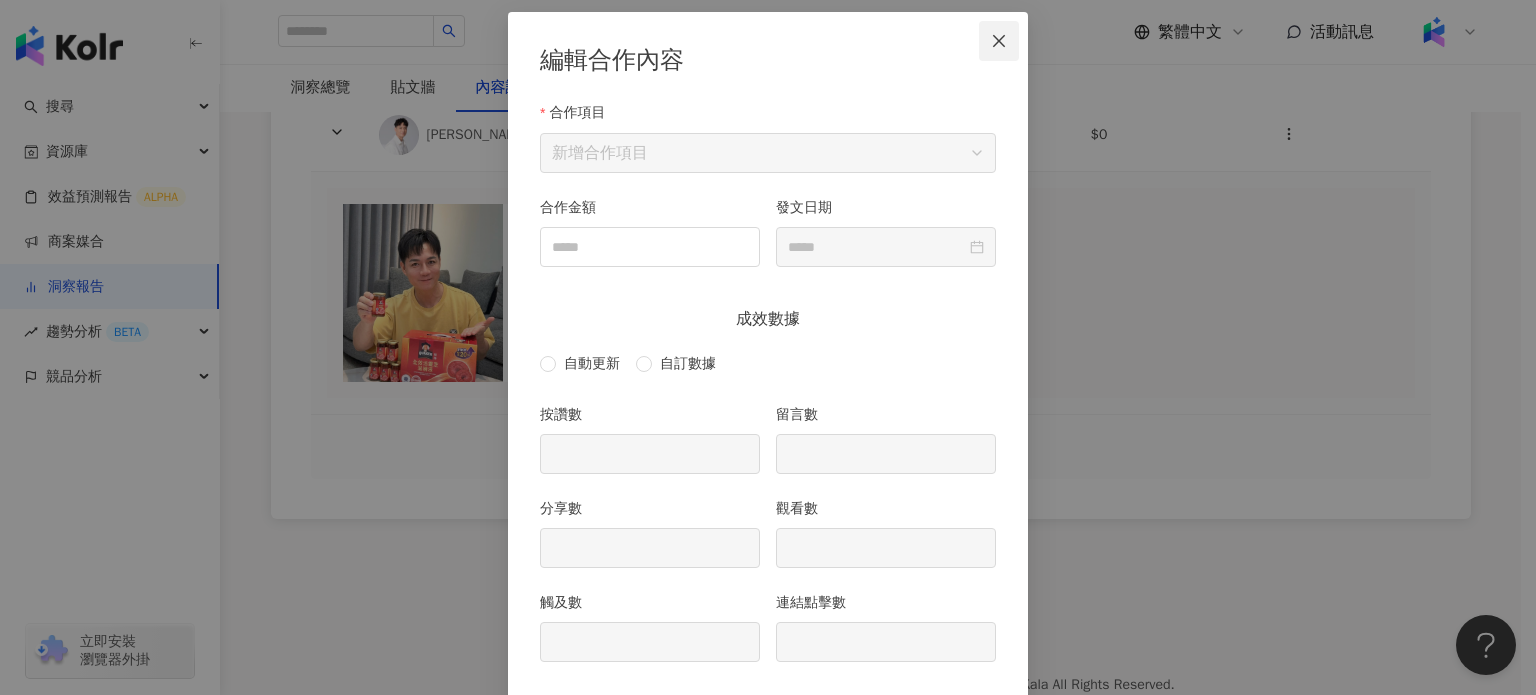 click at bounding box center [999, 41] 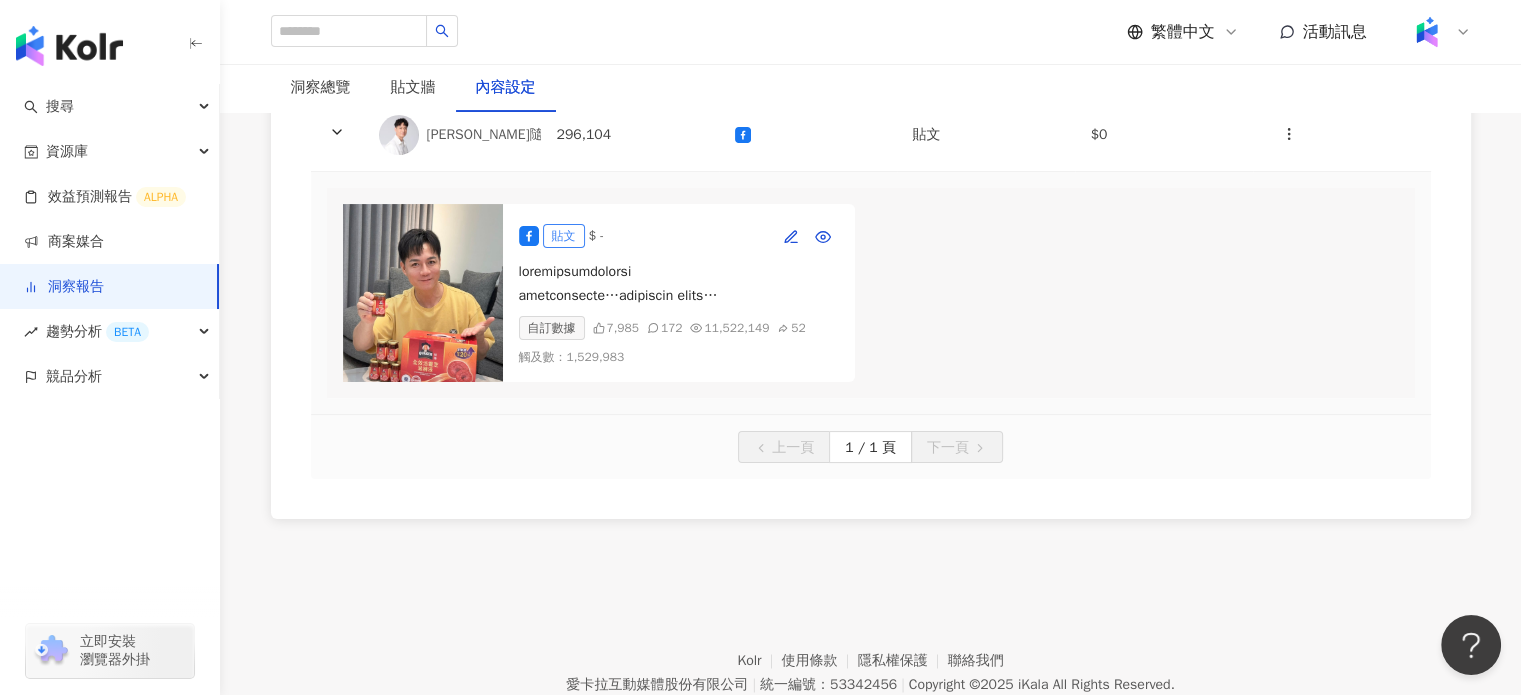 click on "自訂數據" at bounding box center (552, 328) 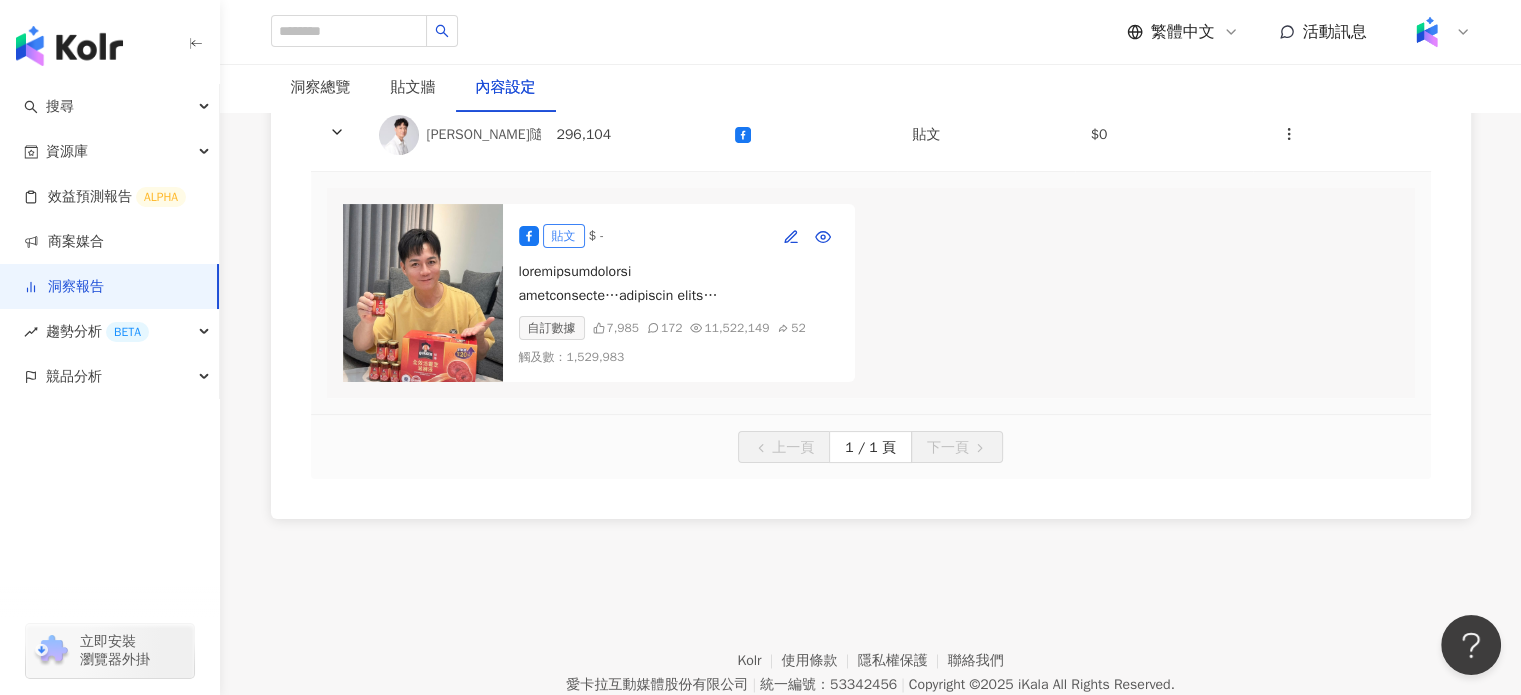 click on "自訂數據 7,985 172 11,522,149 52" at bounding box center [679, 328] 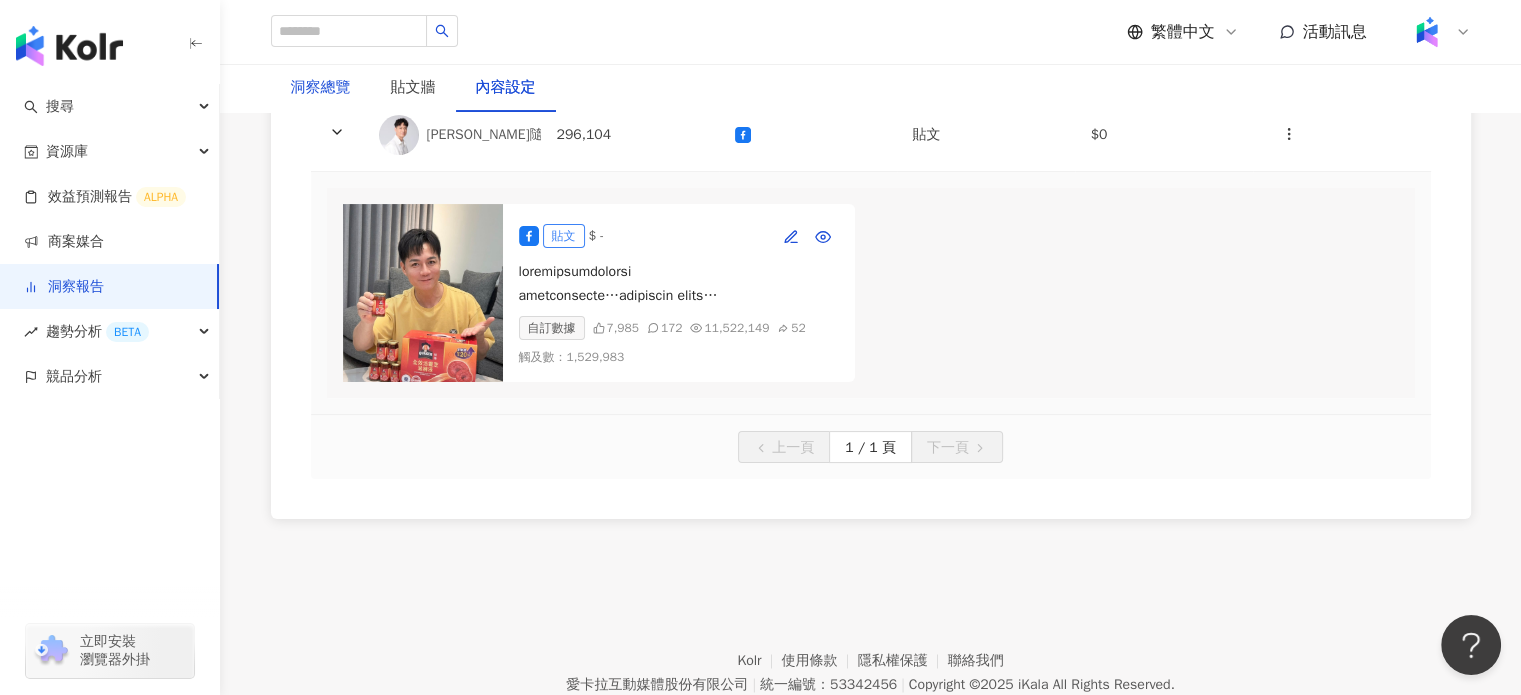 click on "洞察總覽" at bounding box center [321, 88] 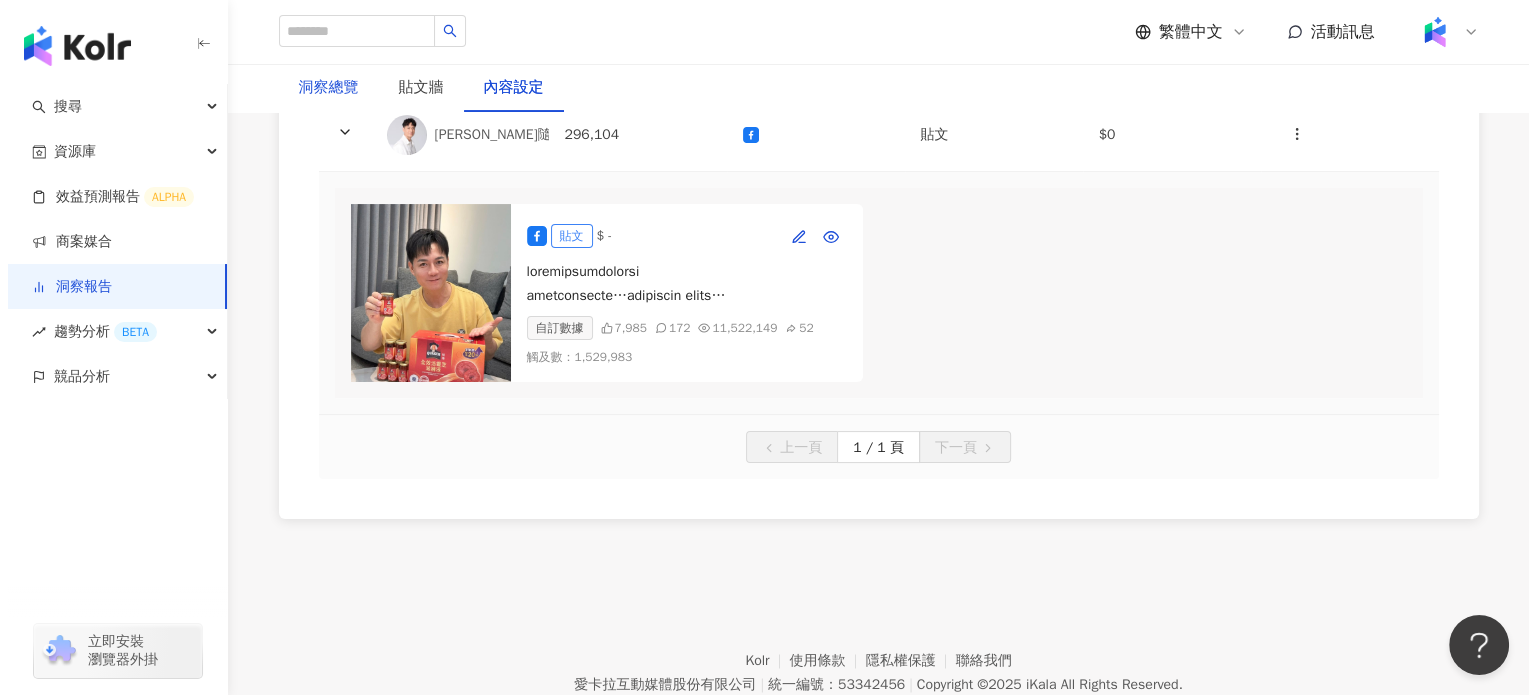 scroll, scrollTop: 0, scrollLeft: 0, axis: both 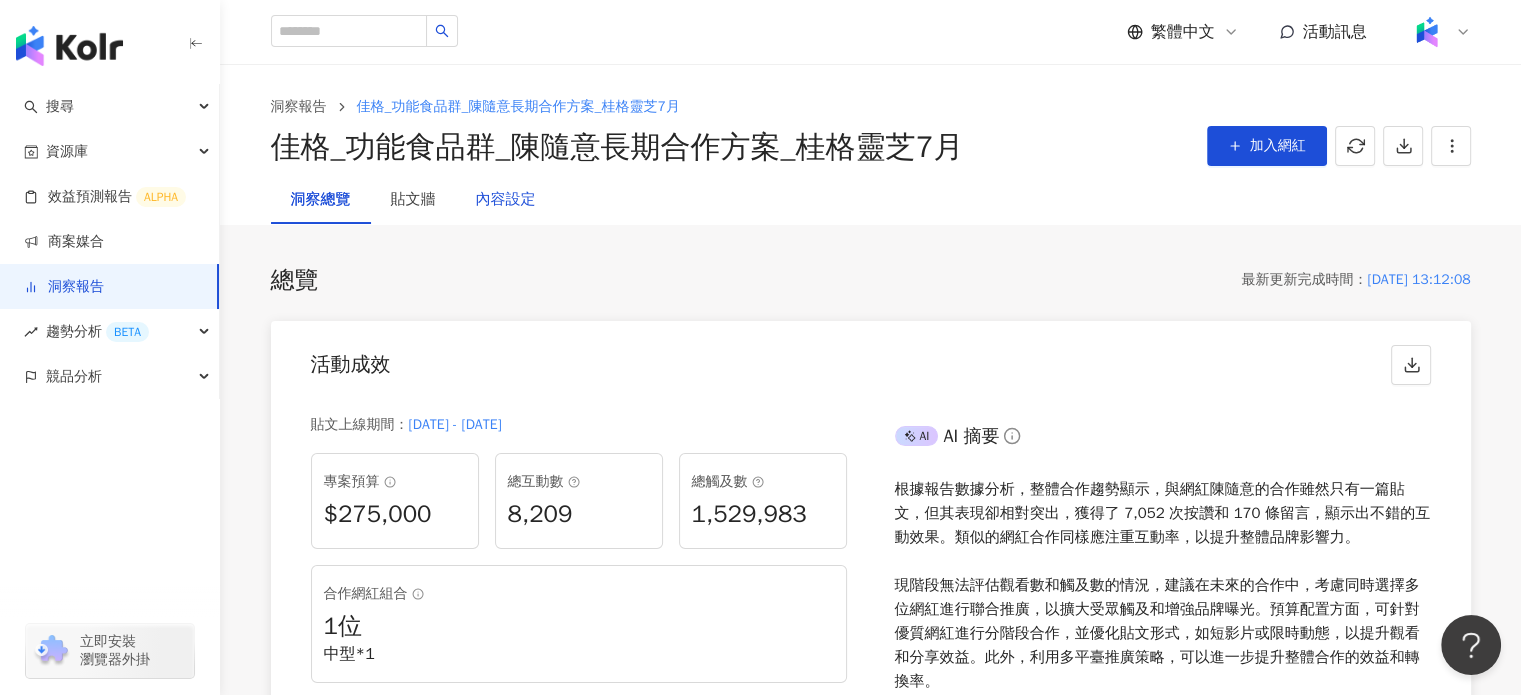 click on "內容設定" at bounding box center (506, 200) 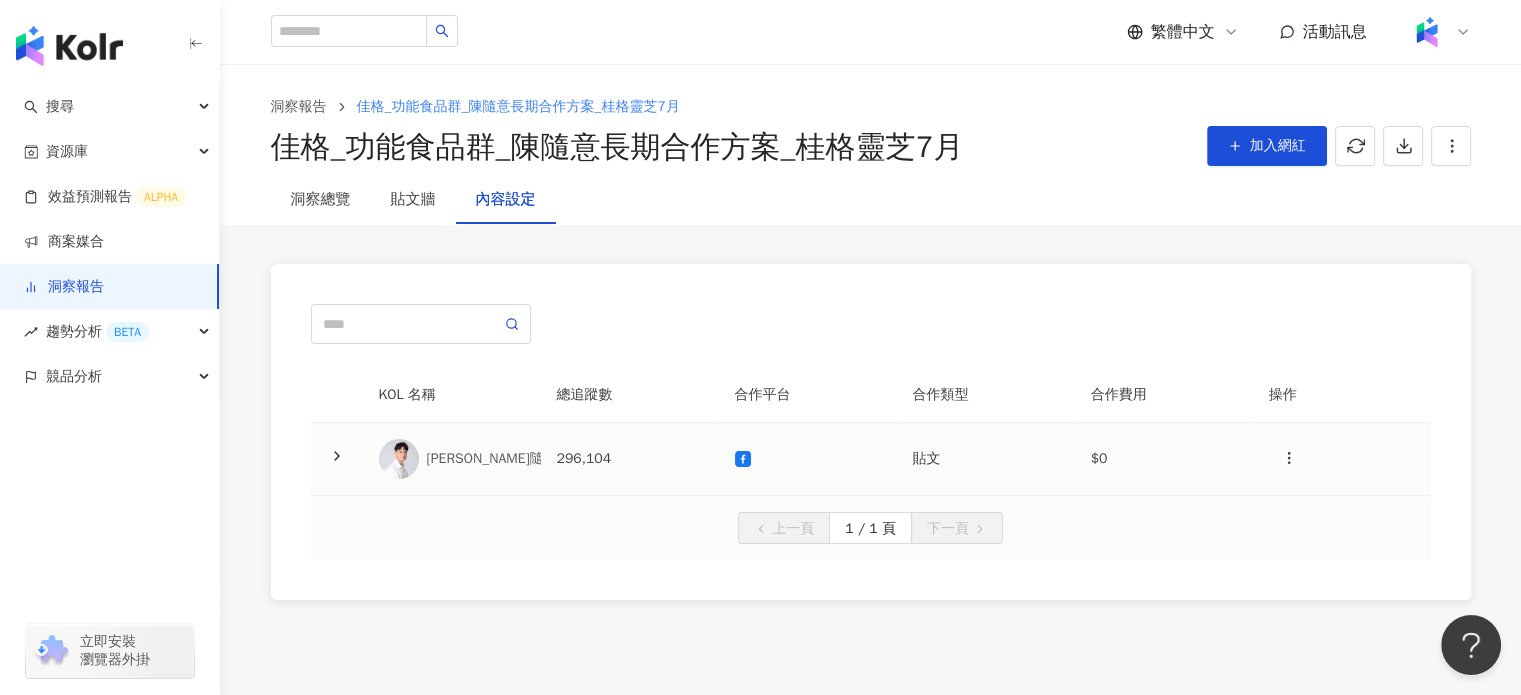 click on "296,104" at bounding box center [630, 459] 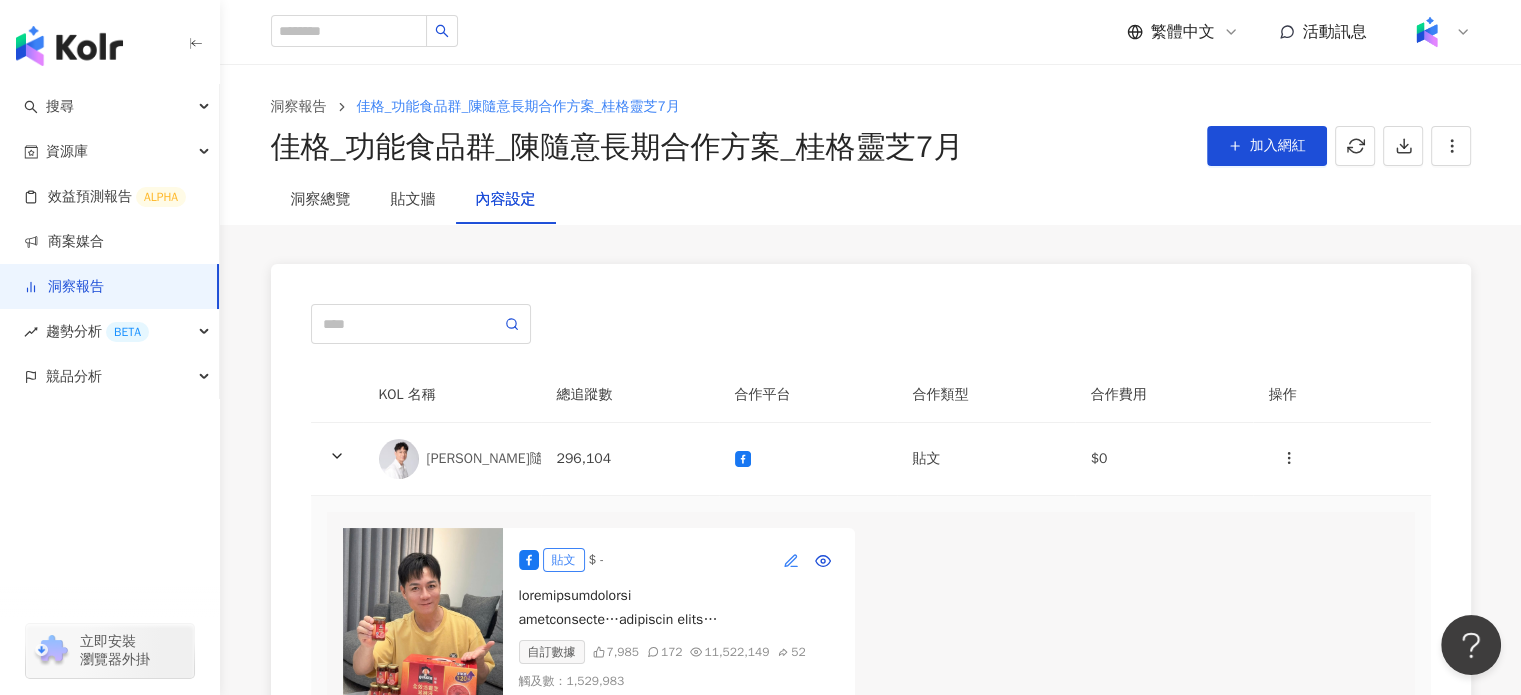 click 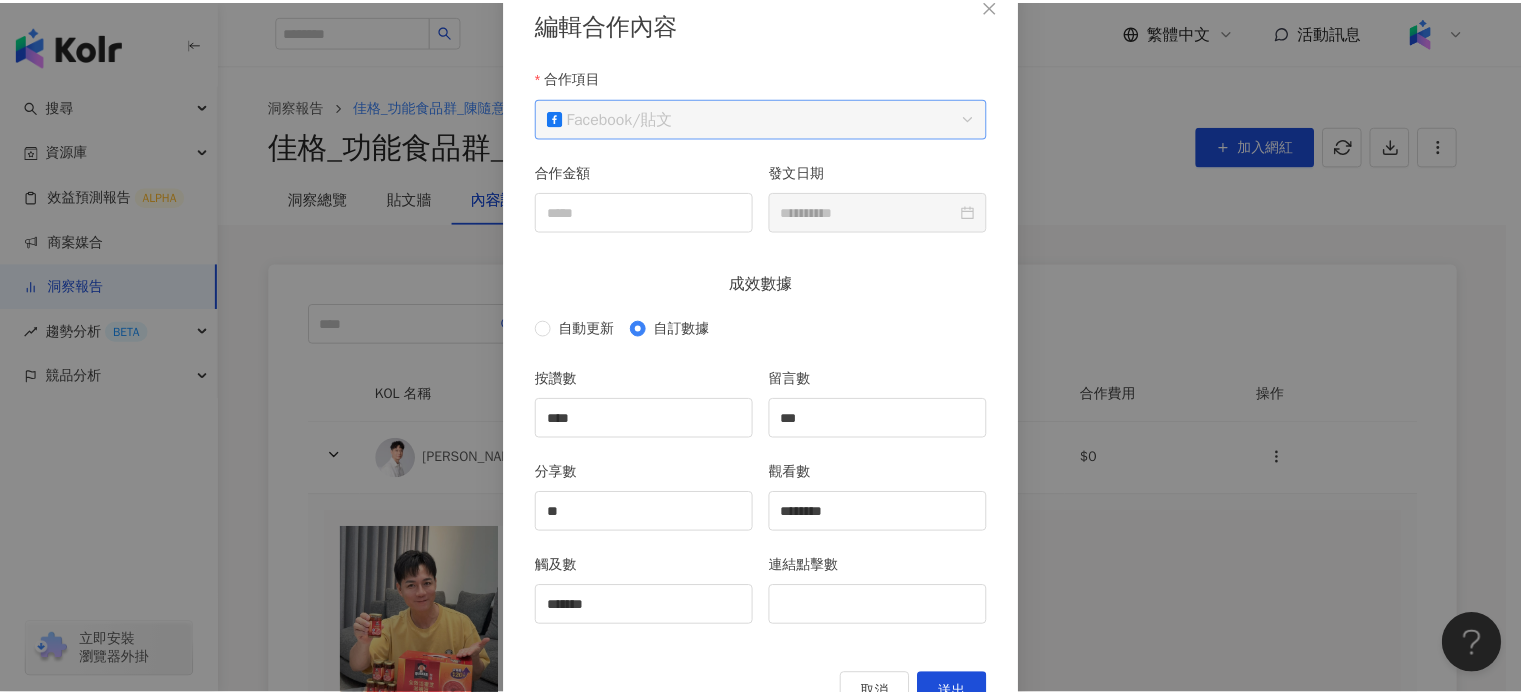 scroll, scrollTop: 88, scrollLeft: 0, axis: vertical 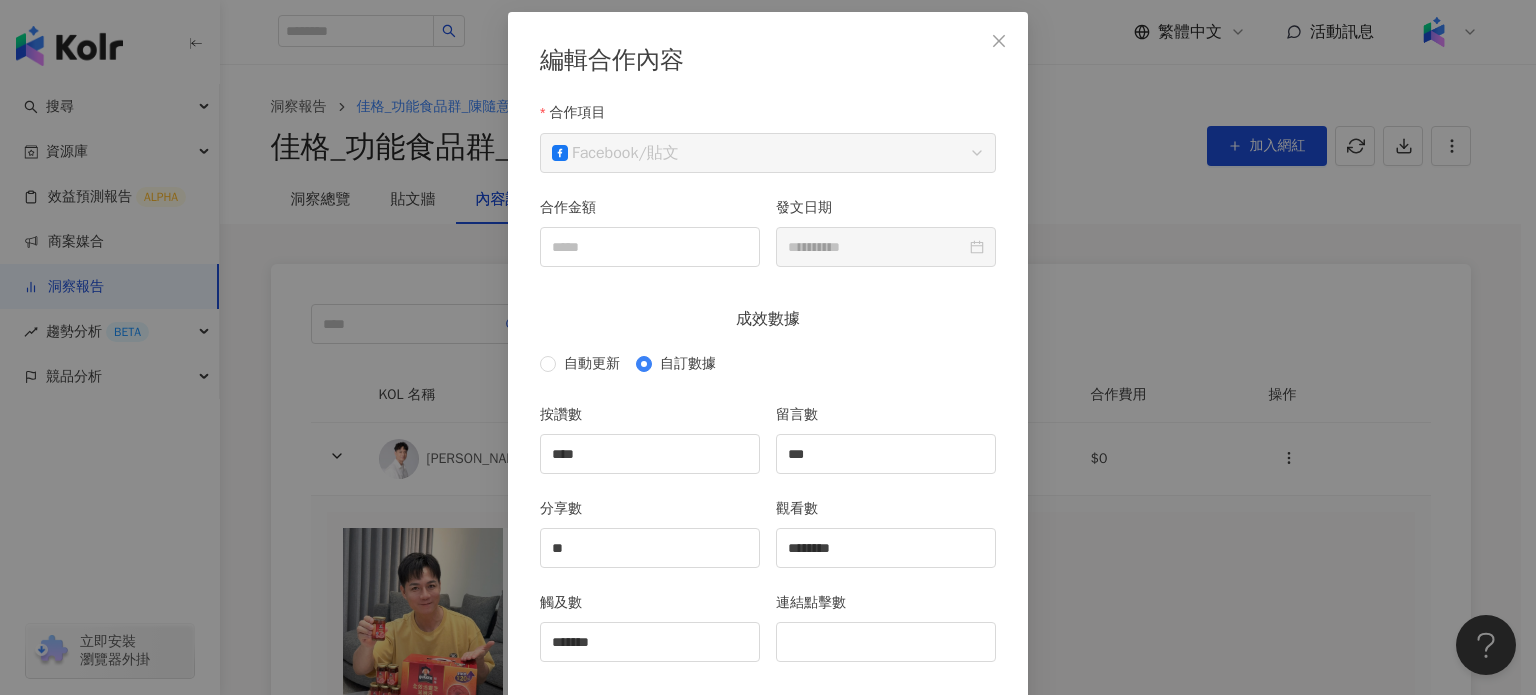 click 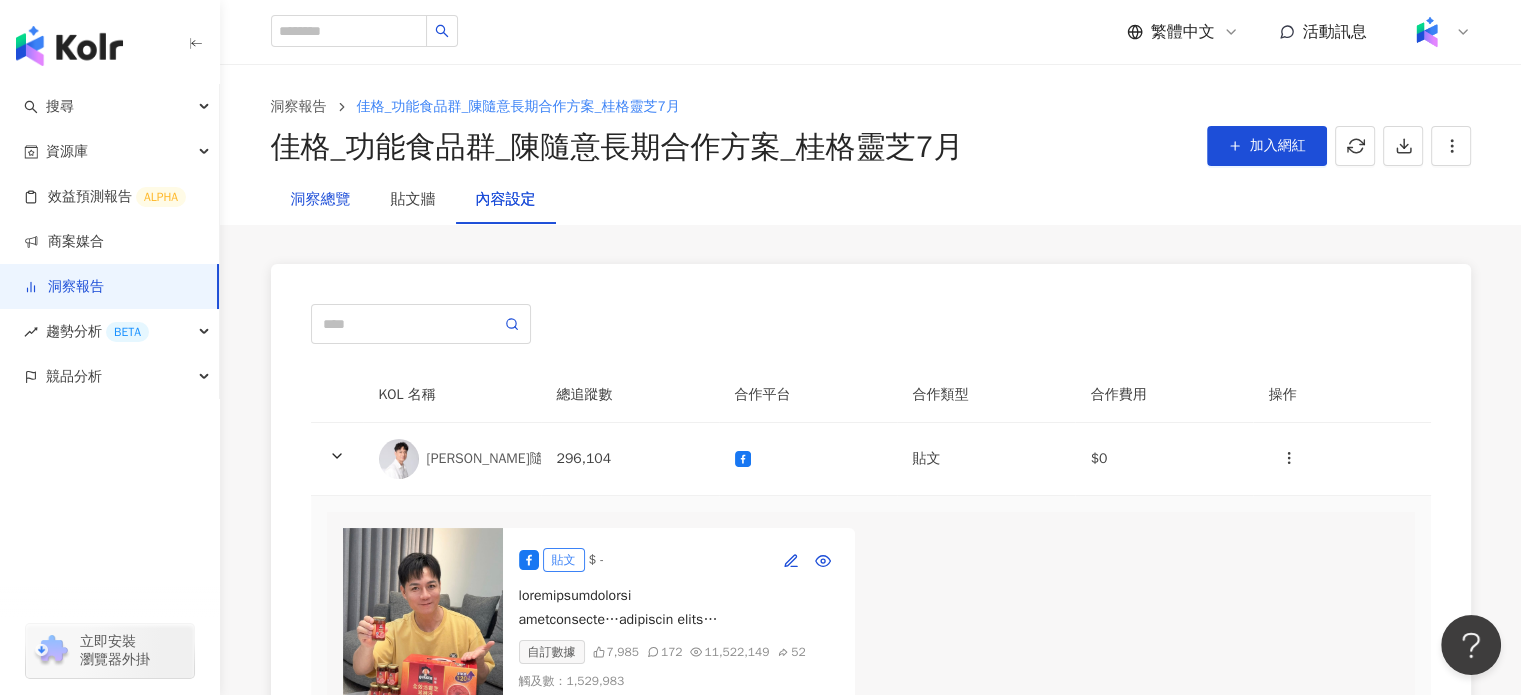 click on "洞察總覽" at bounding box center (321, 200) 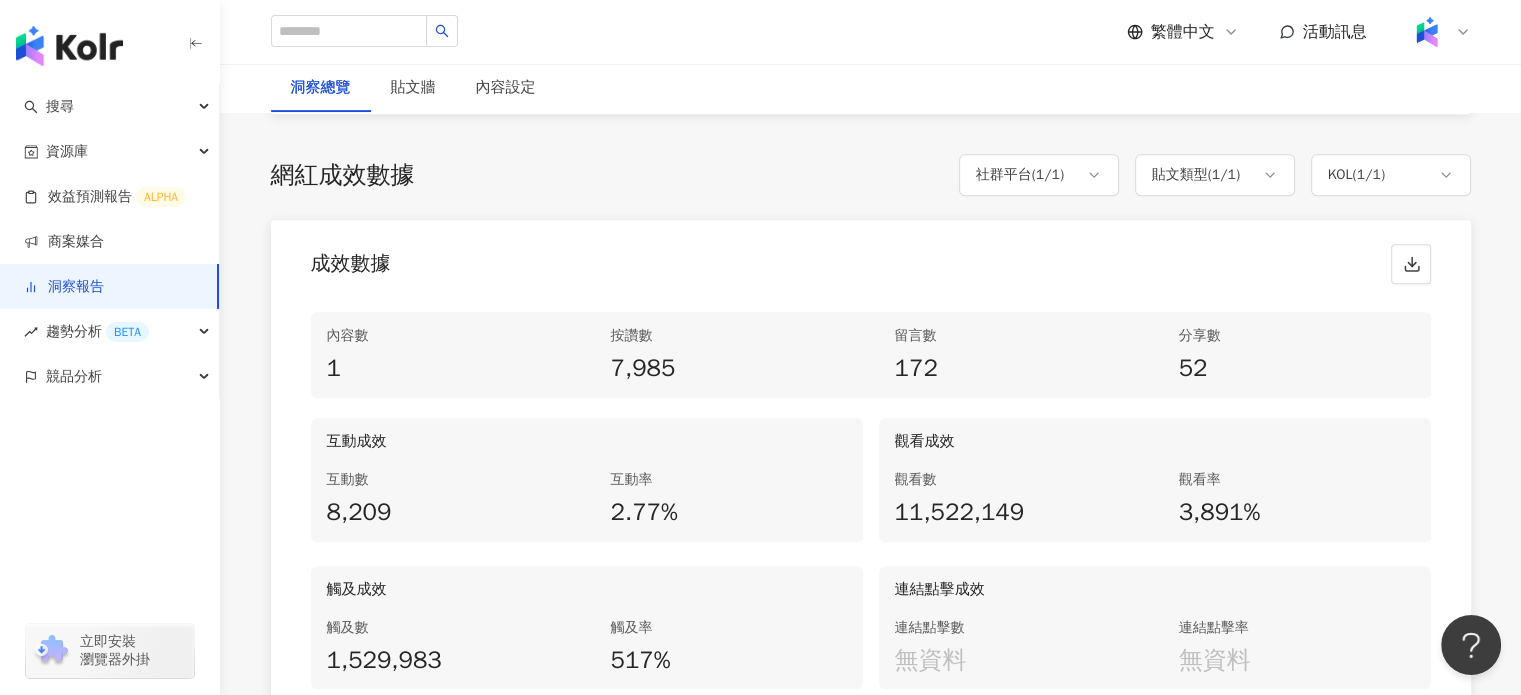scroll, scrollTop: 900, scrollLeft: 0, axis: vertical 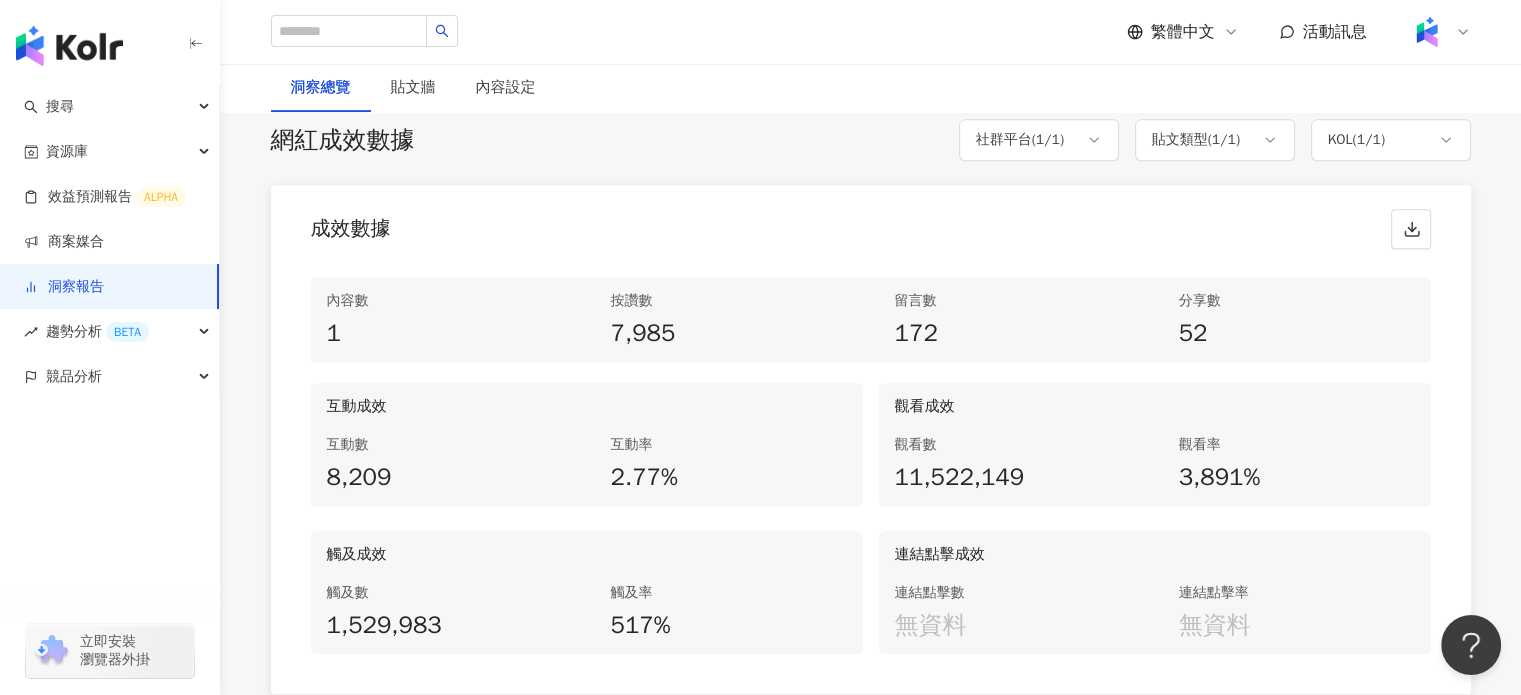 click on "11,522,149" at bounding box center [1013, 478] 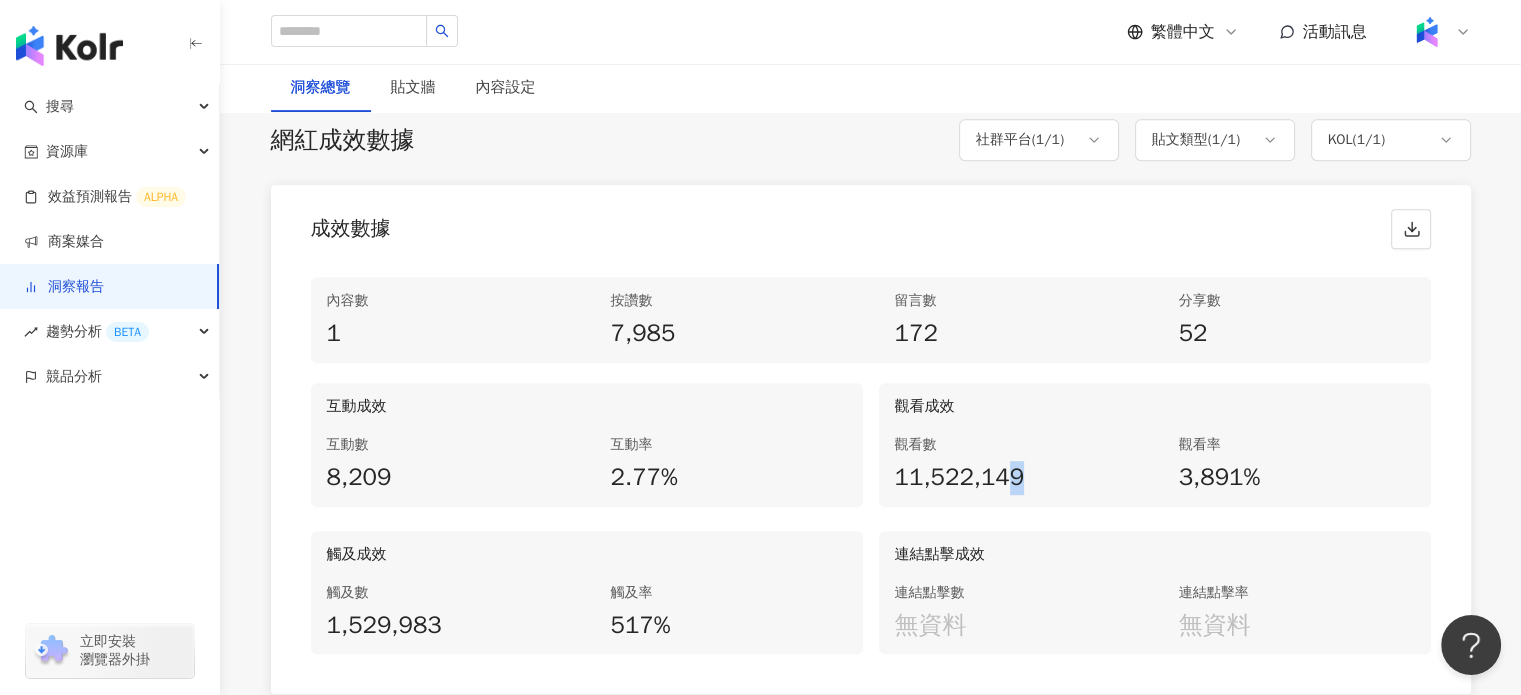 click on "11,522,149" at bounding box center [1013, 478] 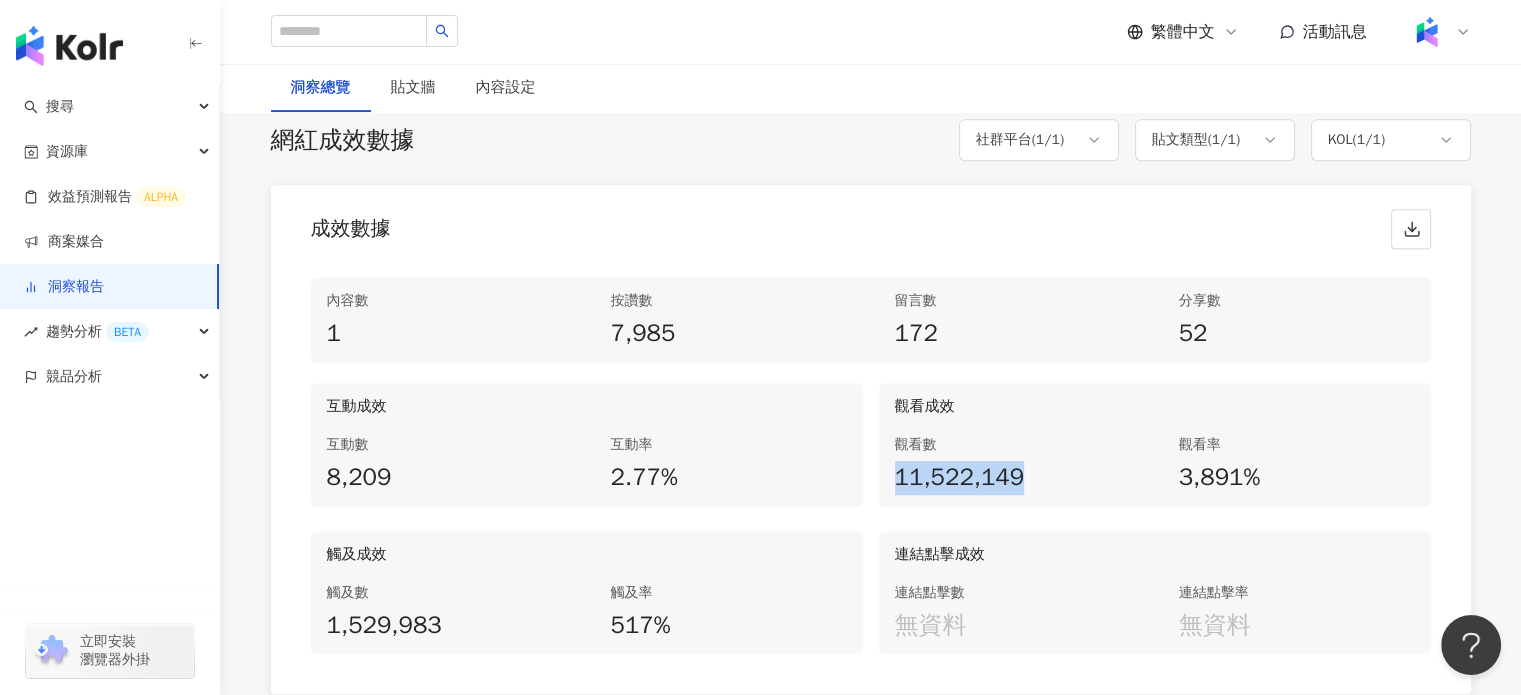 drag, startPoint x: 1024, startPoint y: 482, endPoint x: 885, endPoint y: 487, distance: 139.0899 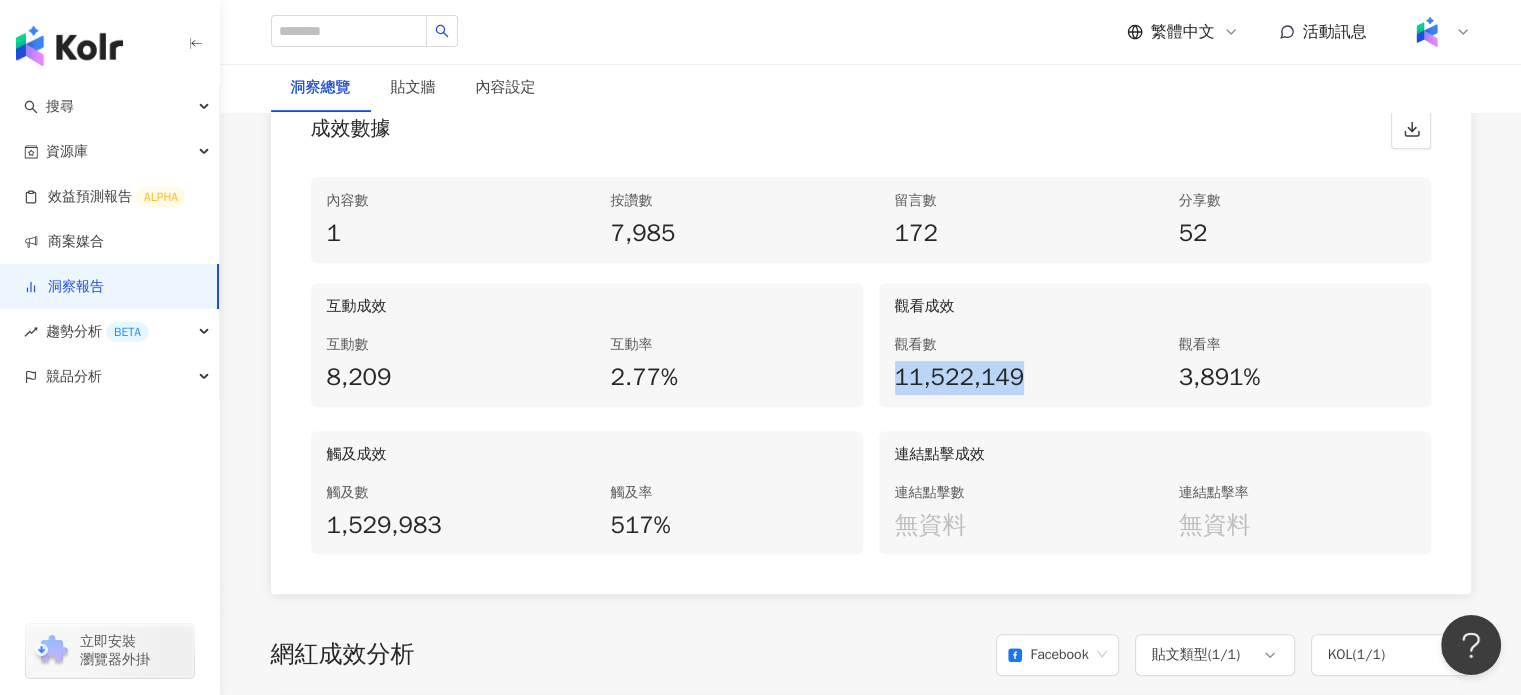 scroll, scrollTop: 900, scrollLeft: 0, axis: vertical 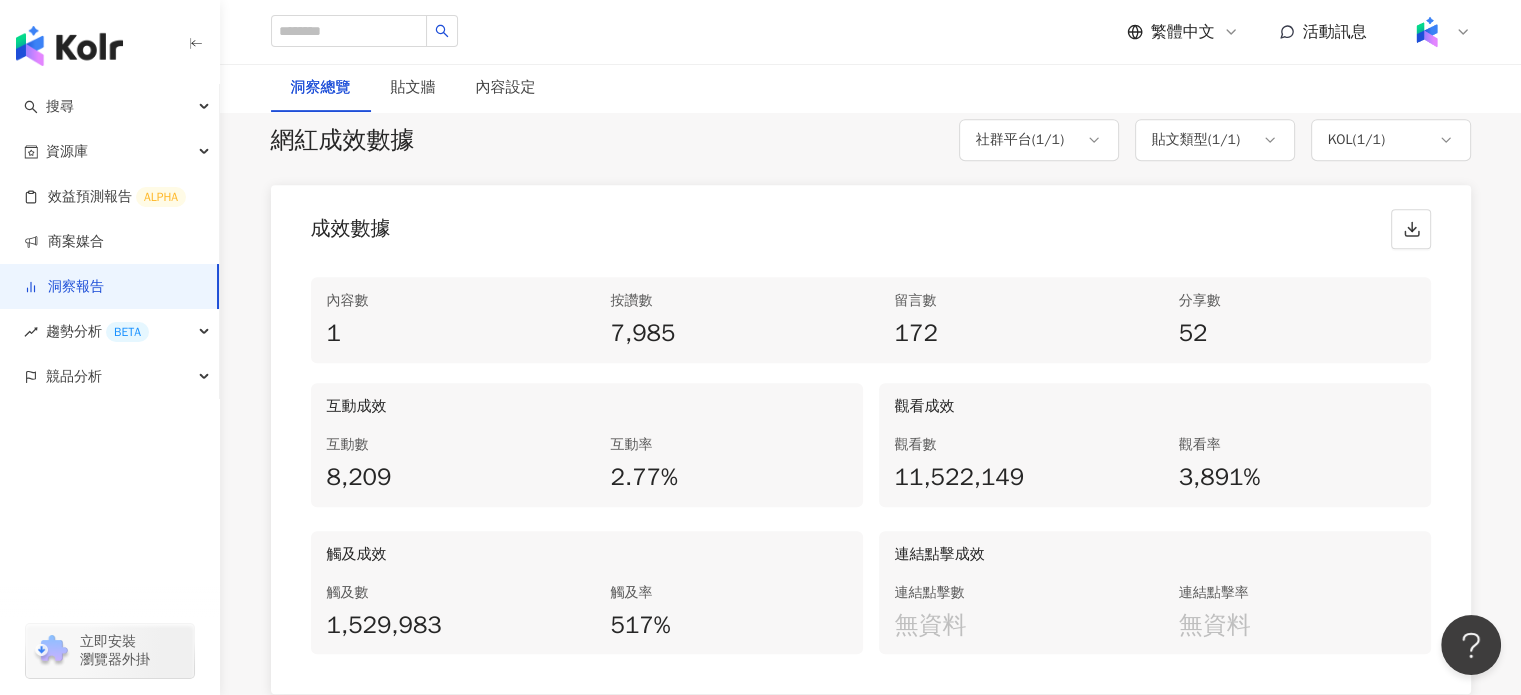click on "內容數 1 按讚數 7,985 留言數 172 分享數 52 互動成效 互動數 8,209 互動率 2.77% 觀看成效 觀看數 11,522,149 觀看率 3,891% 觸及成效 觸及數 1,529,983 觸及率 517% 連結點擊成效 連結點擊數 無資料 連結點擊率 無資料" at bounding box center [871, 477] 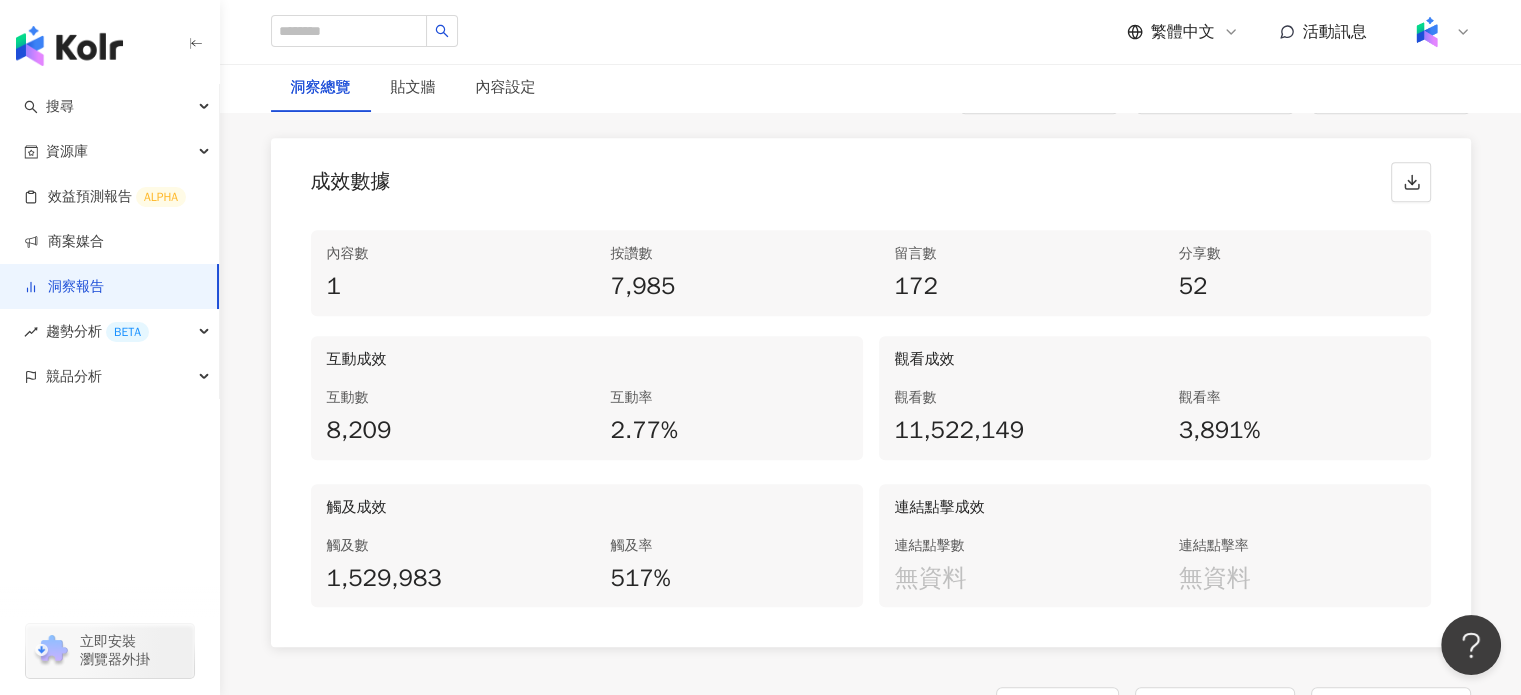 scroll, scrollTop: 900, scrollLeft: 0, axis: vertical 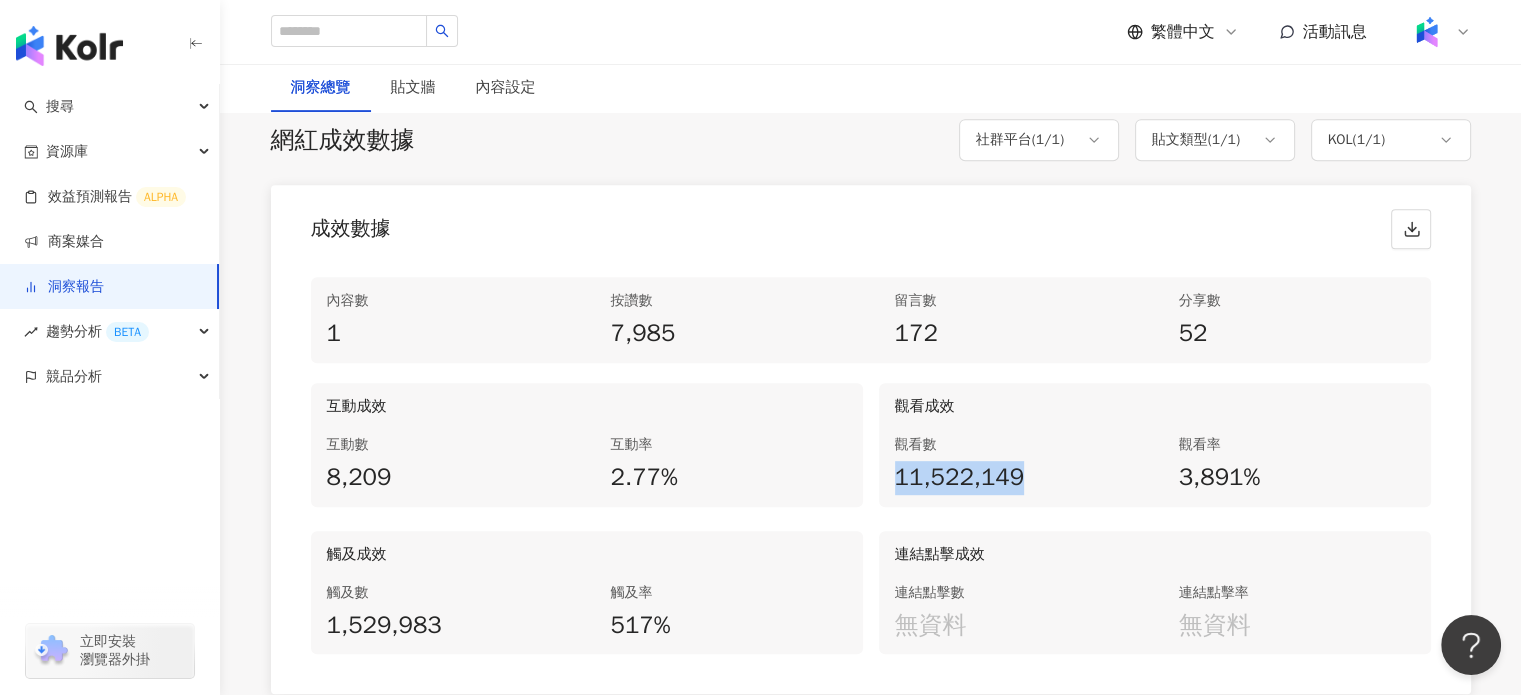 drag, startPoint x: 1016, startPoint y: 476, endPoint x: 887, endPoint y: 475, distance: 129.00388 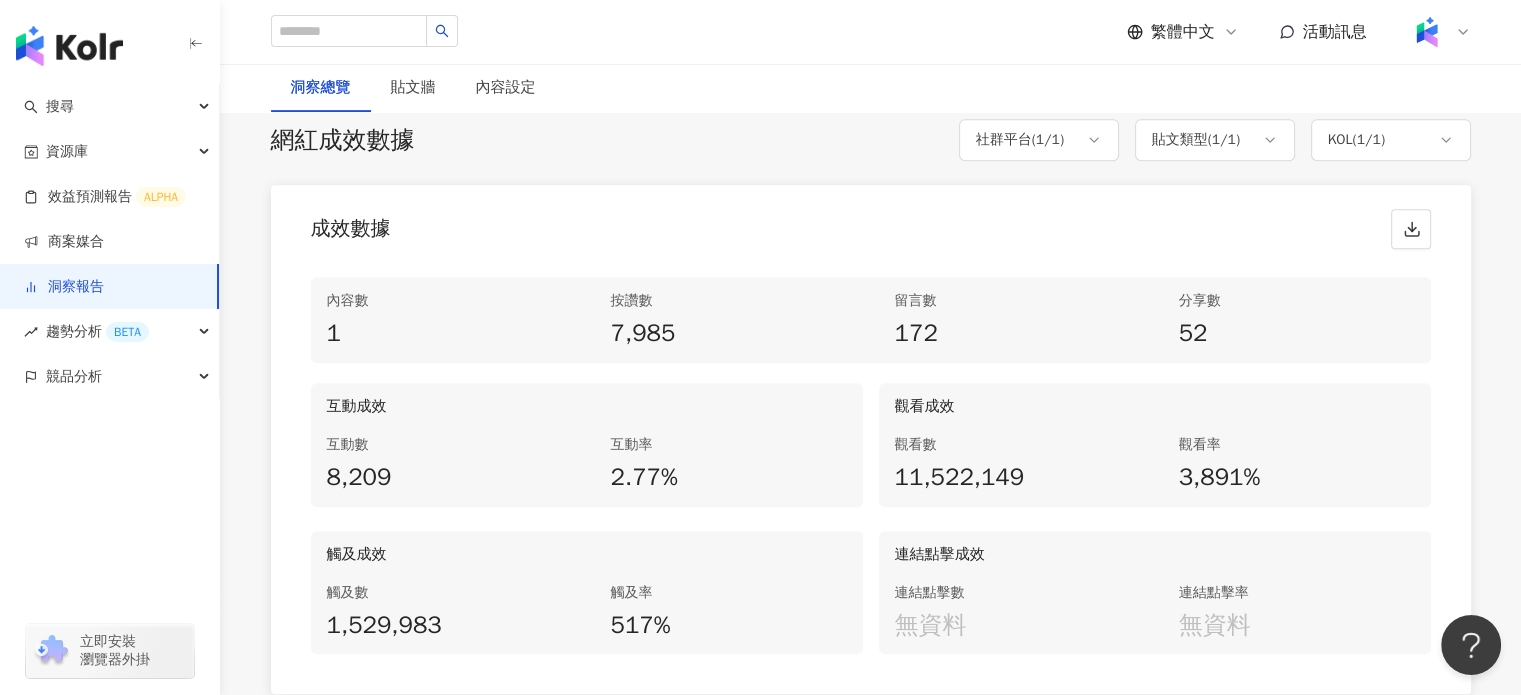 click on "11,522,149" at bounding box center [1013, 478] 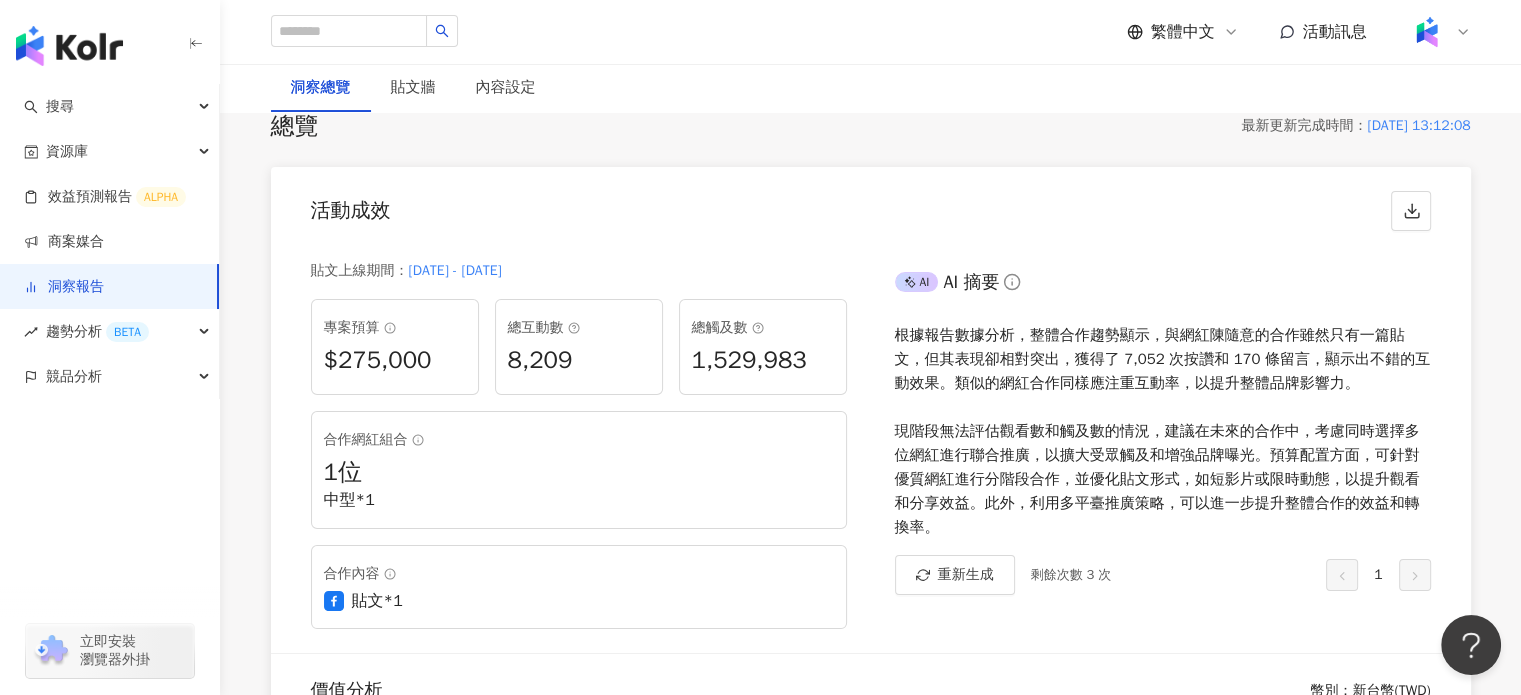 scroll, scrollTop: 100, scrollLeft: 0, axis: vertical 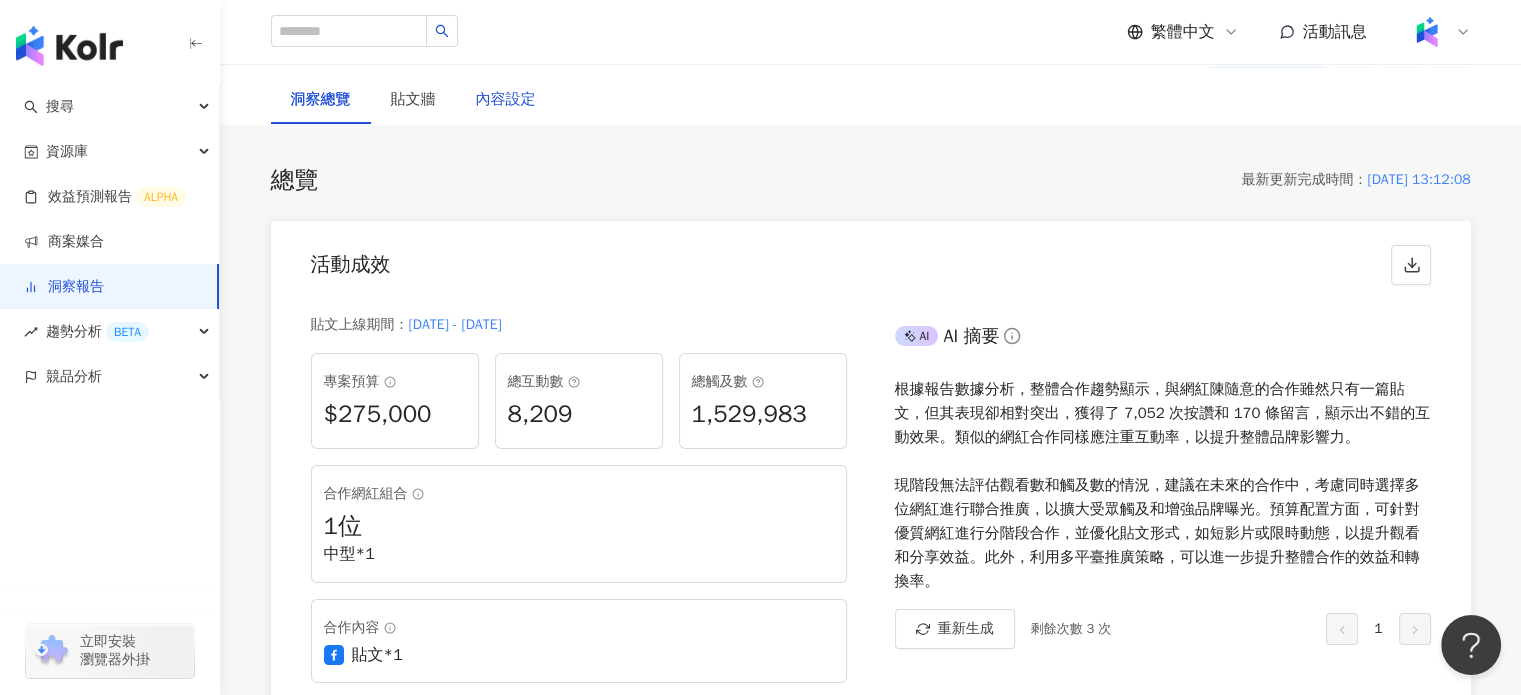 click on "內容設定" at bounding box center [506, 100] 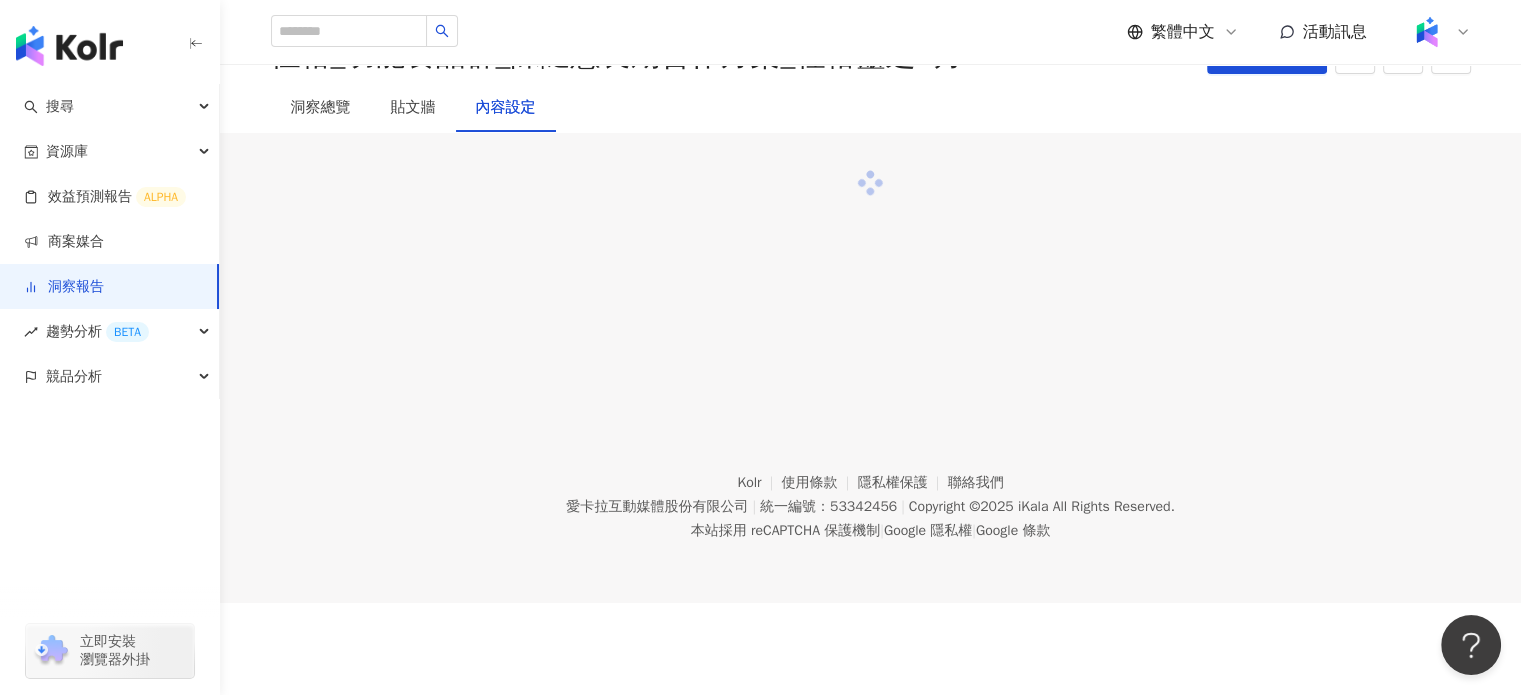 scroll, scrollTop: 0, scrollLeft: 0, axis: both 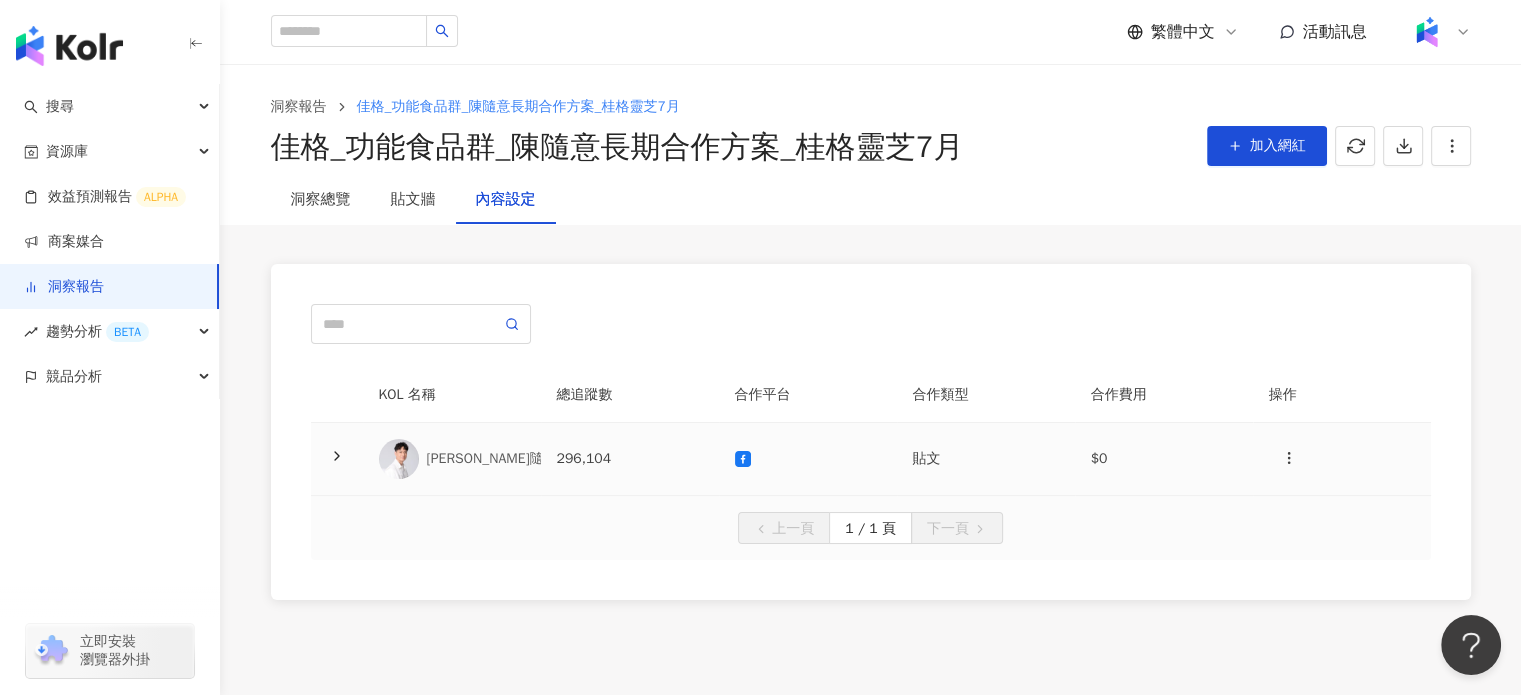click on "[PERSON_NAME]隨意 [PERSON_NAME]" at bounding box center [546, 459] 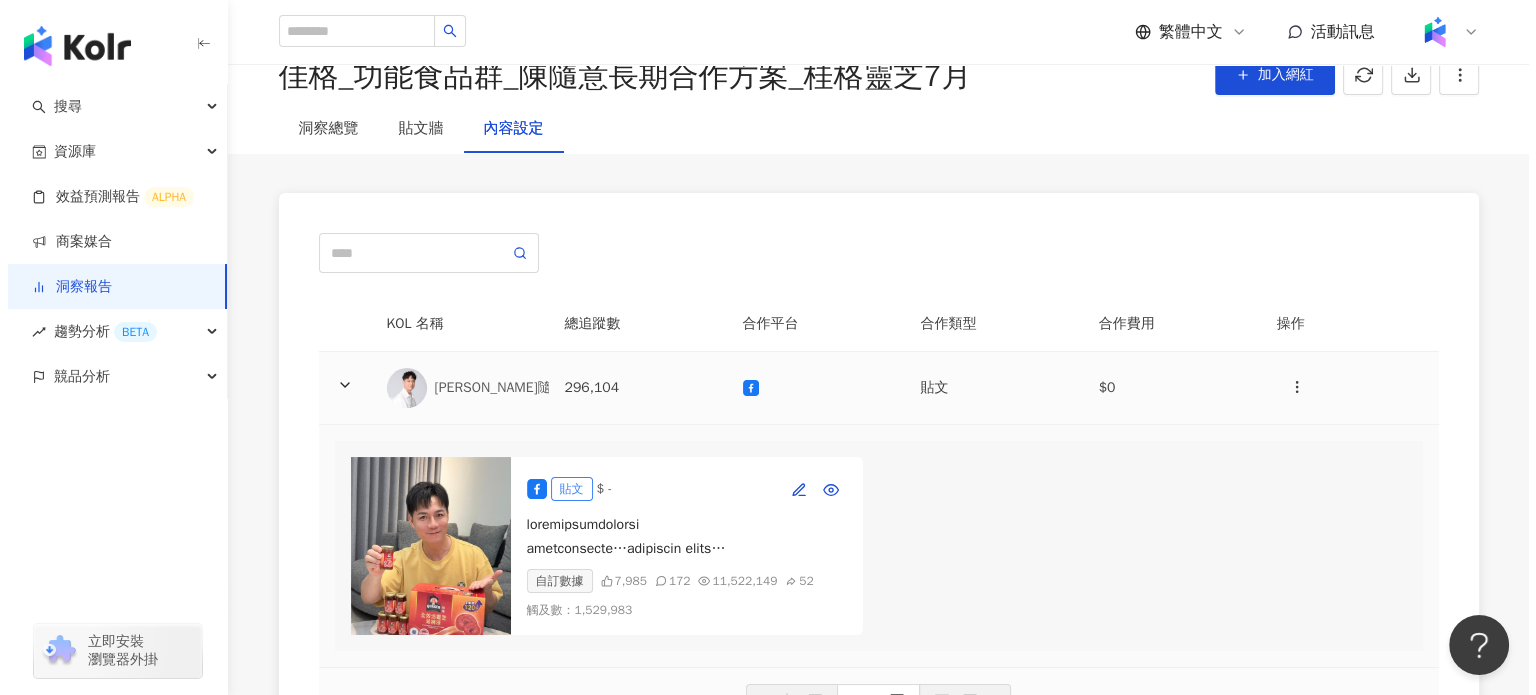 scroll, scrollTop: 200, scrollLeft: 0, axis: vertical 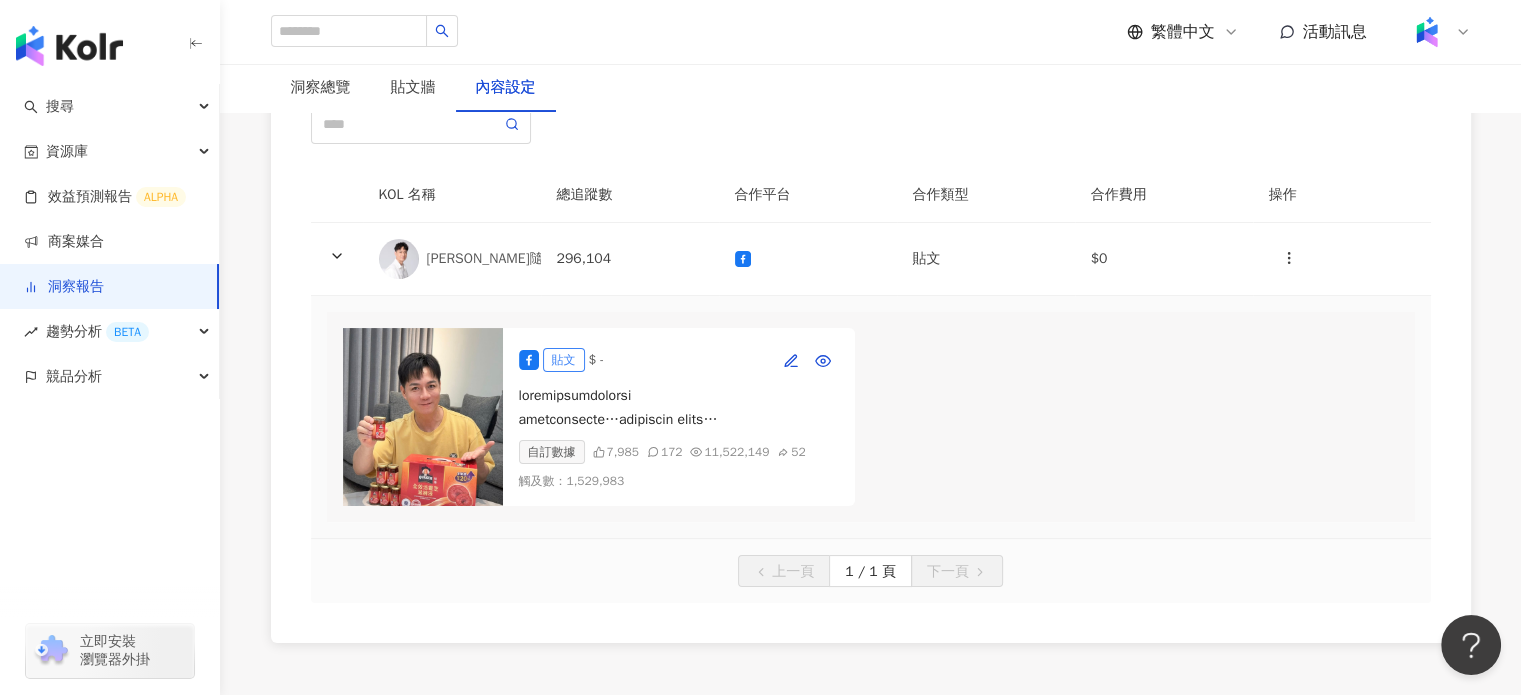 click on "7,985" at bounding box center [616, 452] 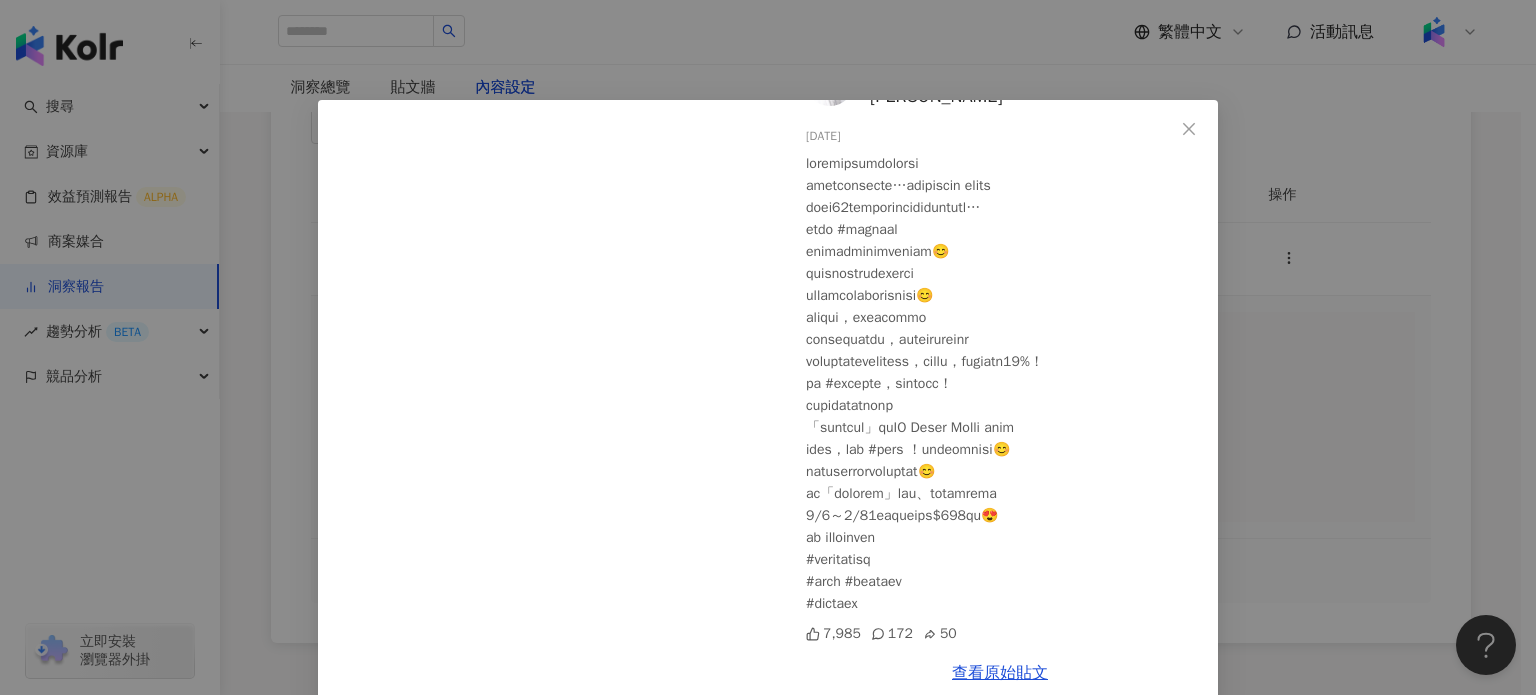 scroll, scrollTop: 98, scrollLeft: 0, axis: vertical 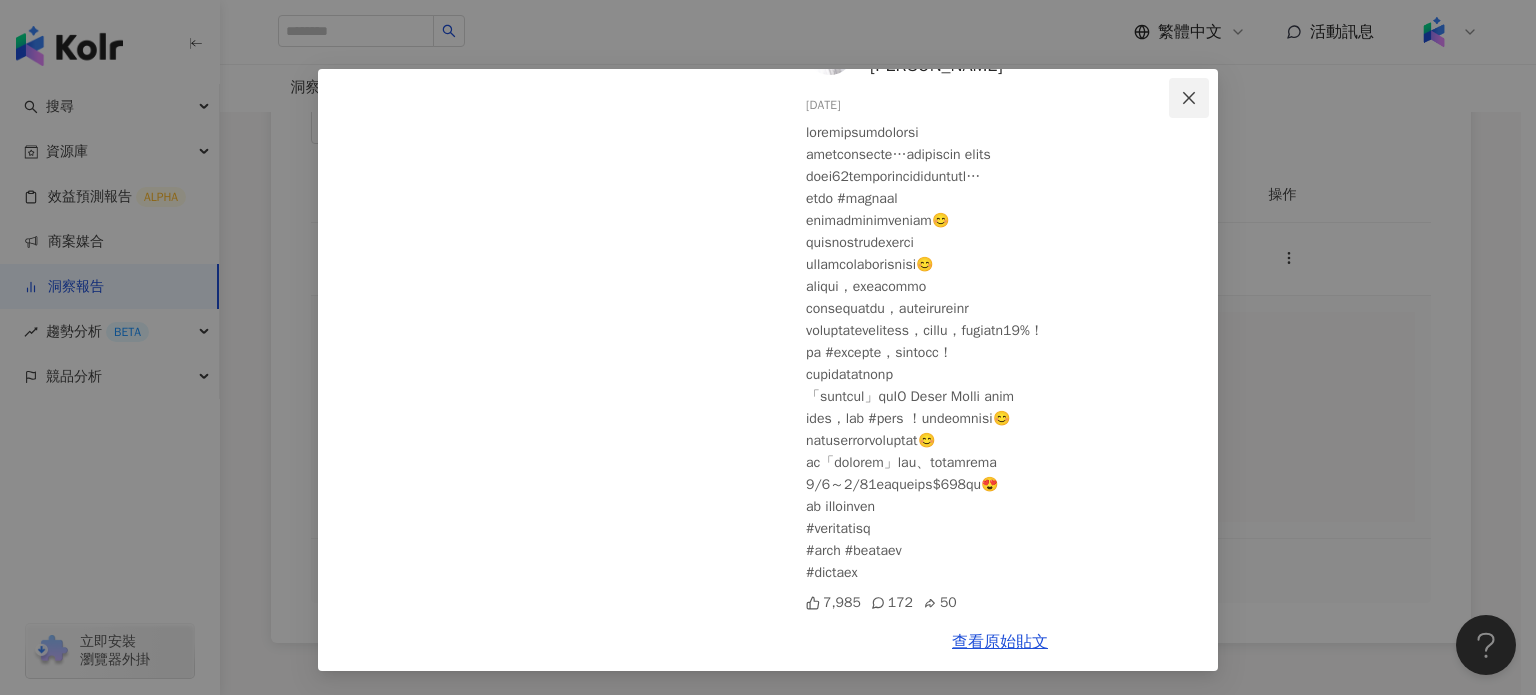 click 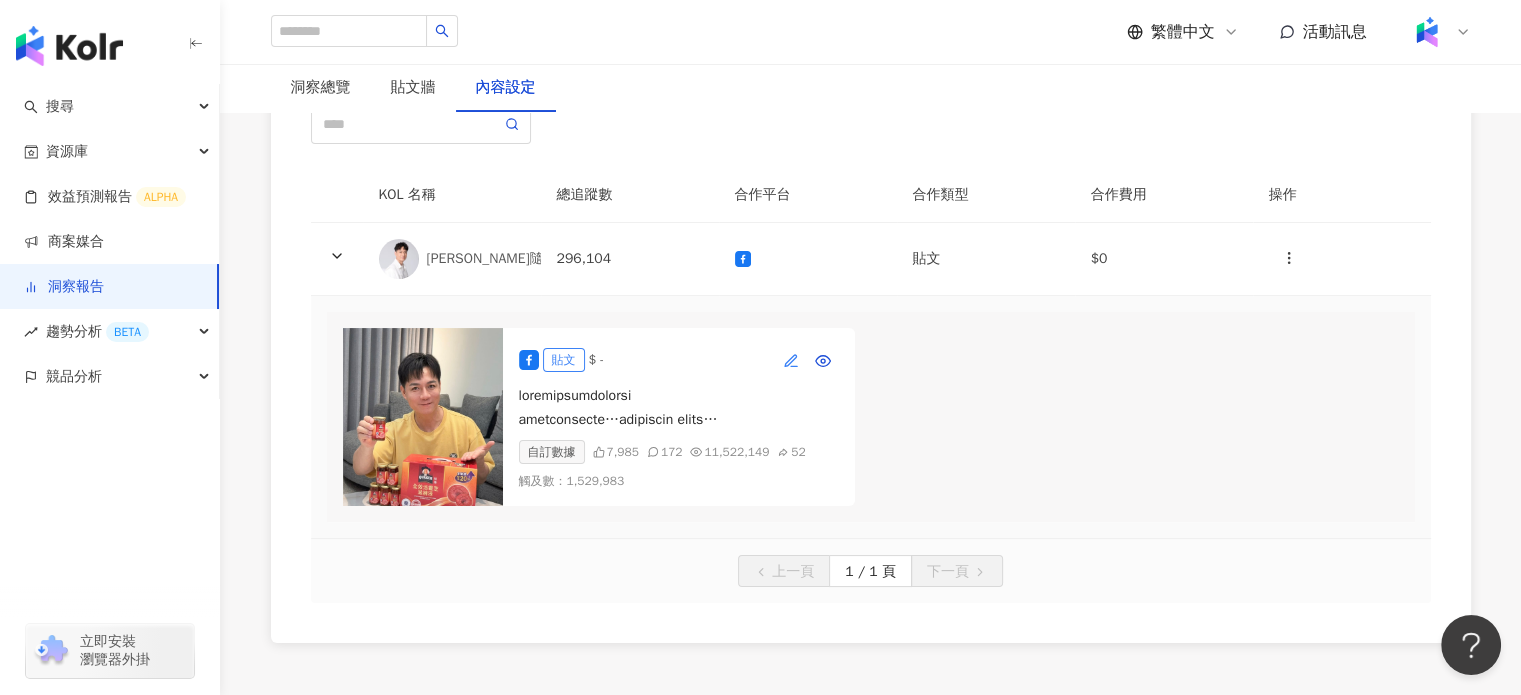 click 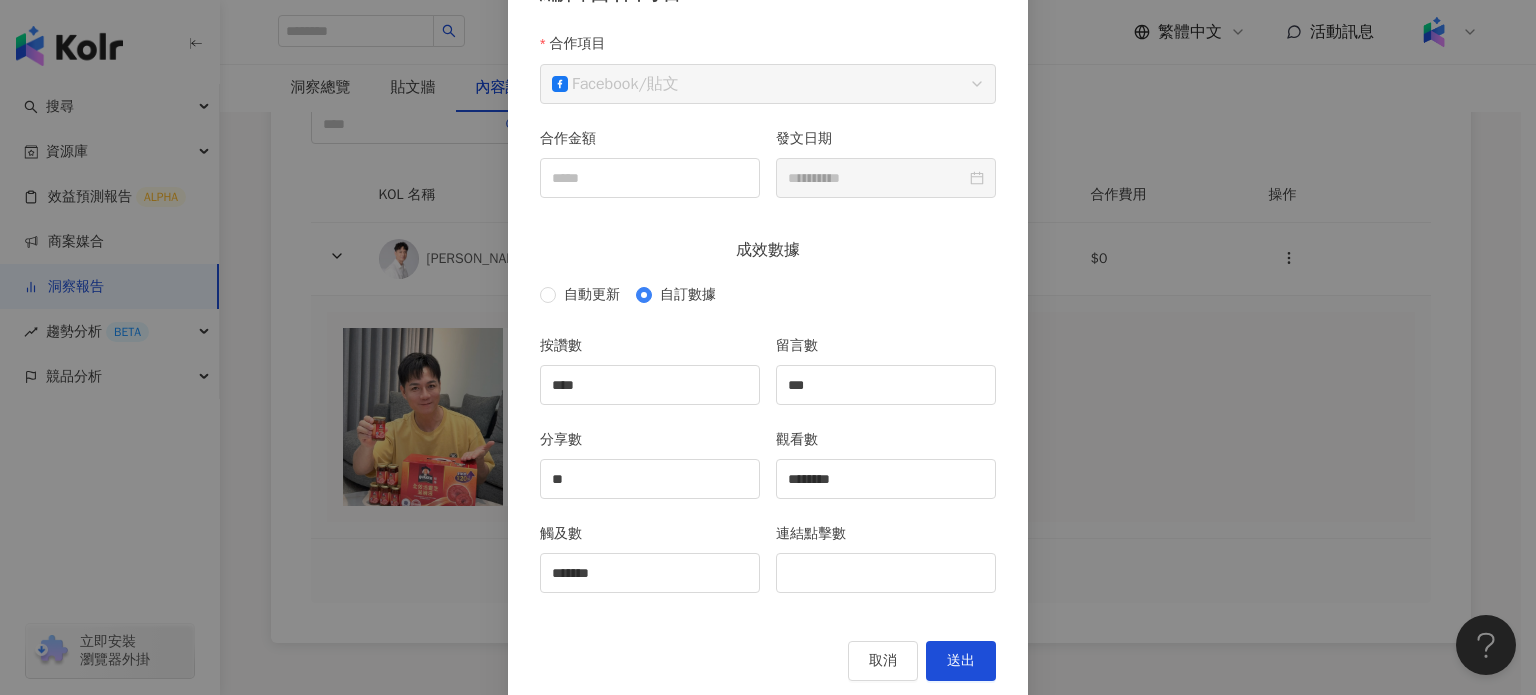scroll, scrollTop: 188, scrollLeft: 0, axis: vertical 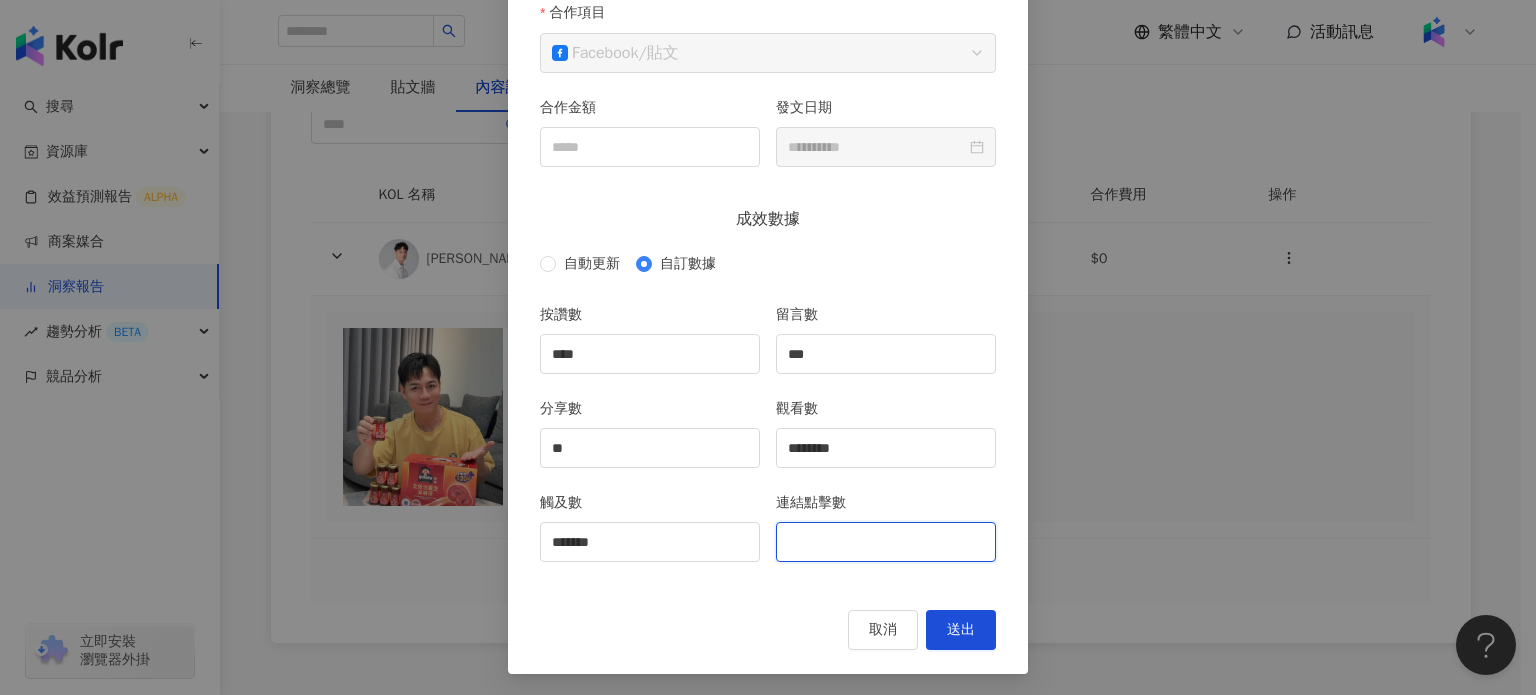 click on "連結點擊數" at bounding box center (886, 542) 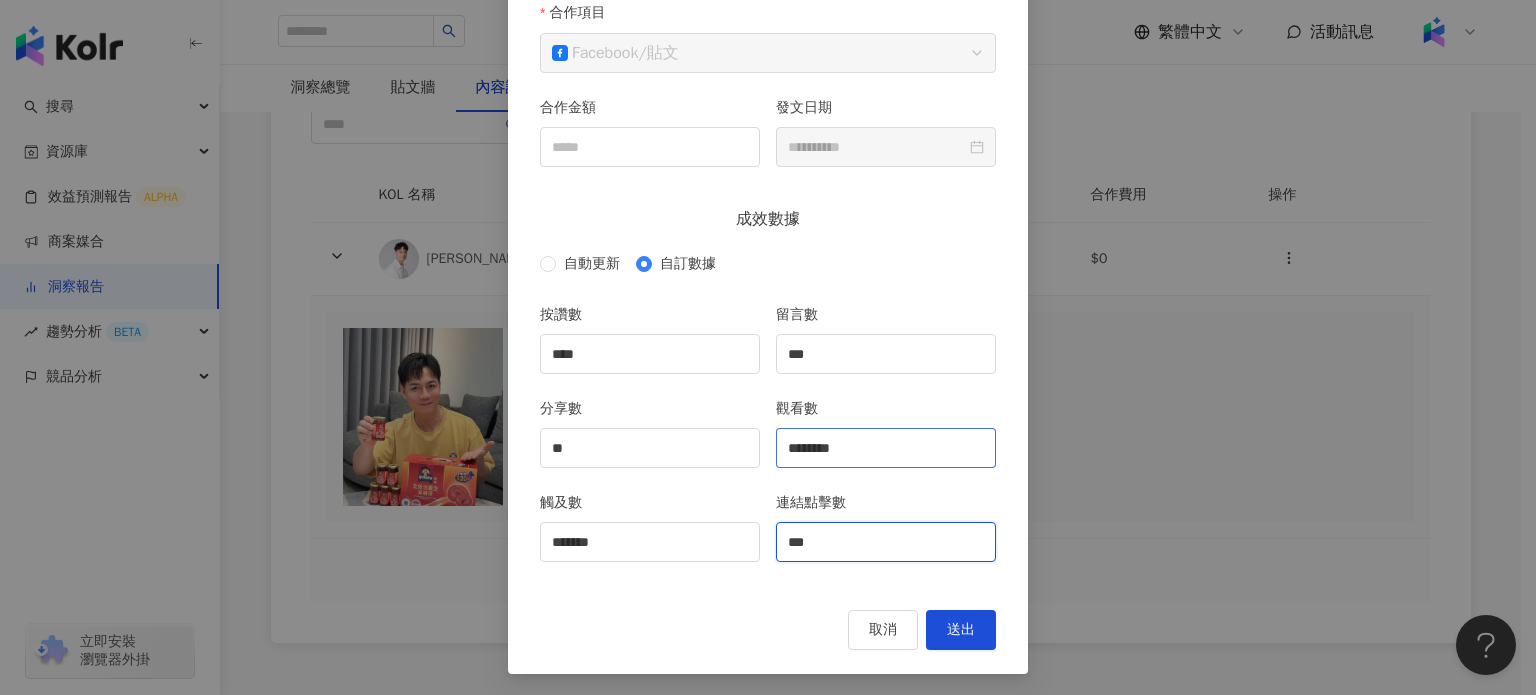 type on "***" 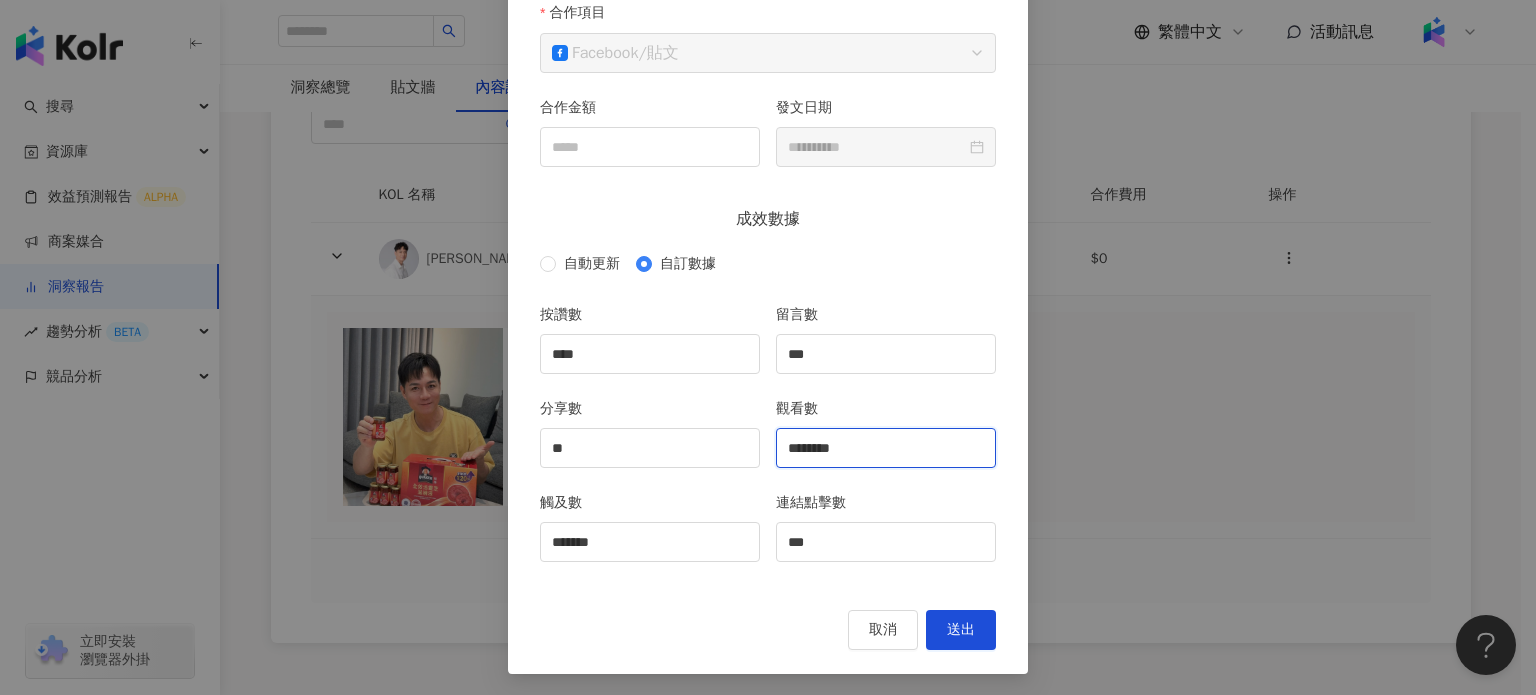 drag, startPoint x: 855, startPoint y: 444, endPoint x: 768, endPoint y: 435, distance: 87.46428 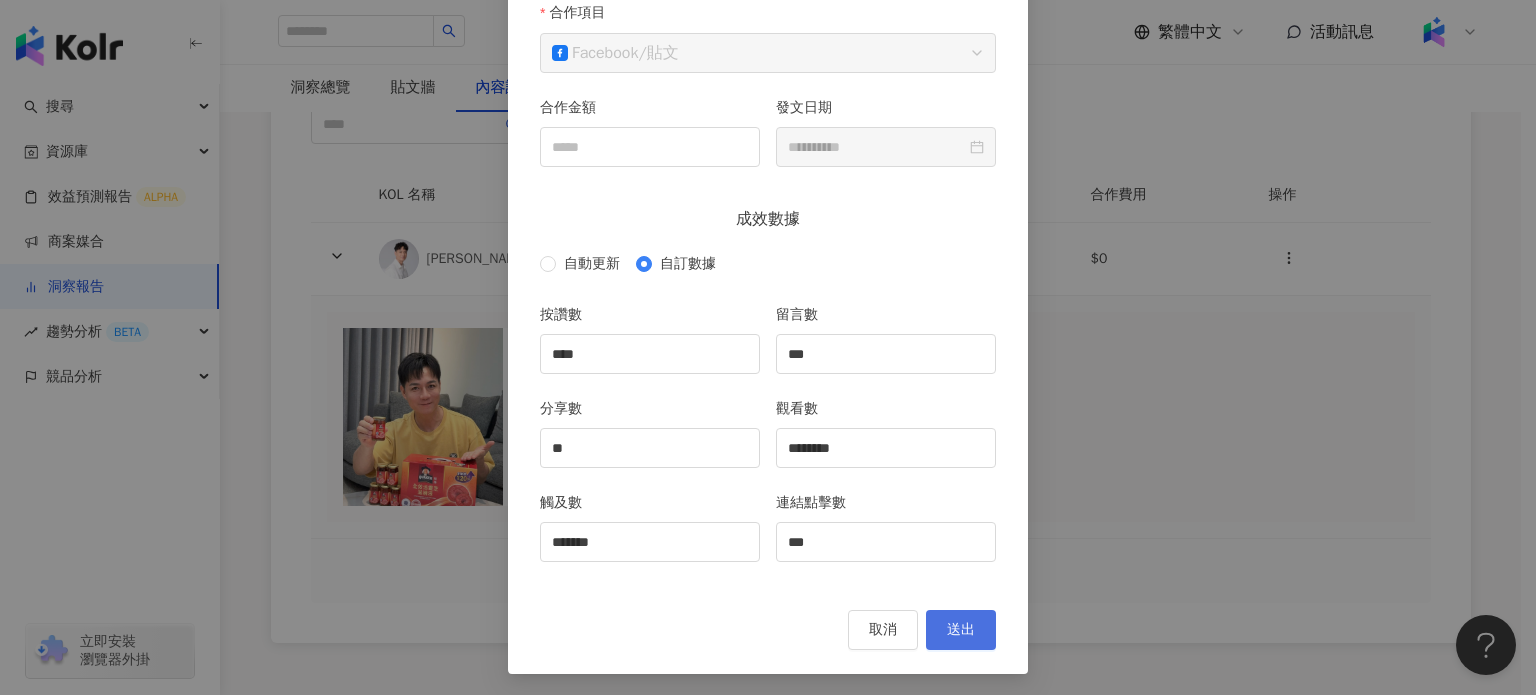 click on "送出" at bounding box center (961, 630) 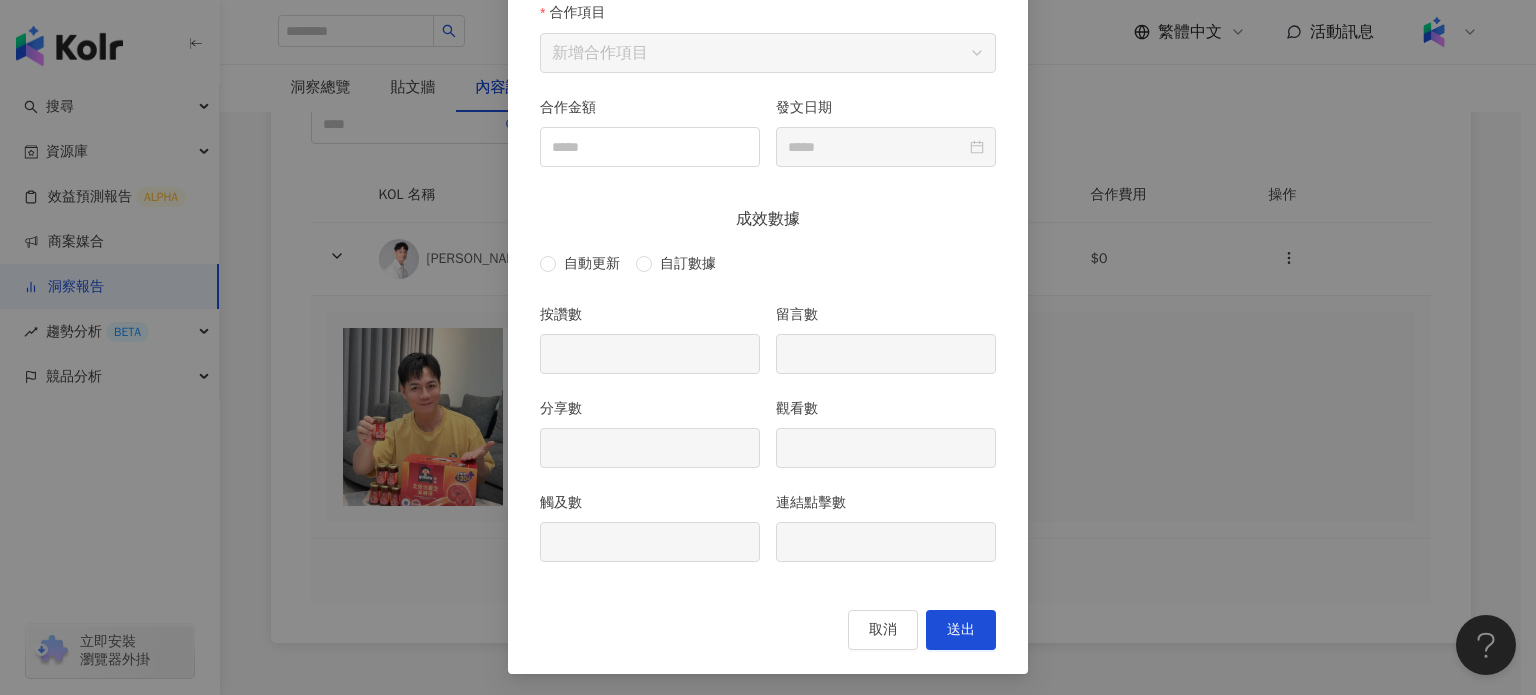 type on "****" 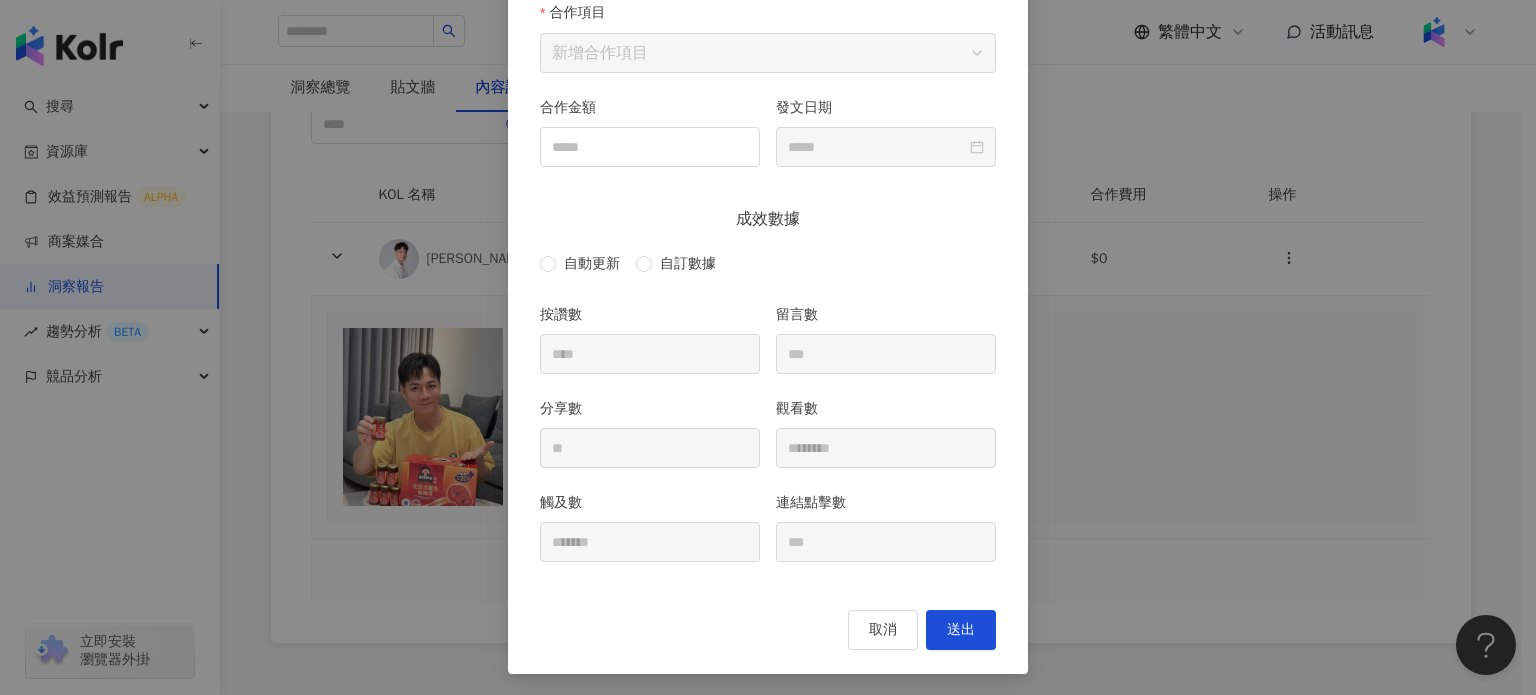 type on "**********" 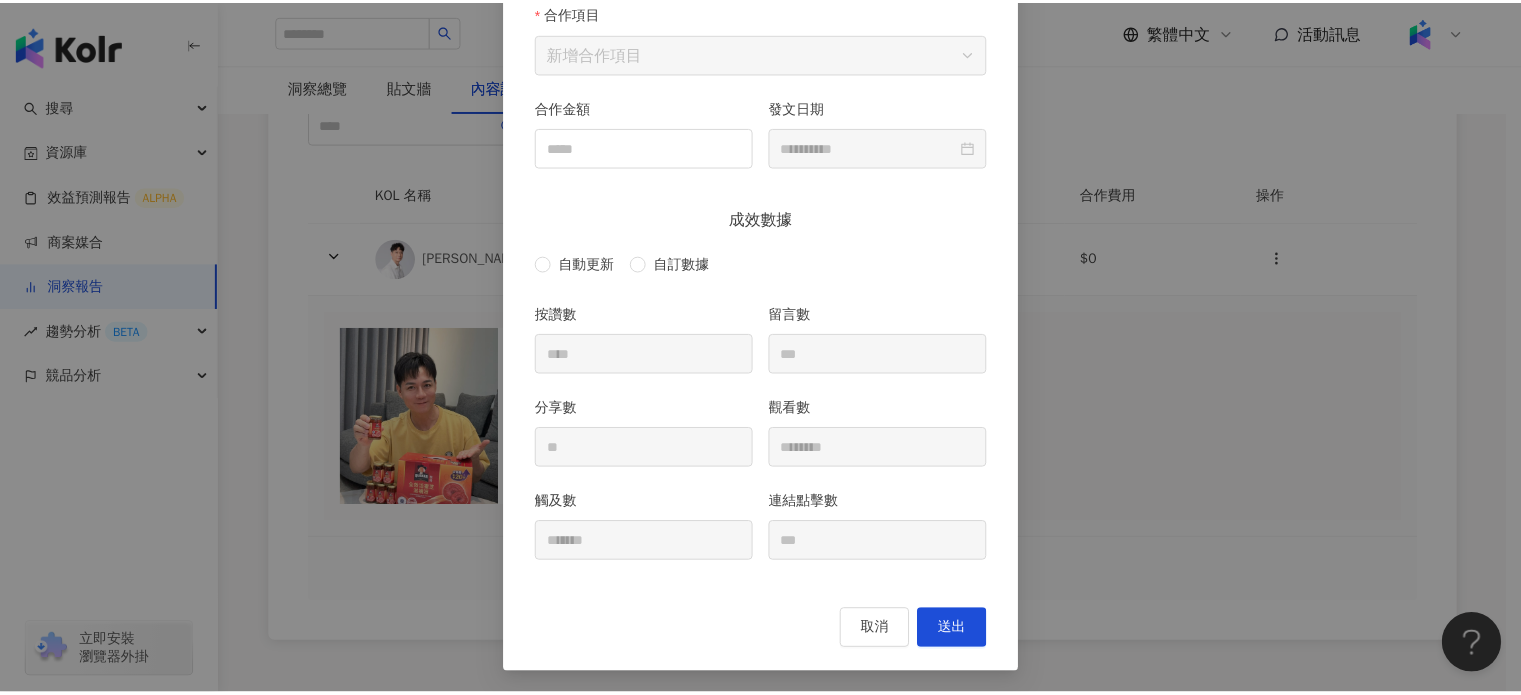 scroll, scrollTop: 88, scrollLeft: 0, axis: vertical 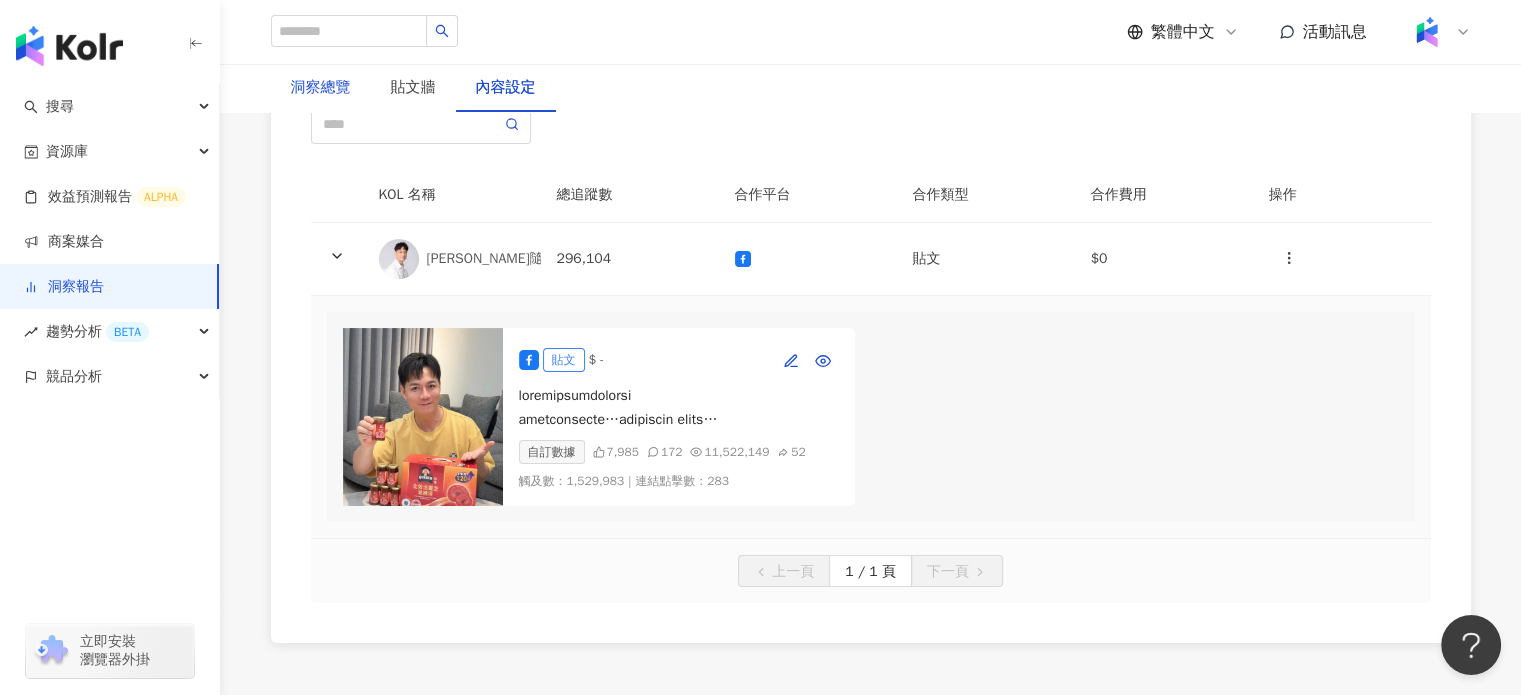 click on "洞察總覽" at bounding box center [321, 88] 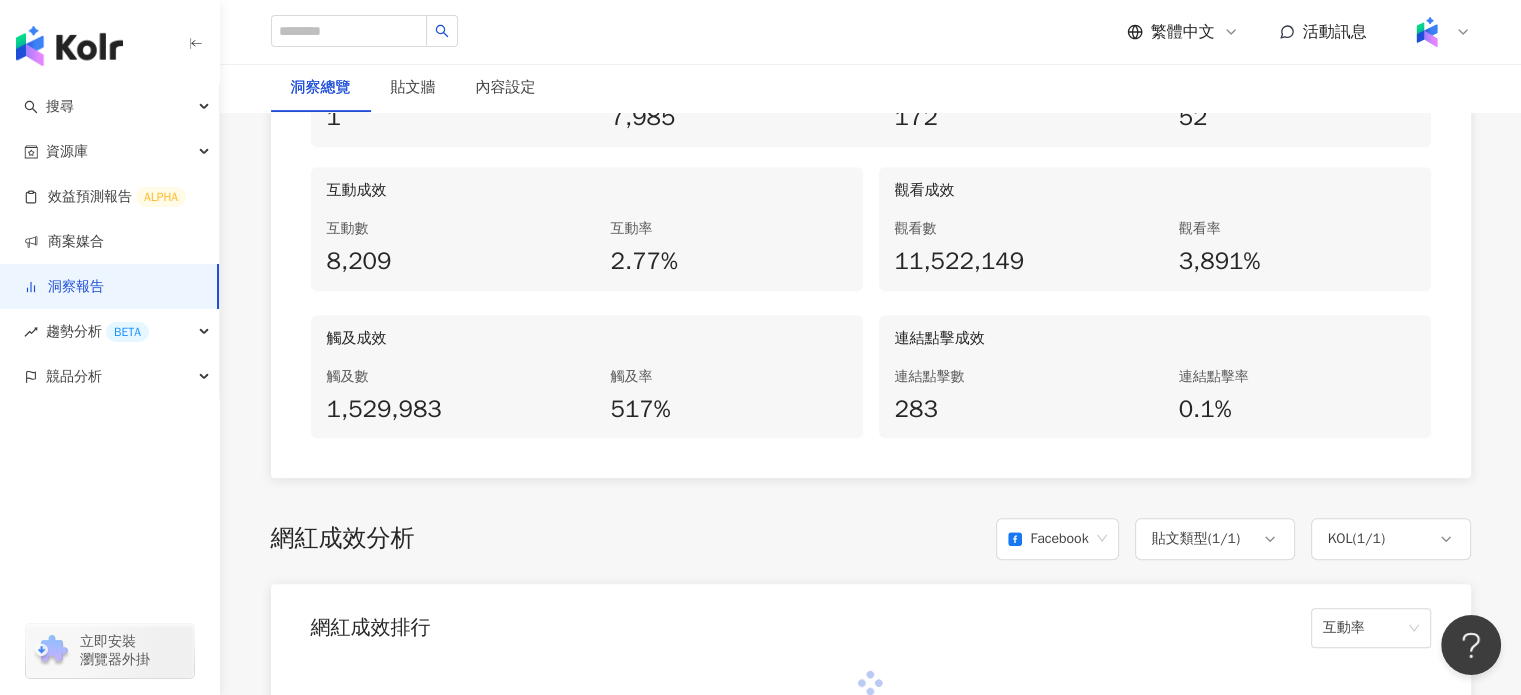 scroll, scrollTop: 1000, scrollLeft: 0, axis: vertical 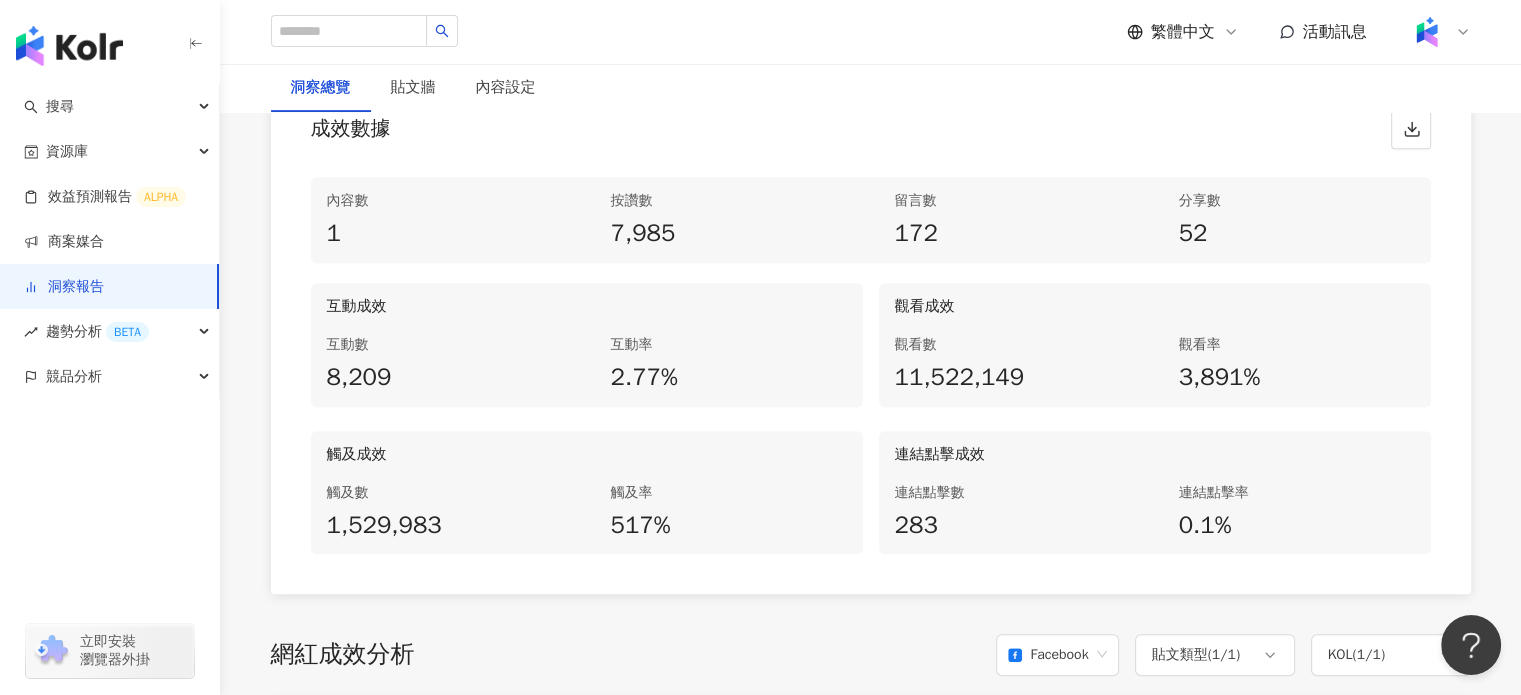 click on "11,522,149" at bounding box center (1013, 378) 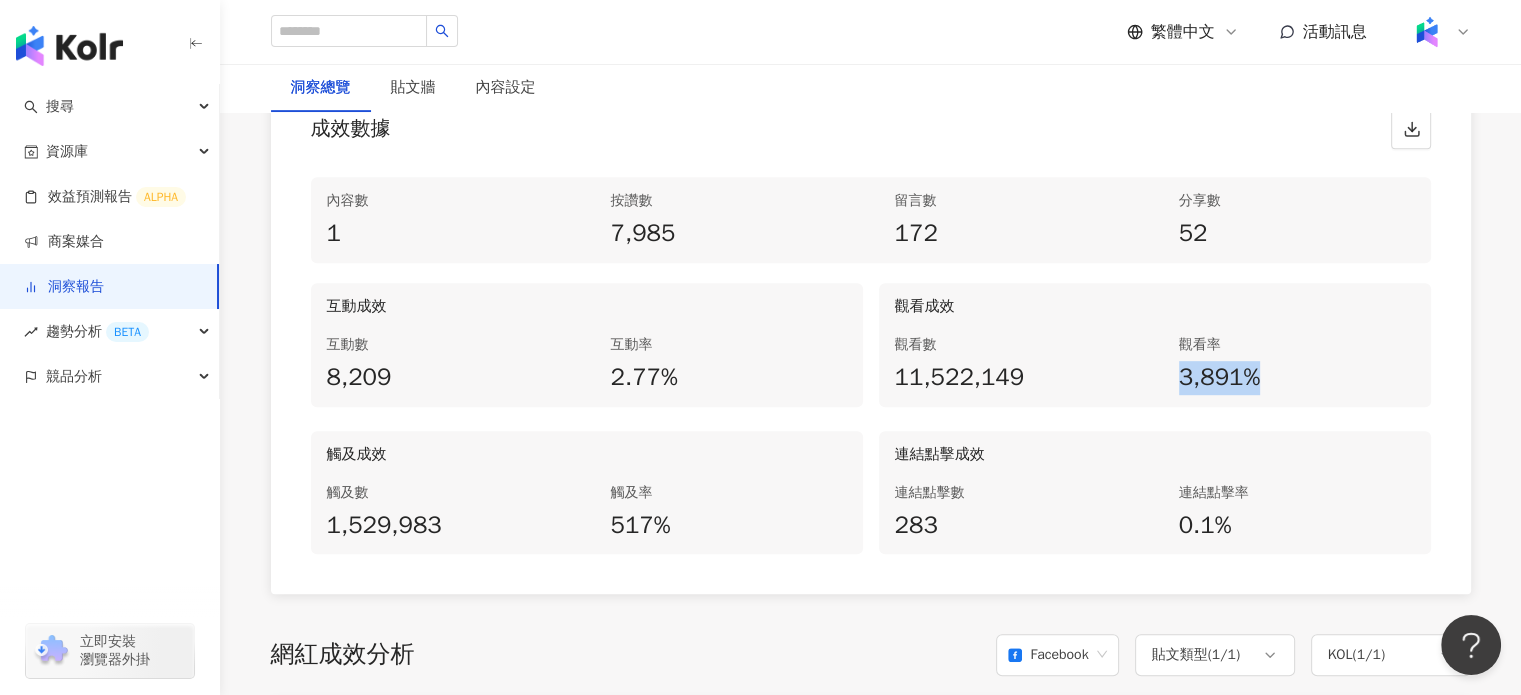 drag, startPoint x: 1180, startPoint y: 368, endPoint x: 1278, endPoint y: 368, distance: 98 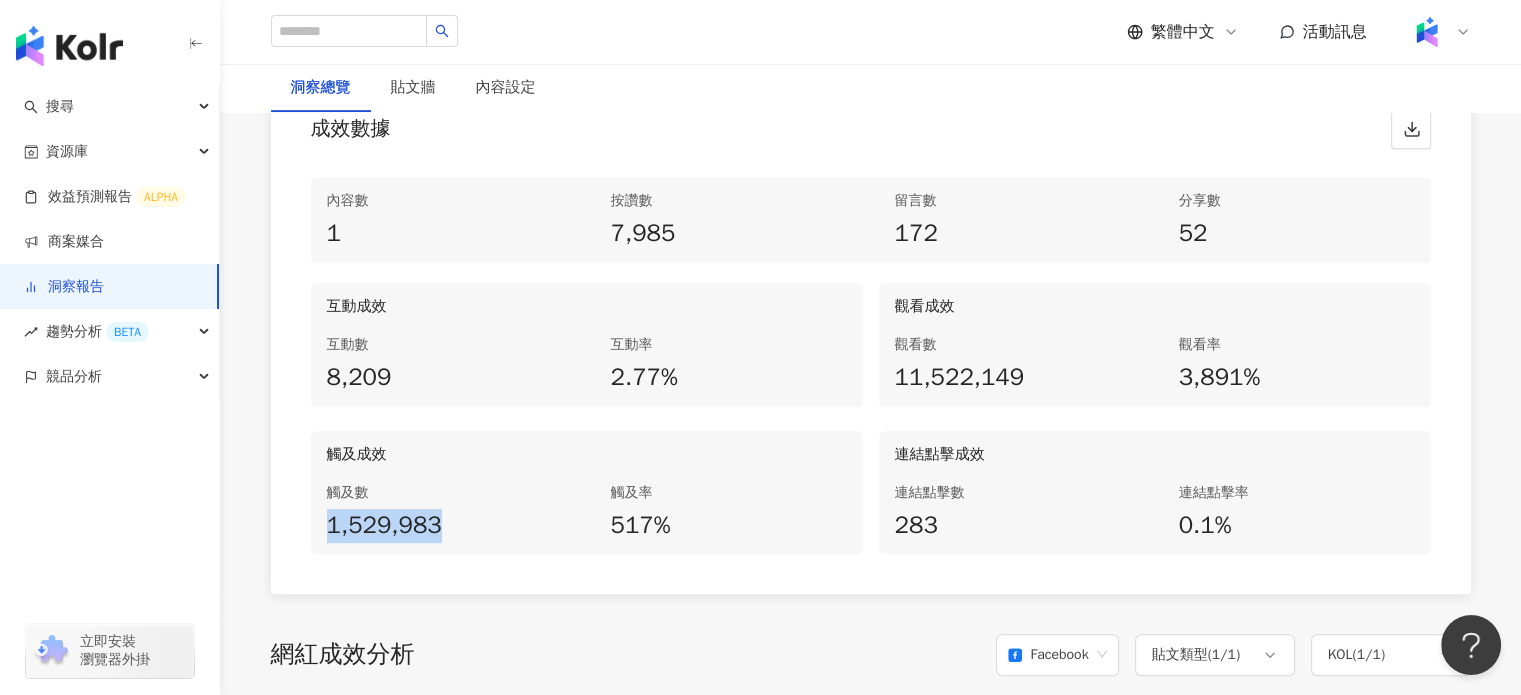 drag, startPoint x: 441, startPoint y: 527, endPoint x: 322, endPoint y: 515, distance: 119.60351 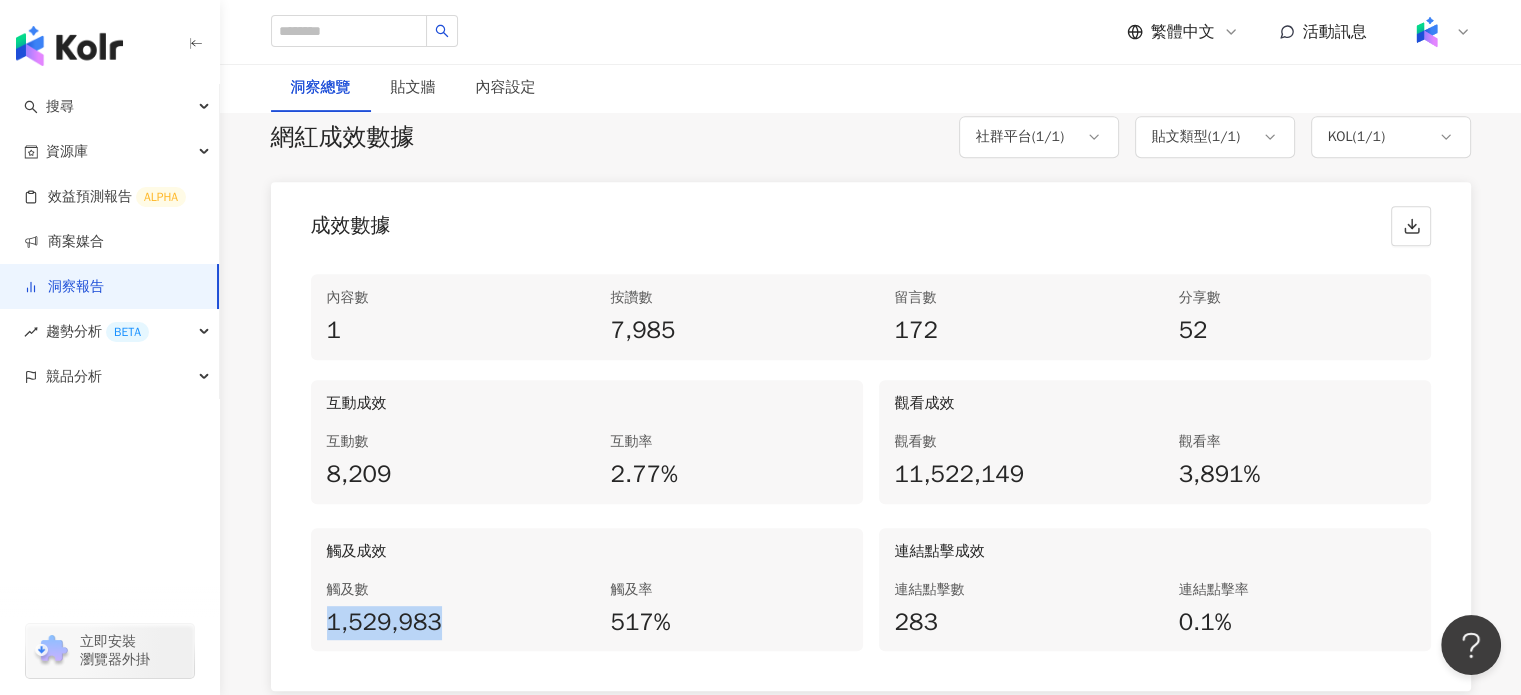 scroll, scrollTop: 900, scrollLeft: 0, axis: vertical 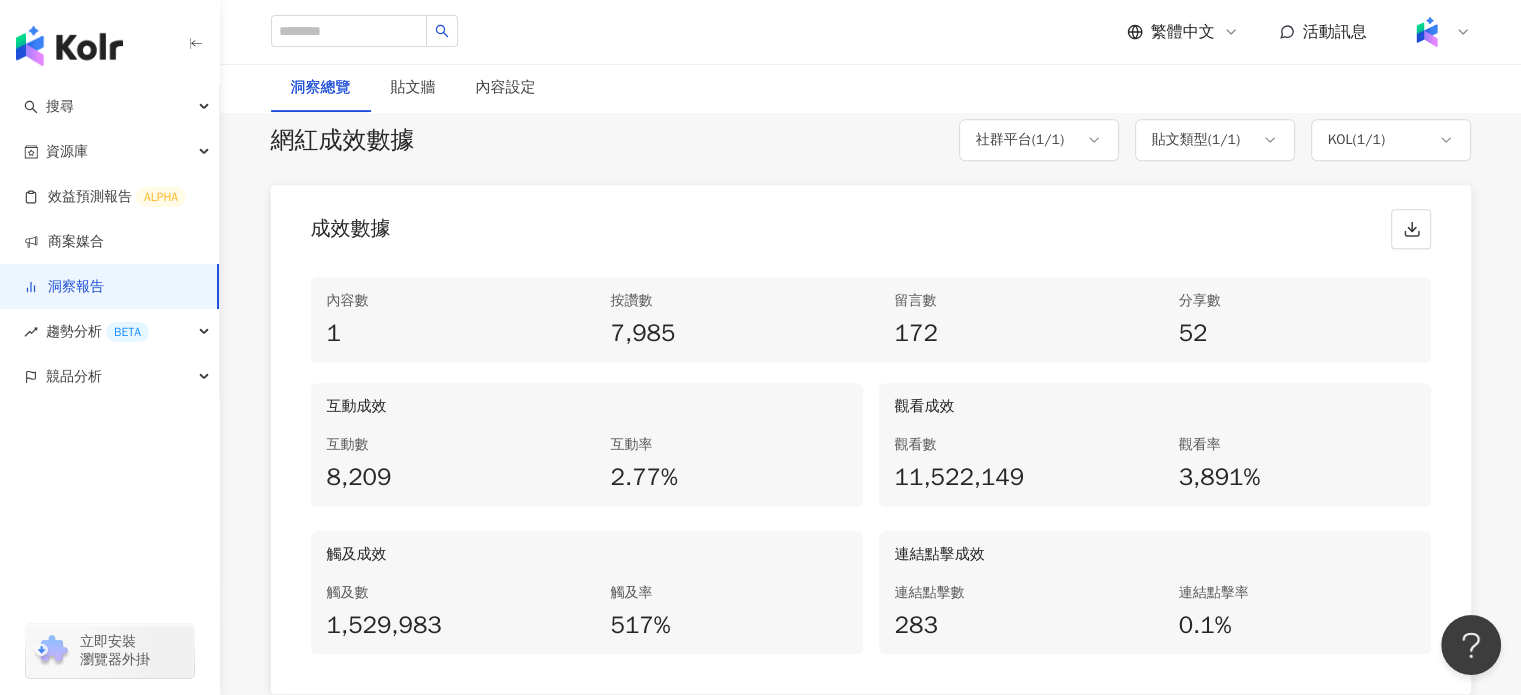 click on "成效數據" at bounding box center [871, 223] 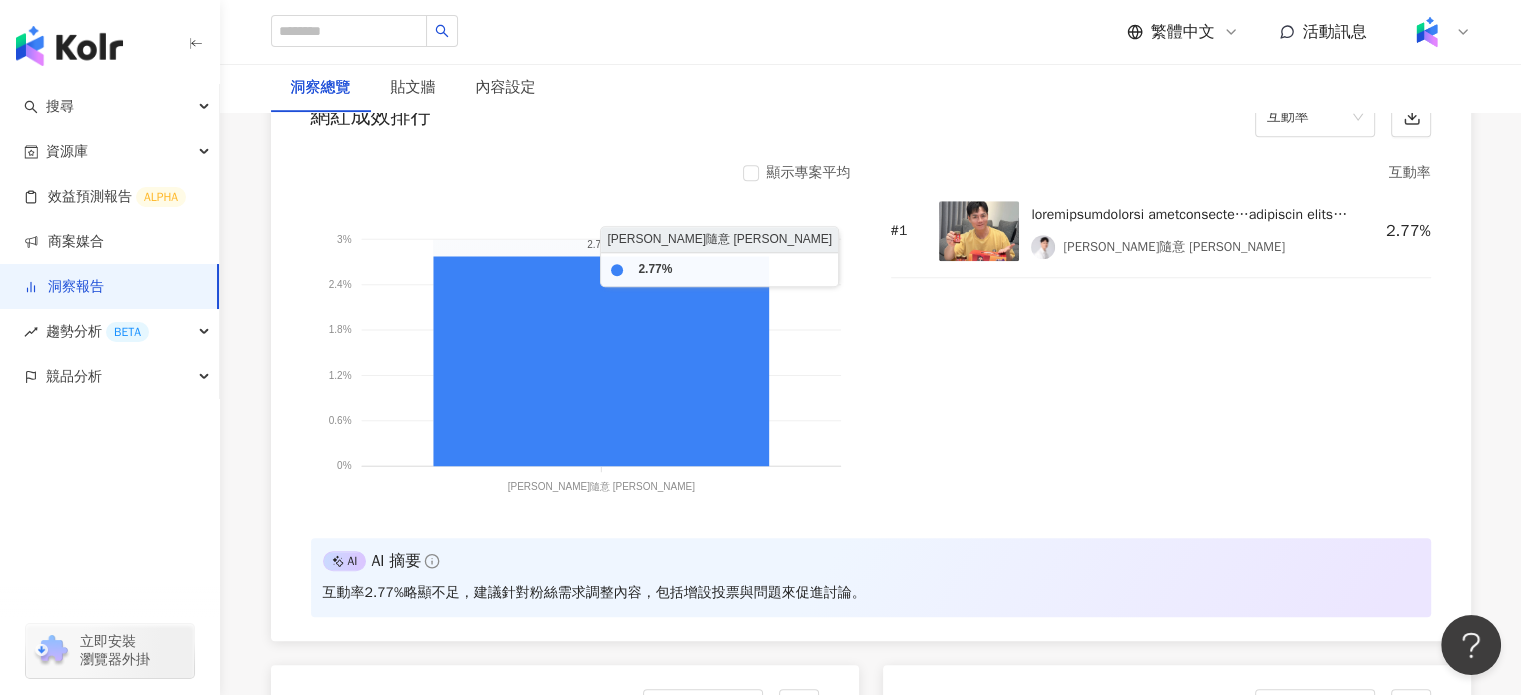 scroll, scrollTop: 1400, scrollLeft: 0, axis: vertical 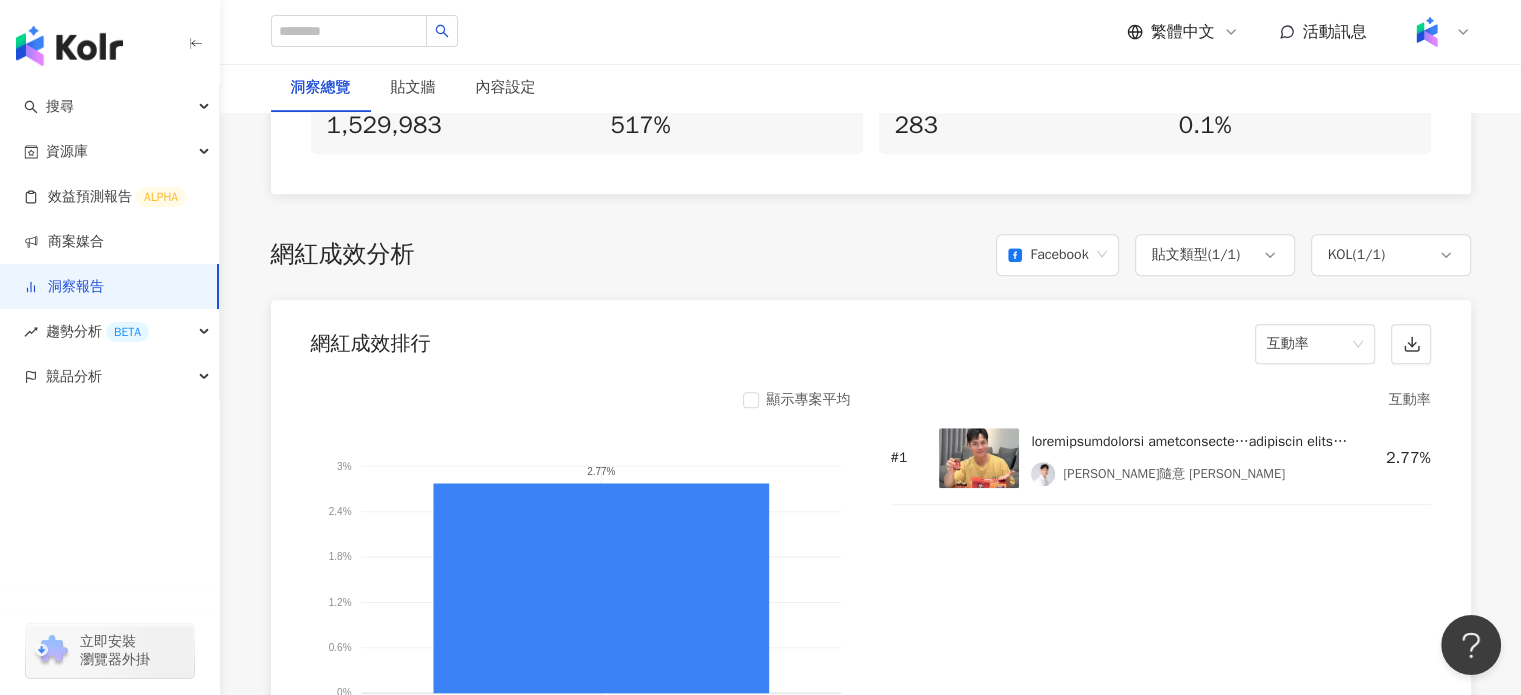click at bounding box center (1192, 442) 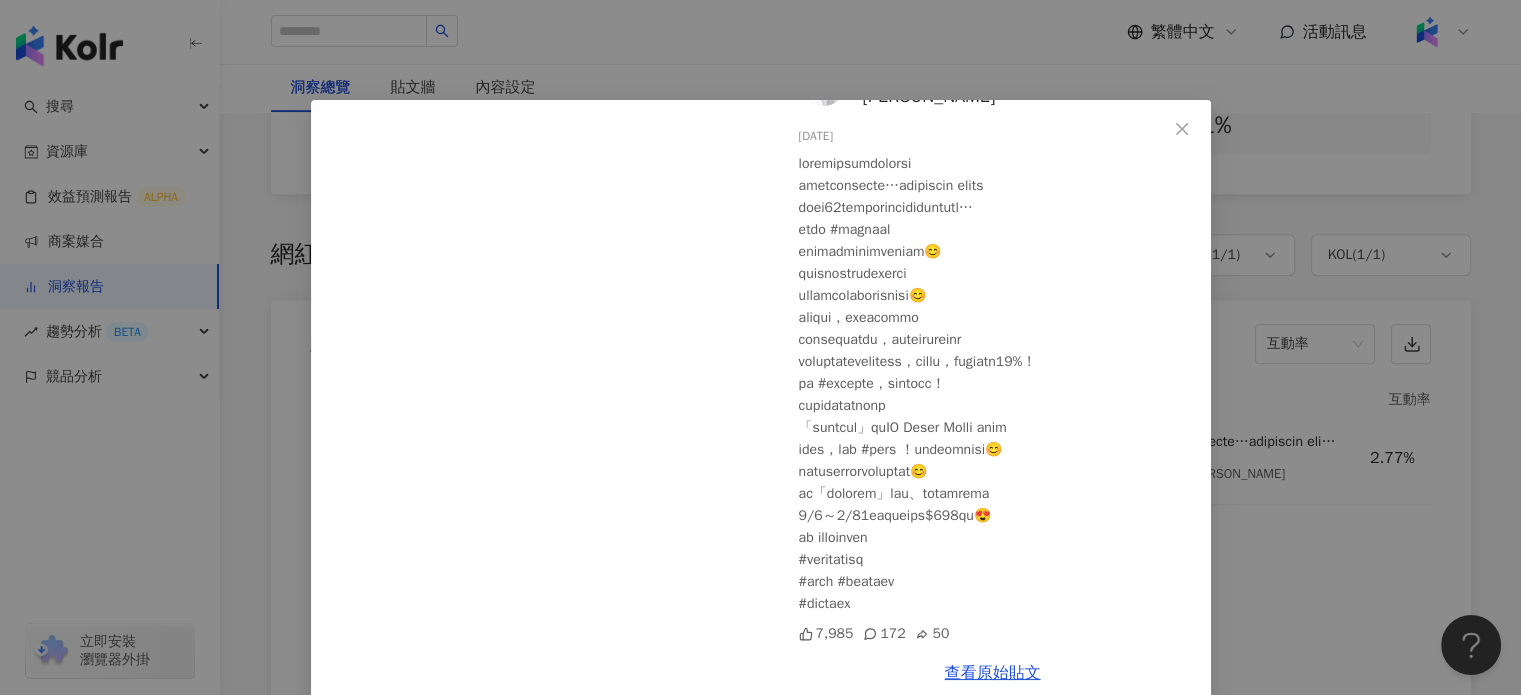 scroll, scrollTop: 0, scrollLeft: 0, axis: both 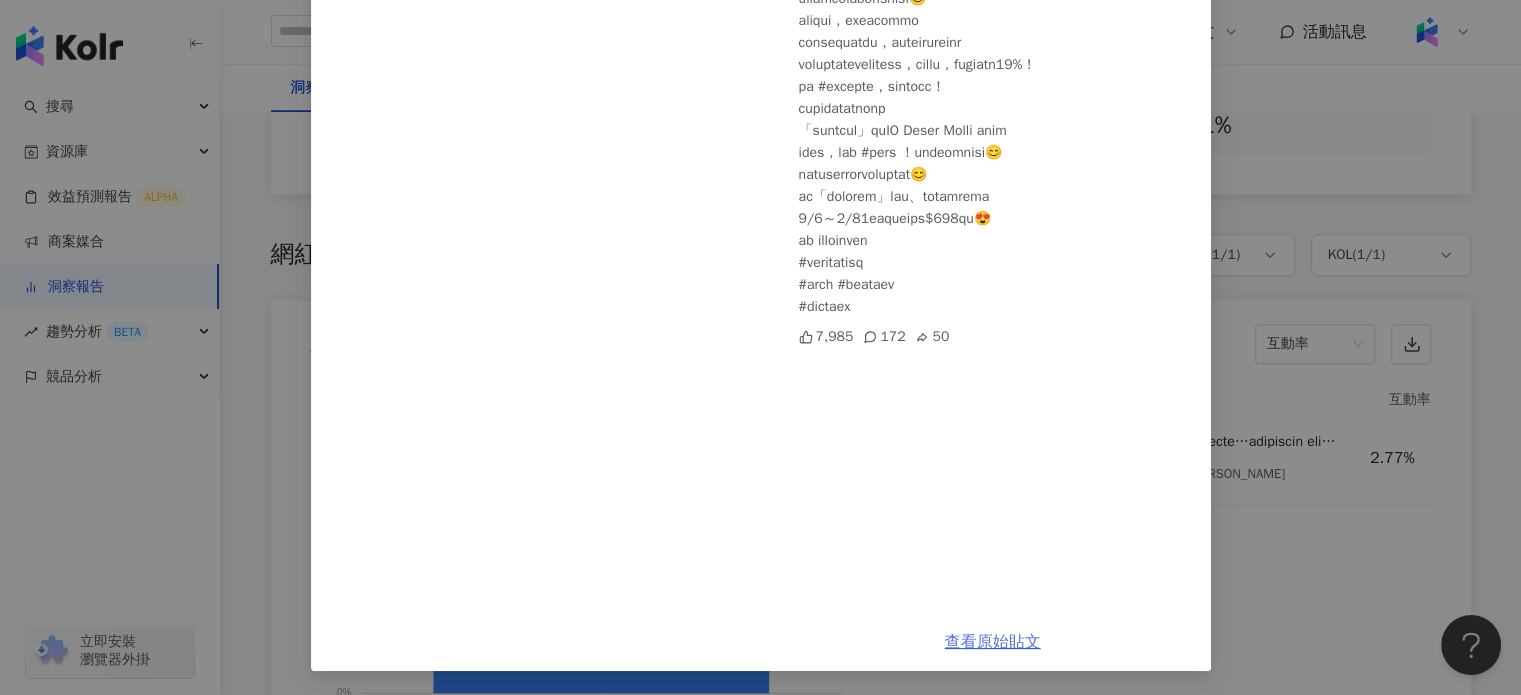 click on "查看原始貼文" at bounding box center [993, 642] 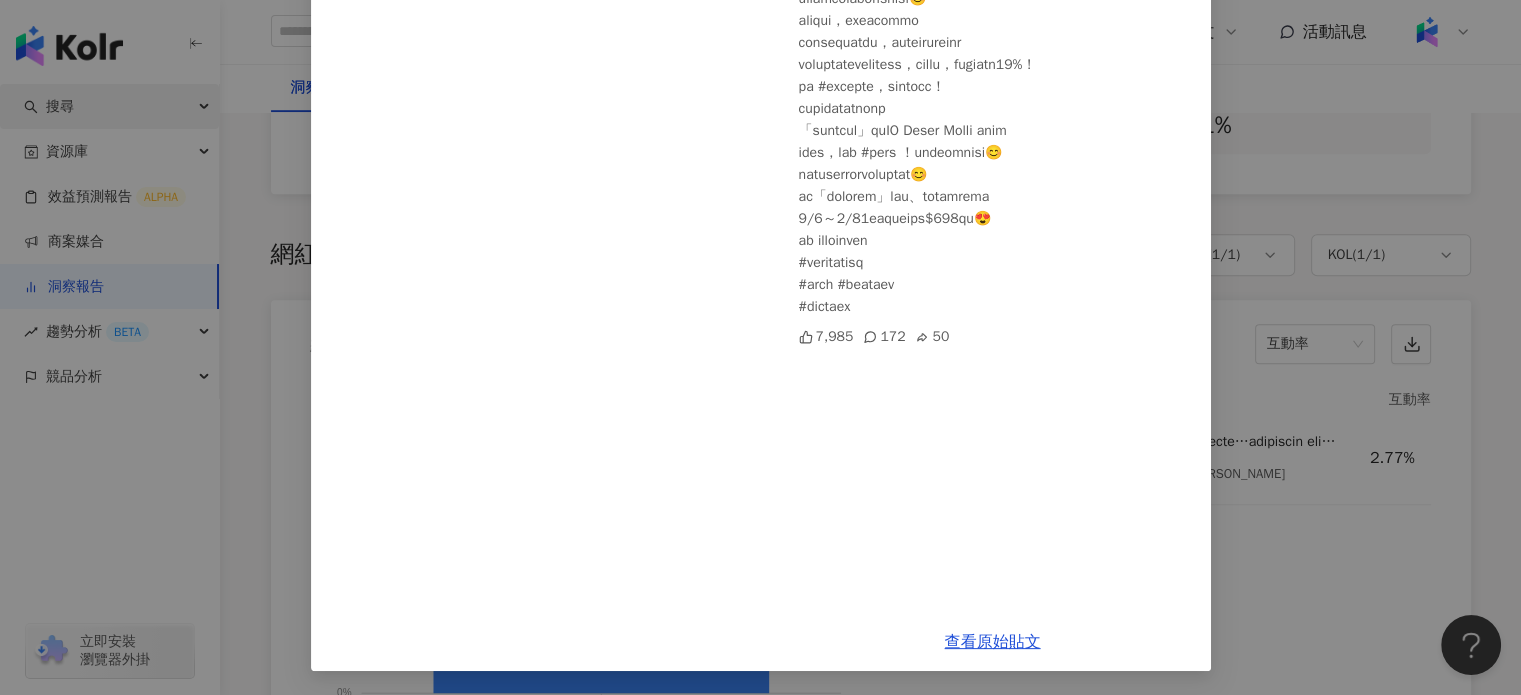 click on "陳隨意 Tsui-Yi 2025/7/3 7,985 172 50 查看原始貼文" at bounding box center (760, 347) 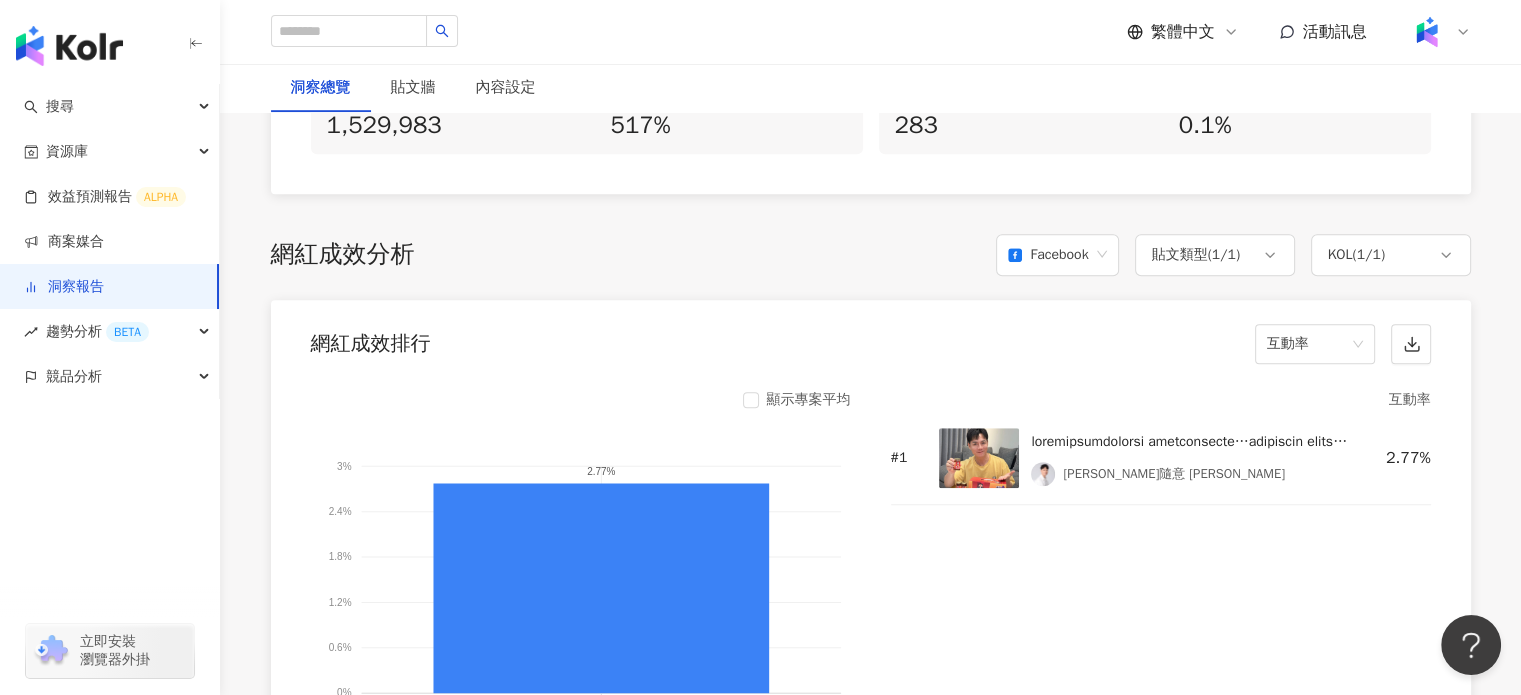 click on "洞察總覽" at bounding box center (321, 88) 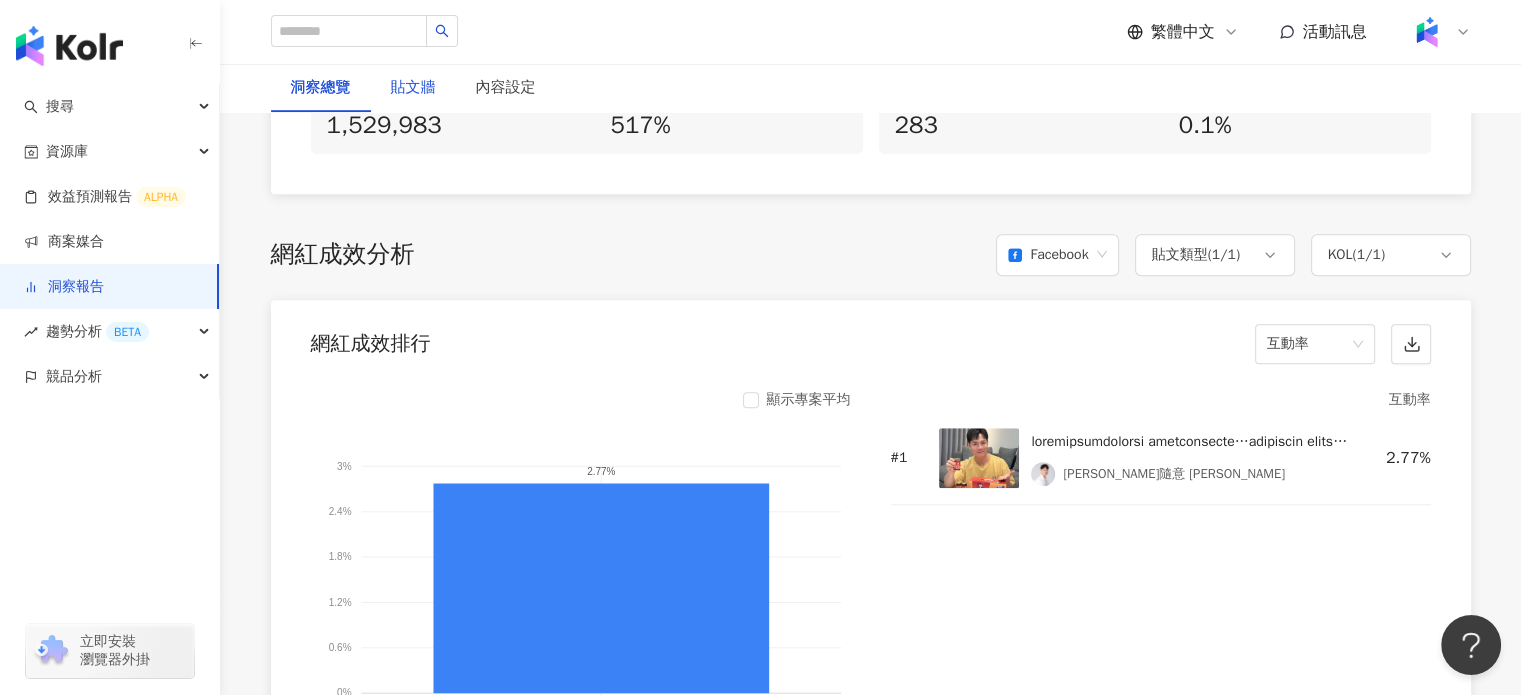 click on "貼文牆" at bounding box center [413, 88] 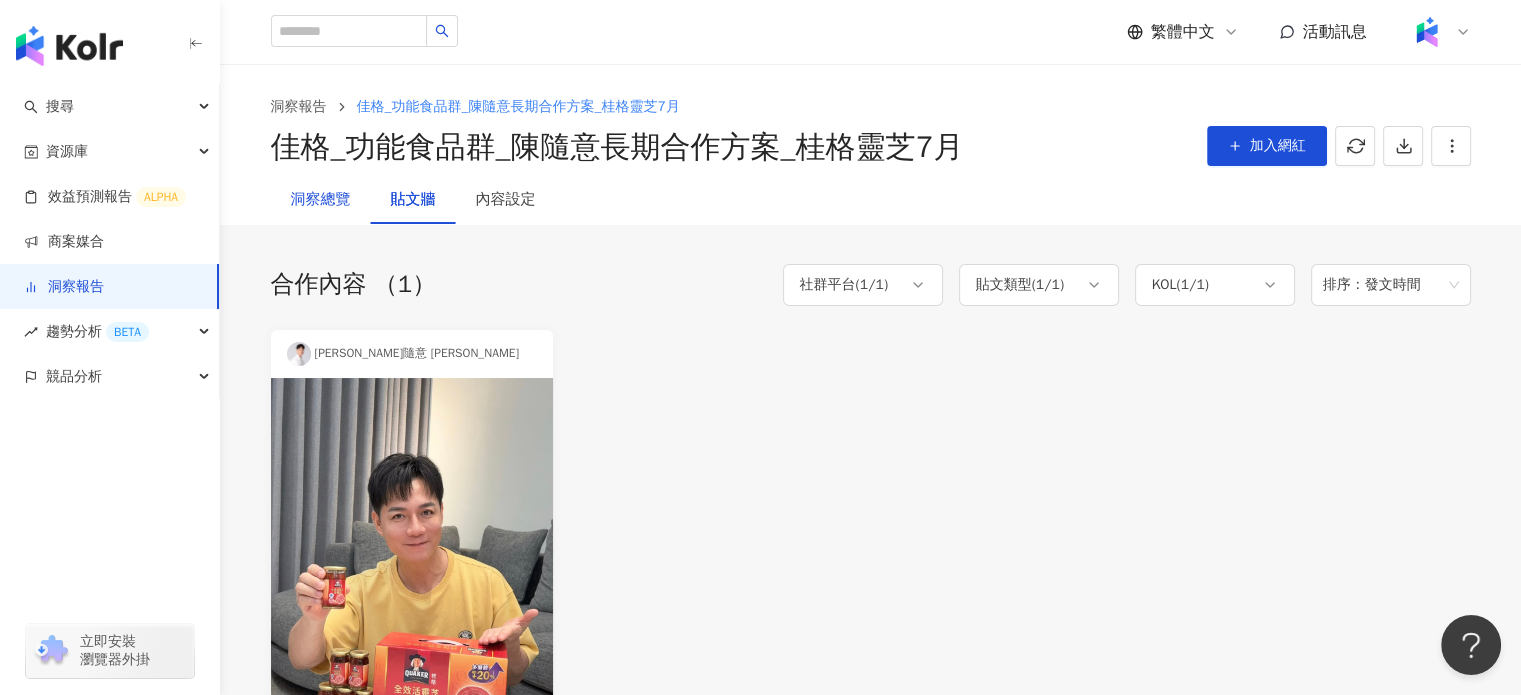 click on "洞察總覽" at bounding box center [321, 200] 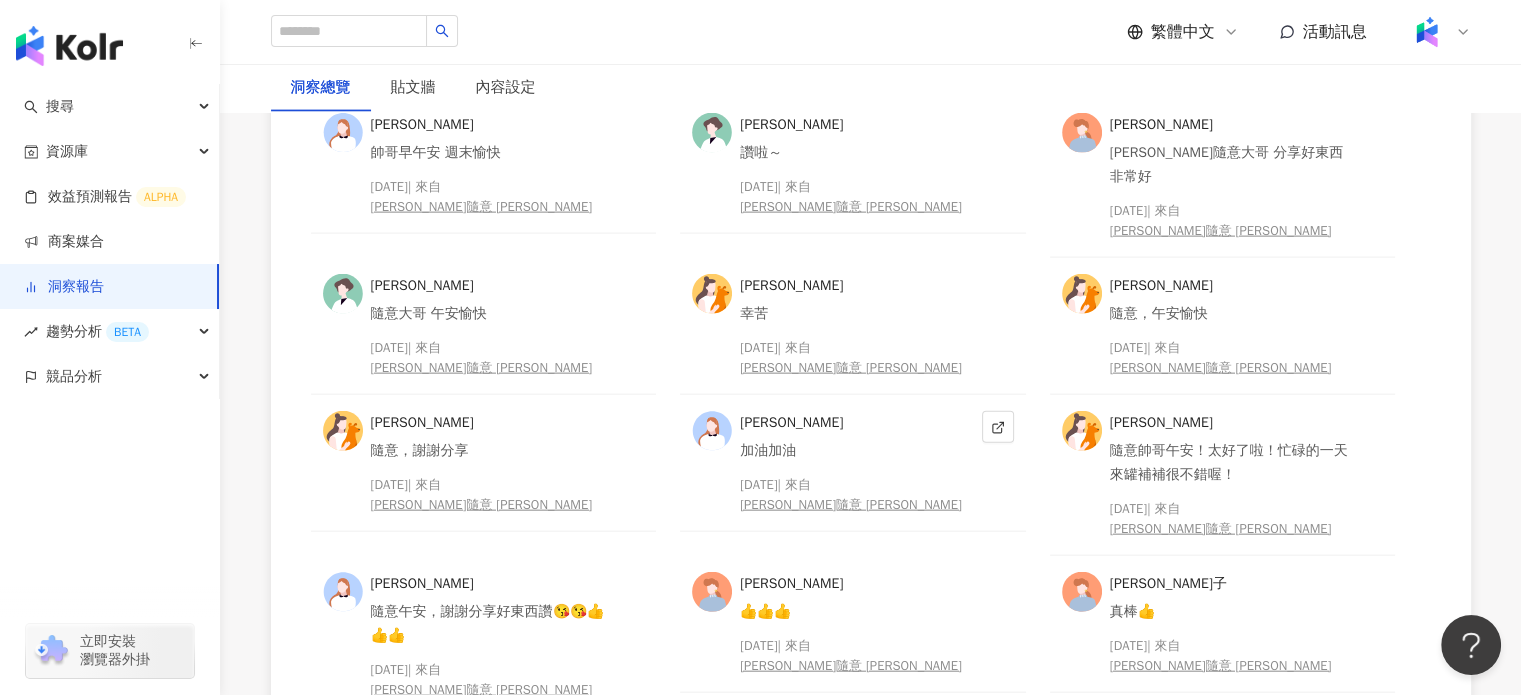 scroll, scrollTop: 4400, scrollLeft: 0, axis: vertical 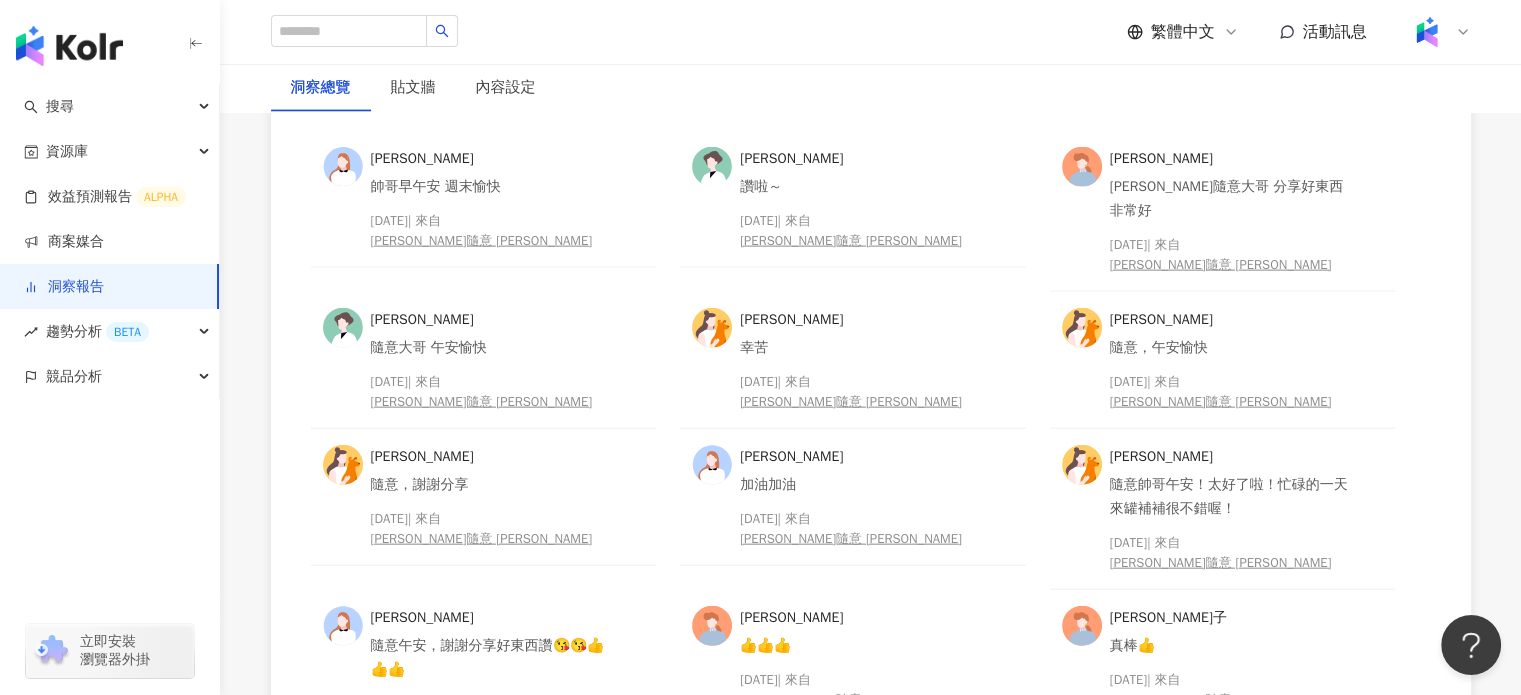 click on "下一頁" at bounding box center [948, 792] 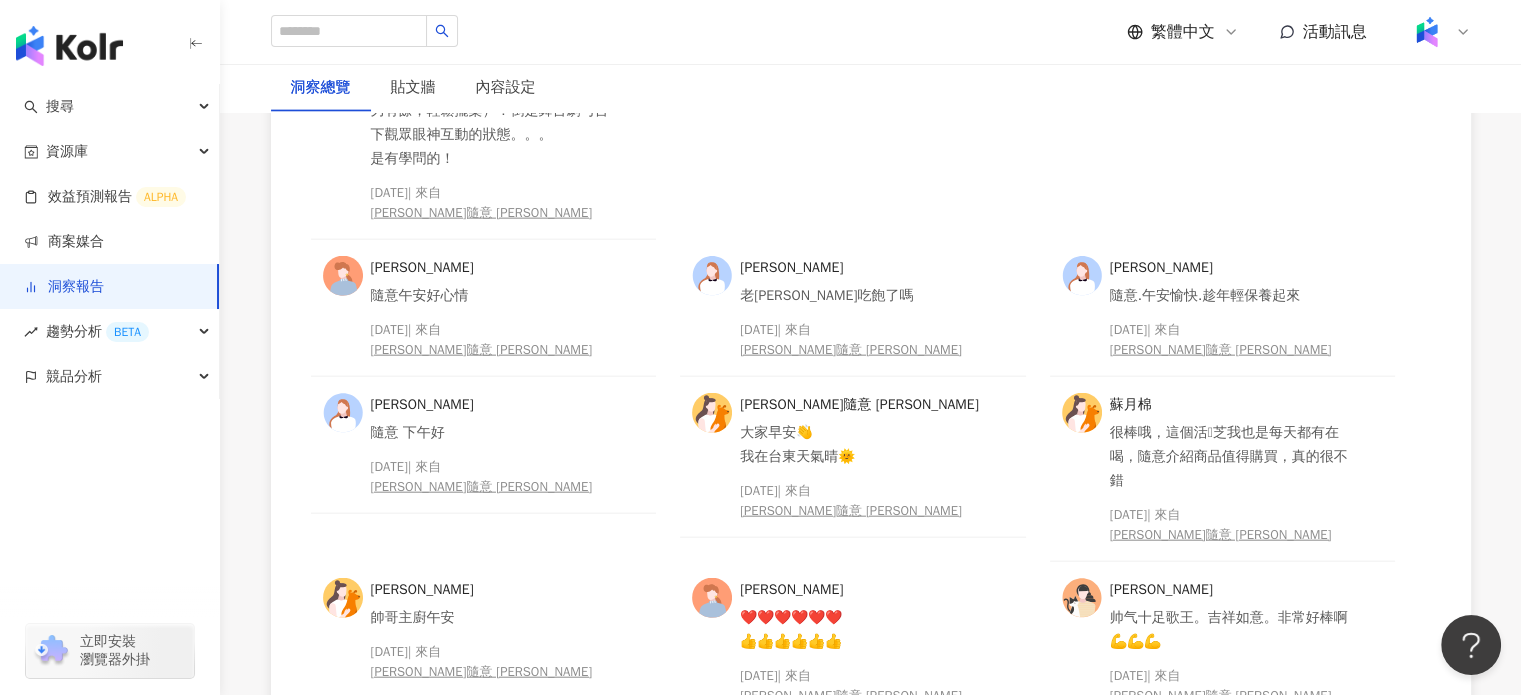 scroll, scrollTop: 4600, scrollLeft: 0, axis: vertical 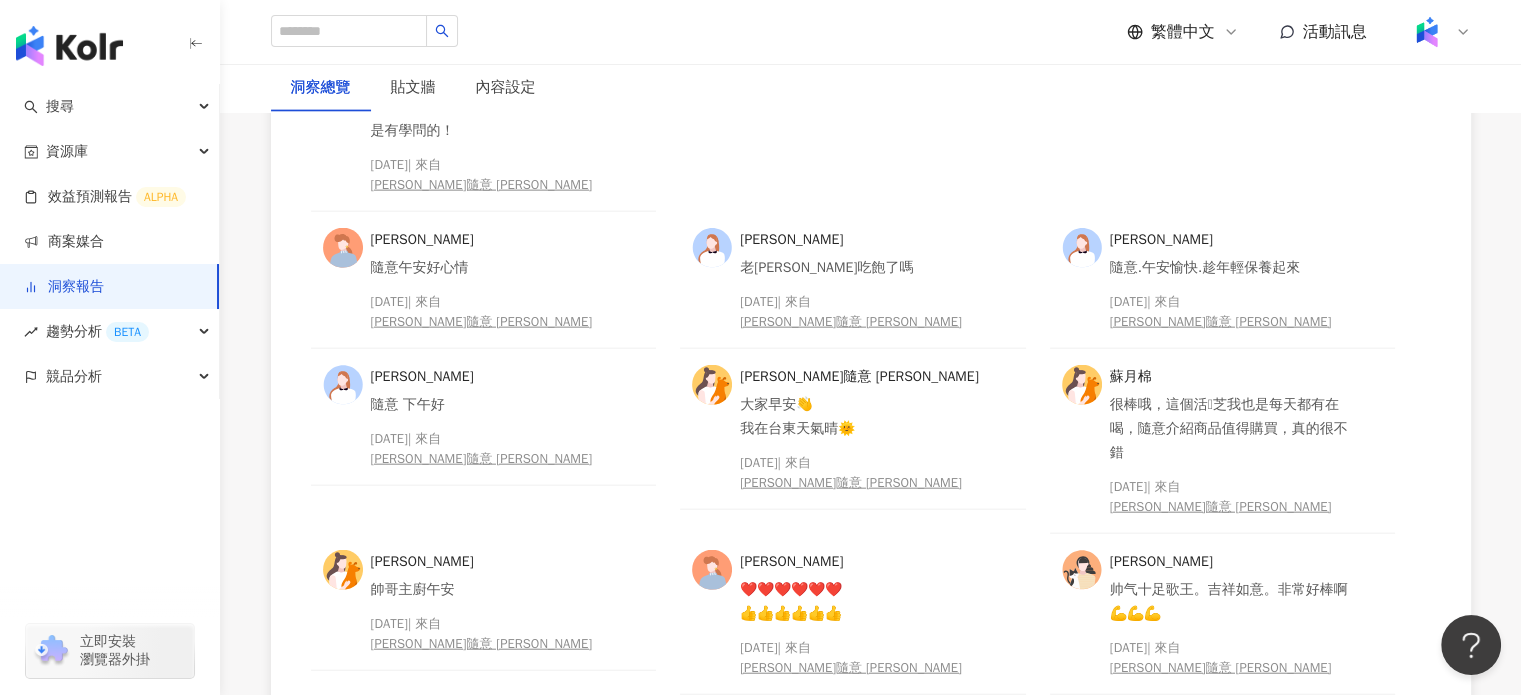 click on "下一頁" at bounding box center [948, 736] 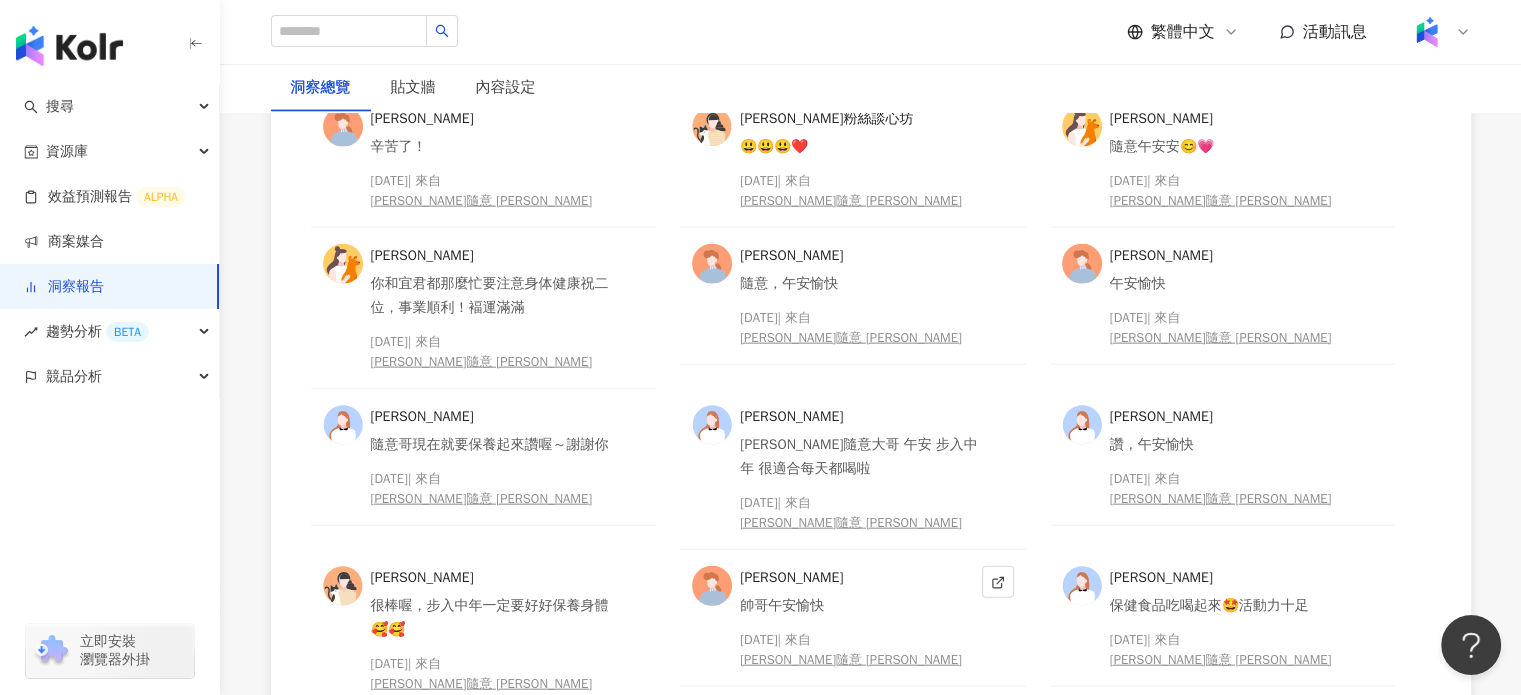scroll, scrollTop: 4500, scrollLeft: 0, axis: vertical 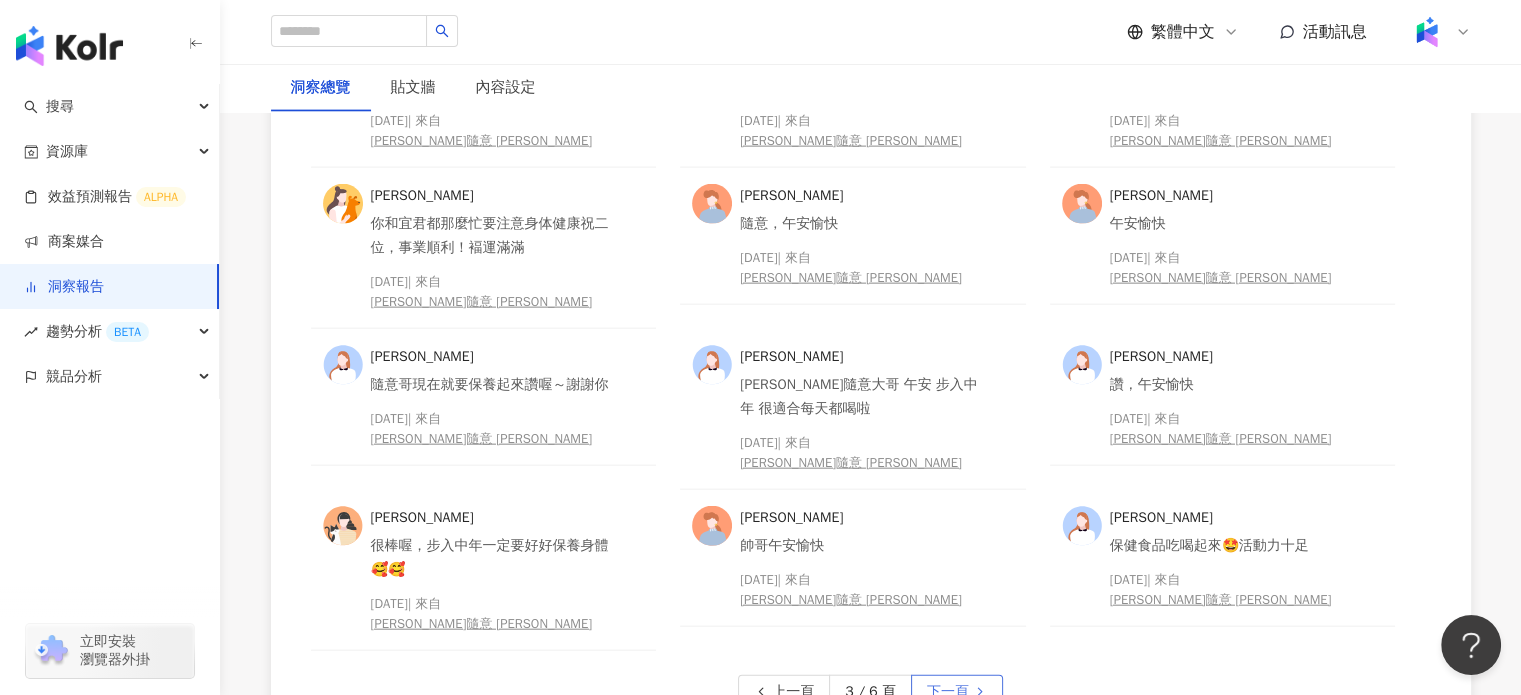 click on "下一頁" at bounding box center [957, 691] 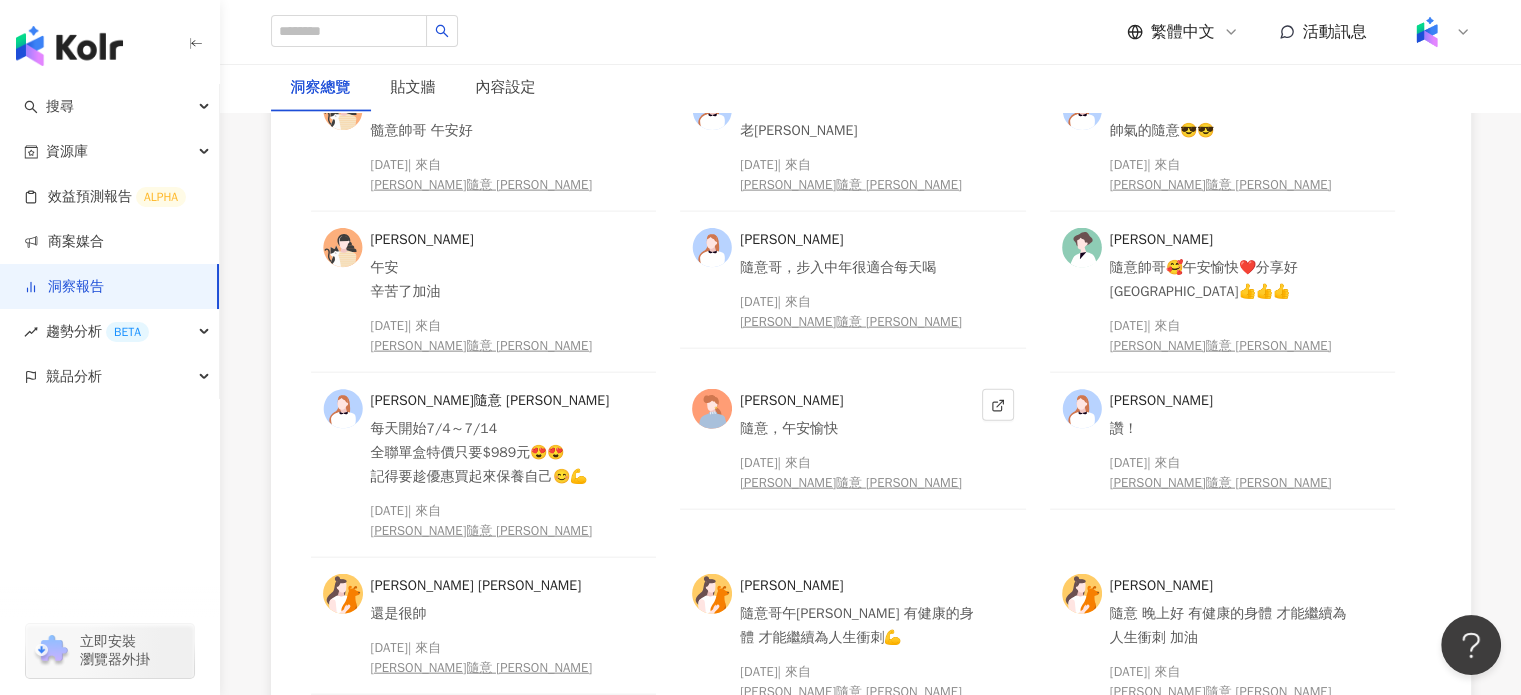 scroll, scrollTop: 4500, scrollLeft: 0, axis: vertical 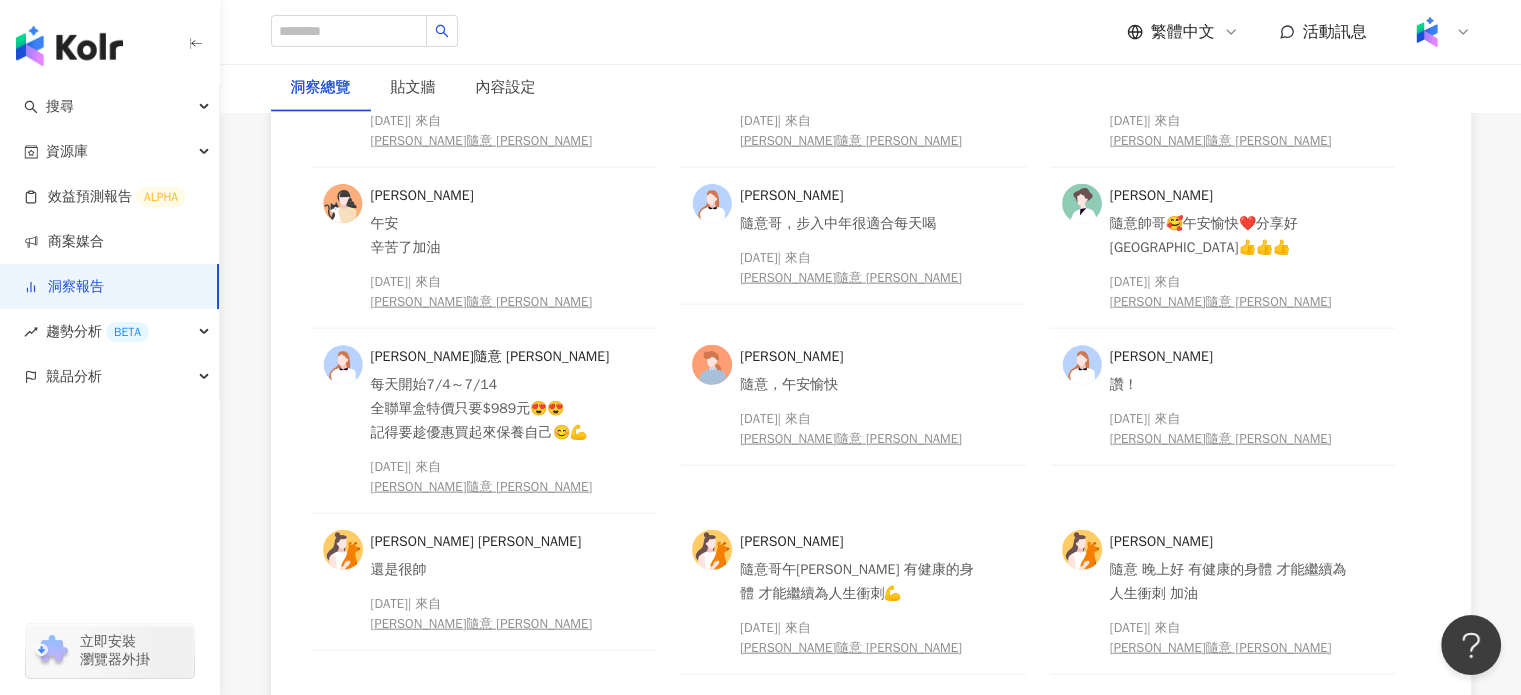click on "下一頁" at bounding box center (948, 716) 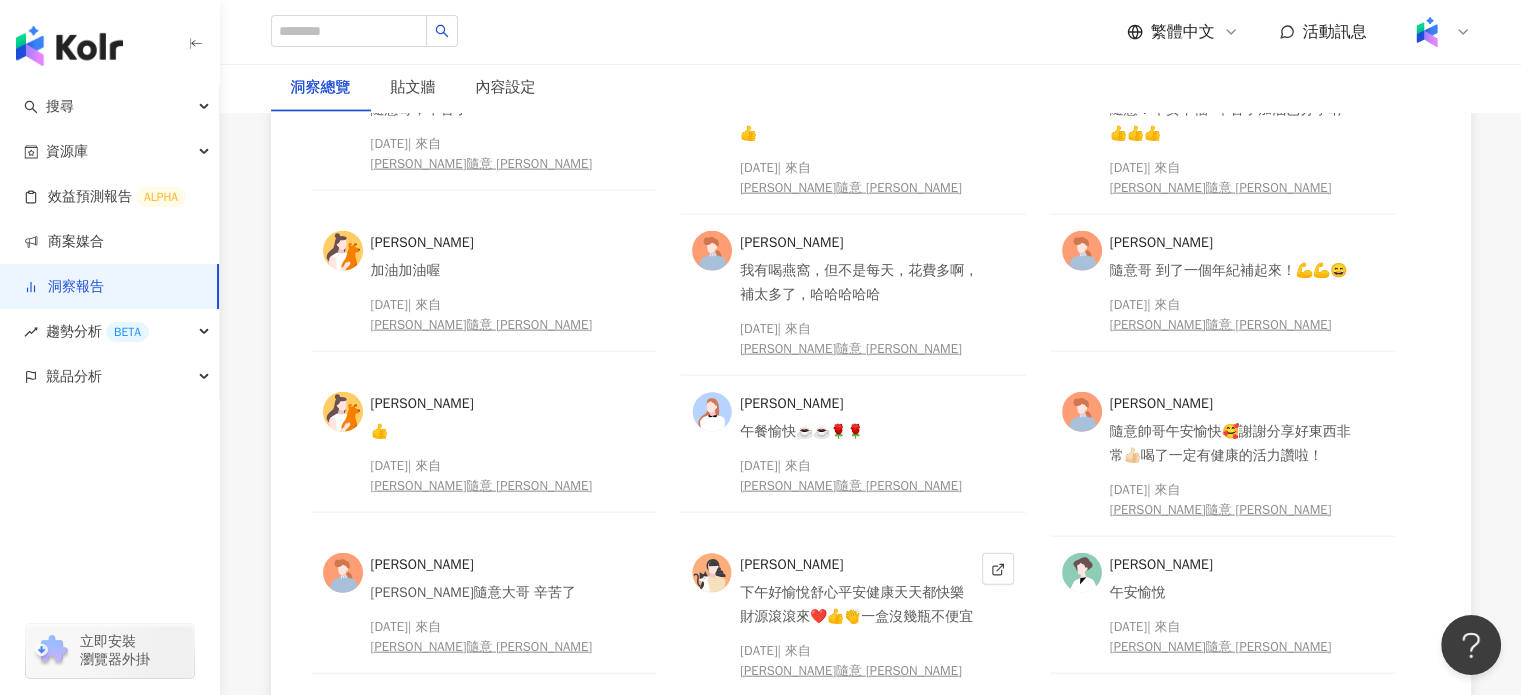 scroll, scrollTop: 4600, scrollLeft: 0, axis: vertical 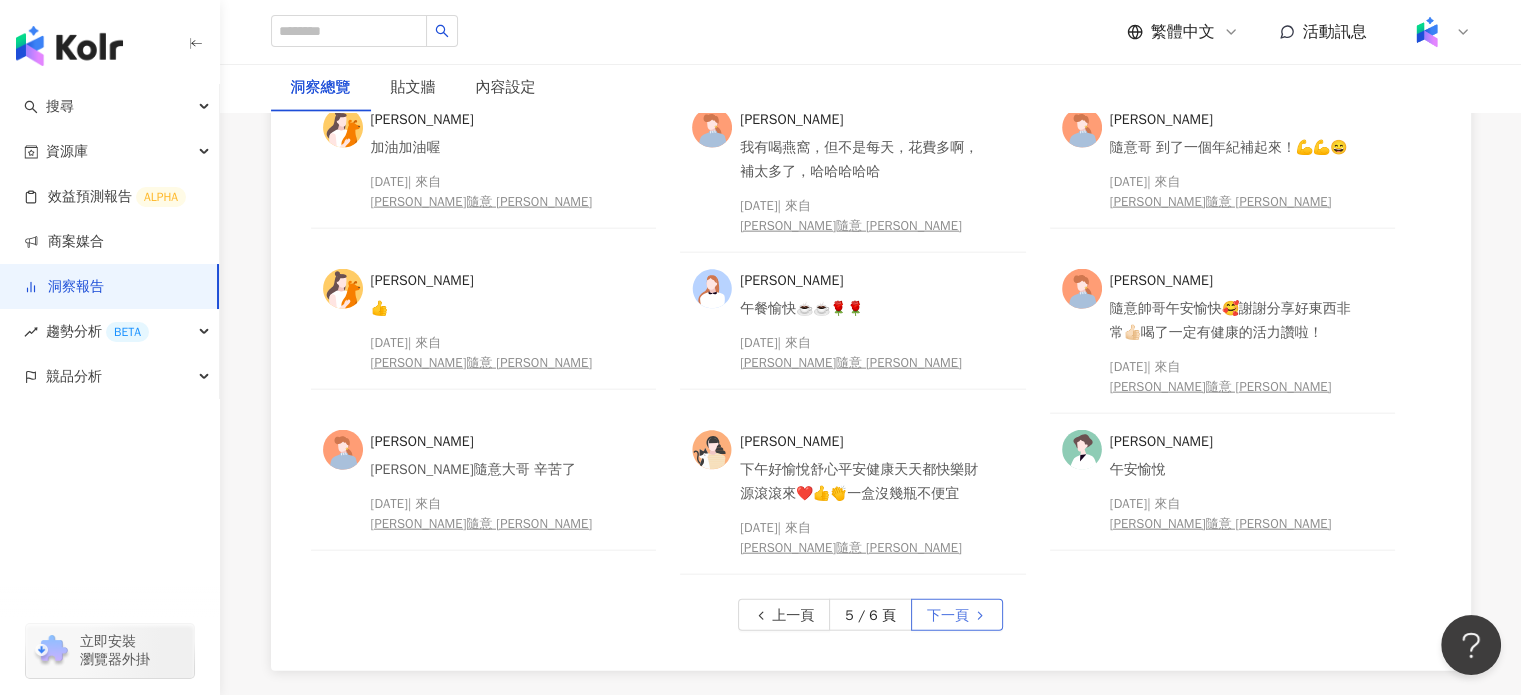 click on "下一頁" at bounding box center [948, 616] 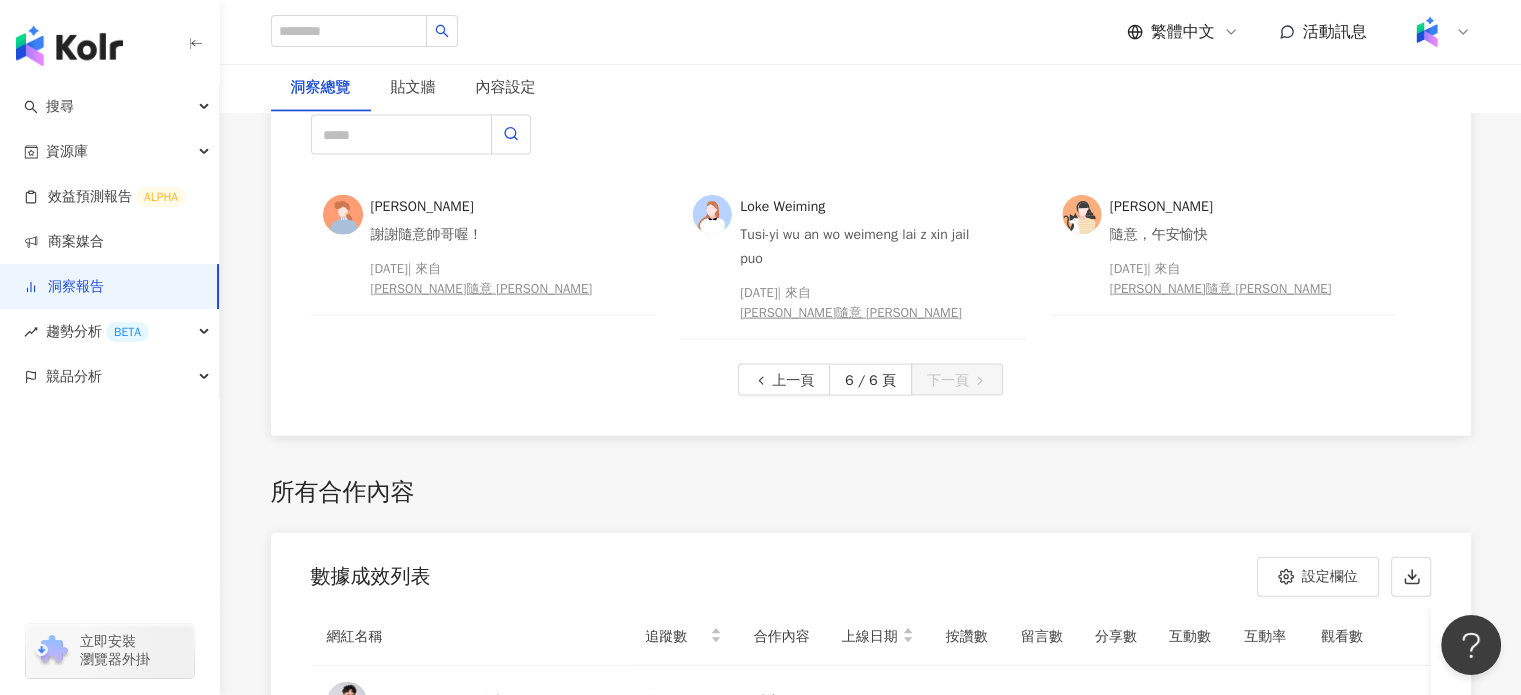 scroll, scrollTop: 4244, scrollLeft: 0, axis: vertical 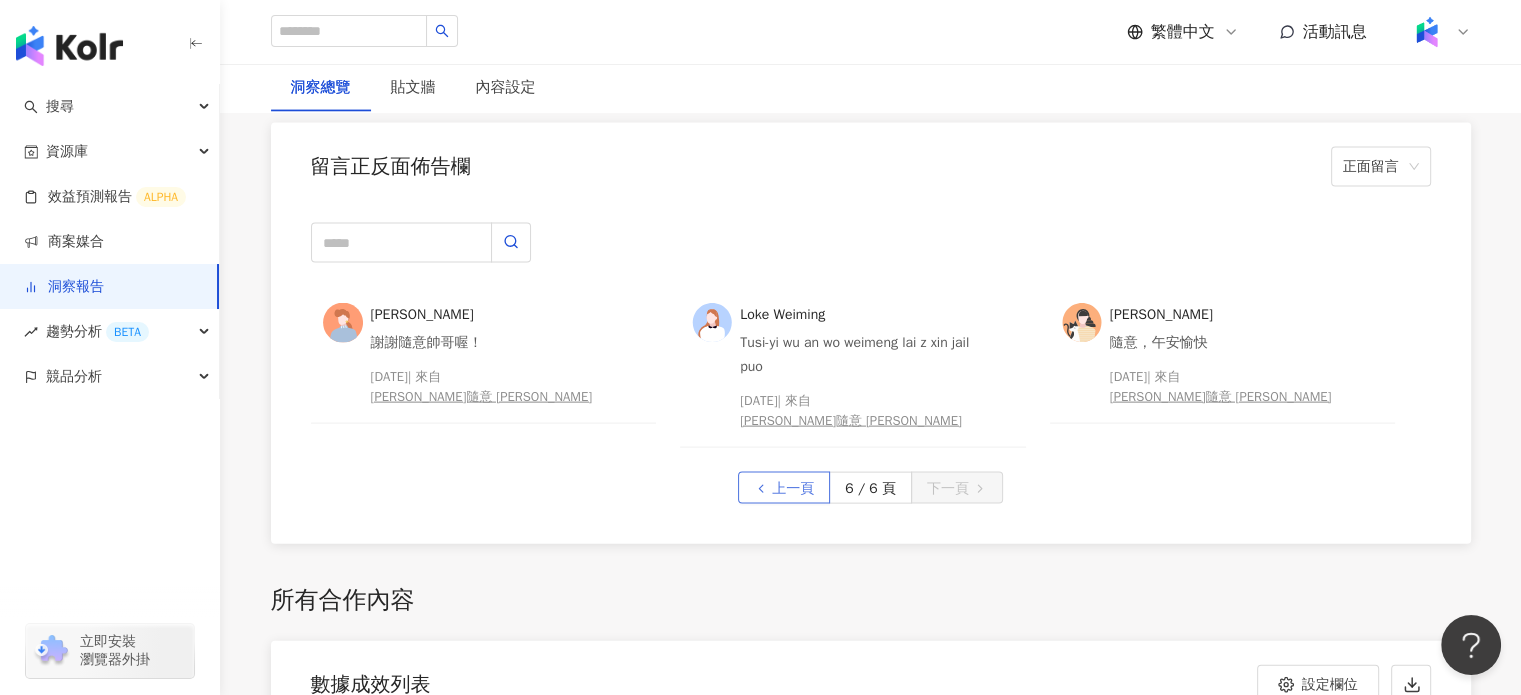 click on "上一頁" at bounding box center (793, 489) 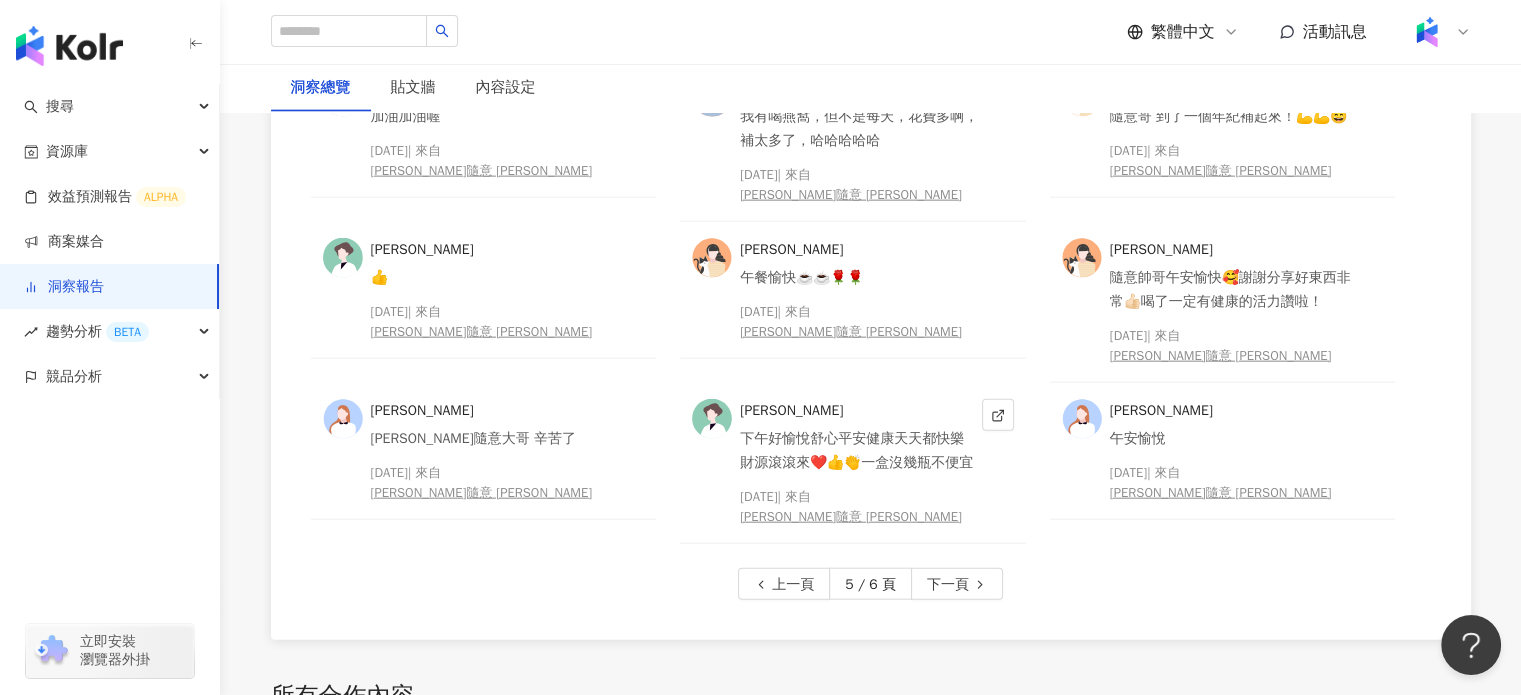 scroll, scrollTop: 4644, scrollLeft: 0, axis: vertical 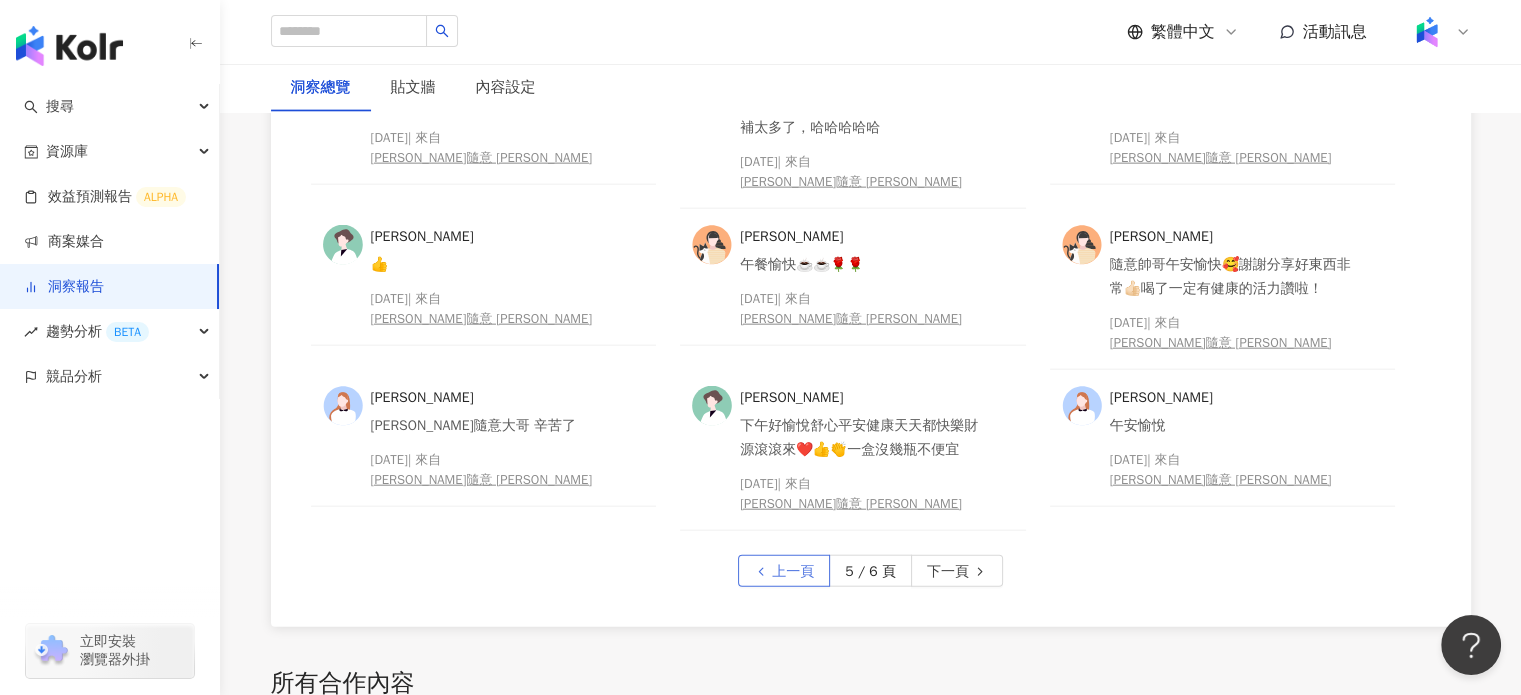 click on "上一頁" at bounding box center [793, 572] 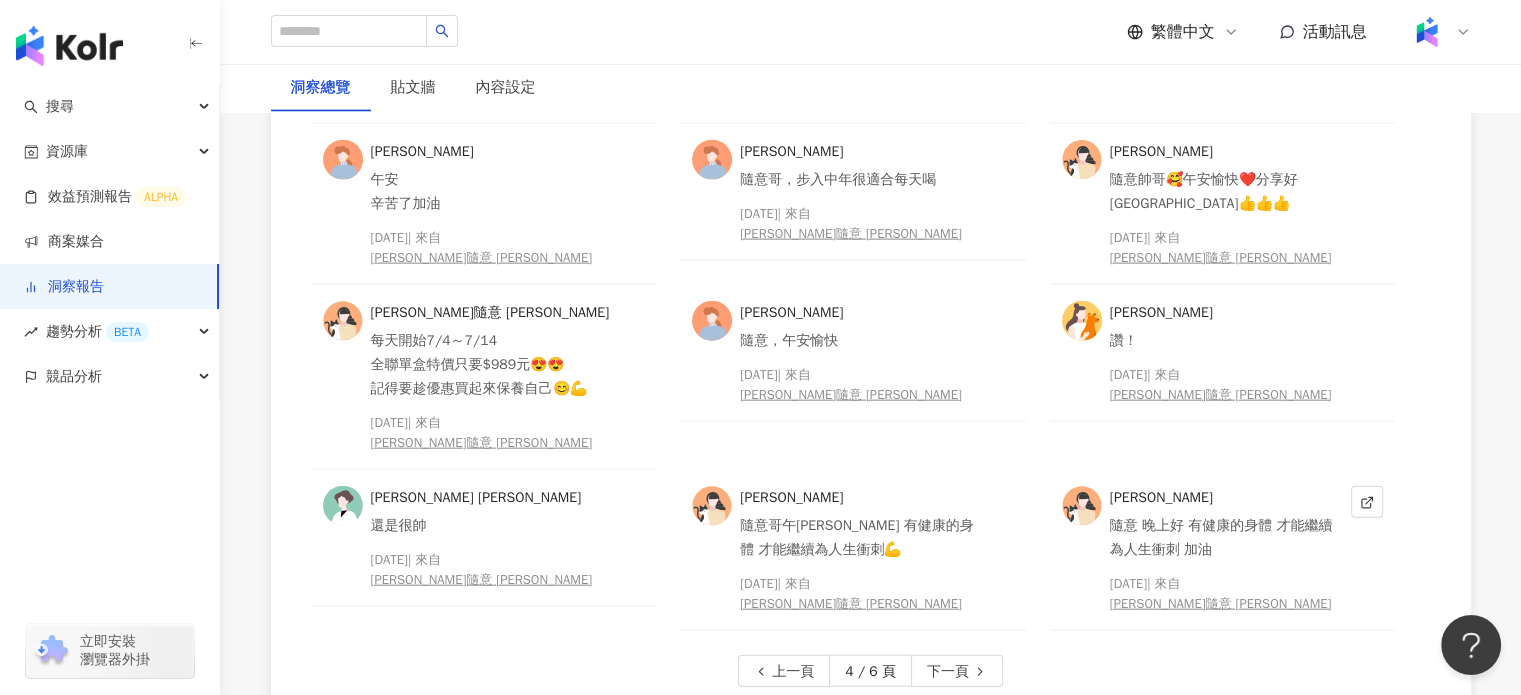 scroll, scrollTop: 4444, scrollLeft: 0, axis: vertical 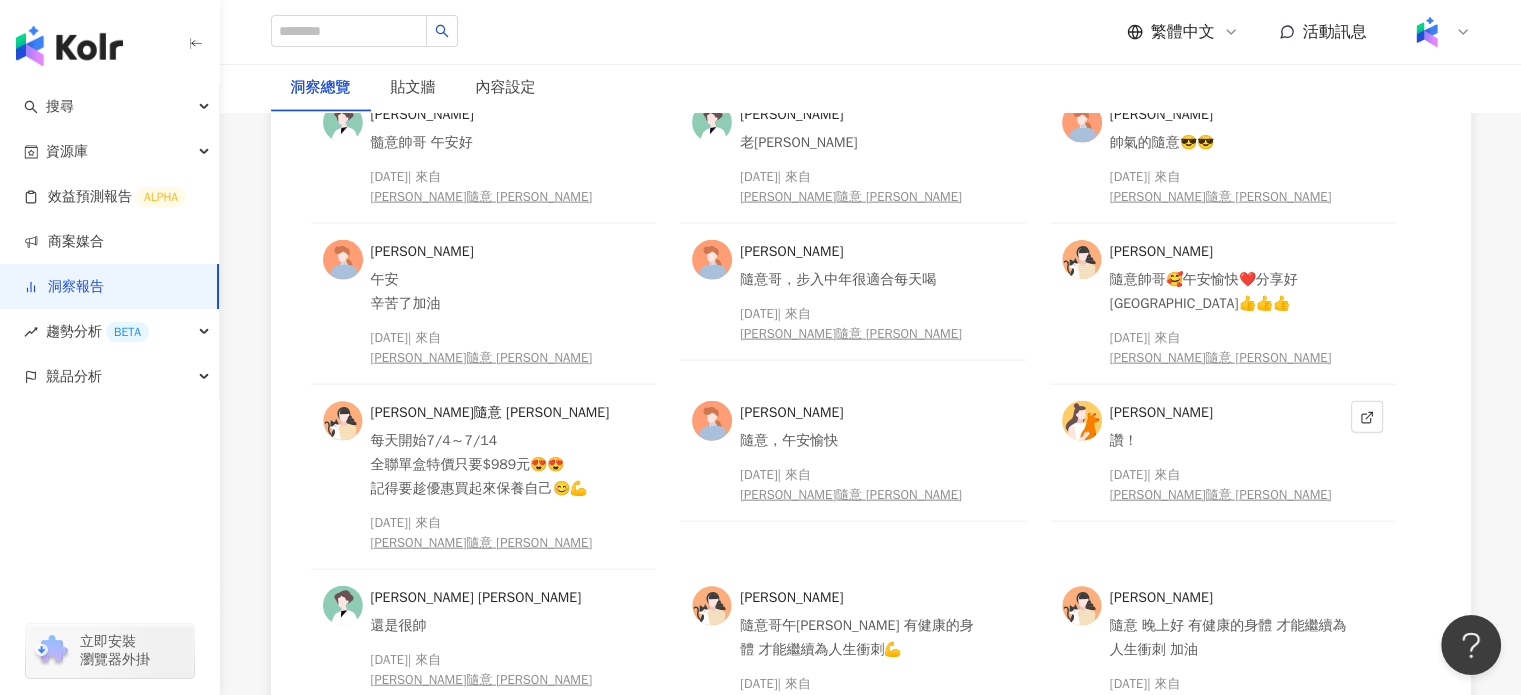 type 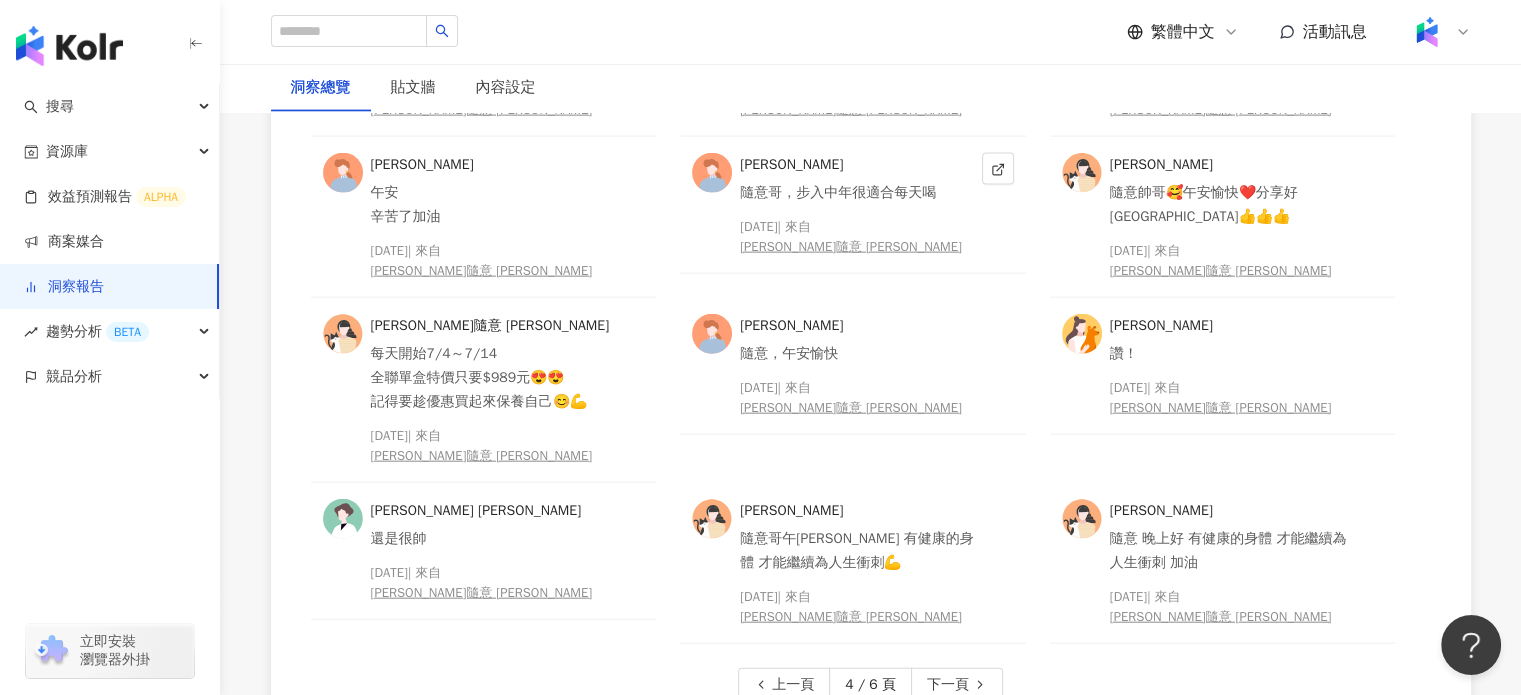scroll, scrollTop: 4544, scrollLeft: 0, axis: vertical 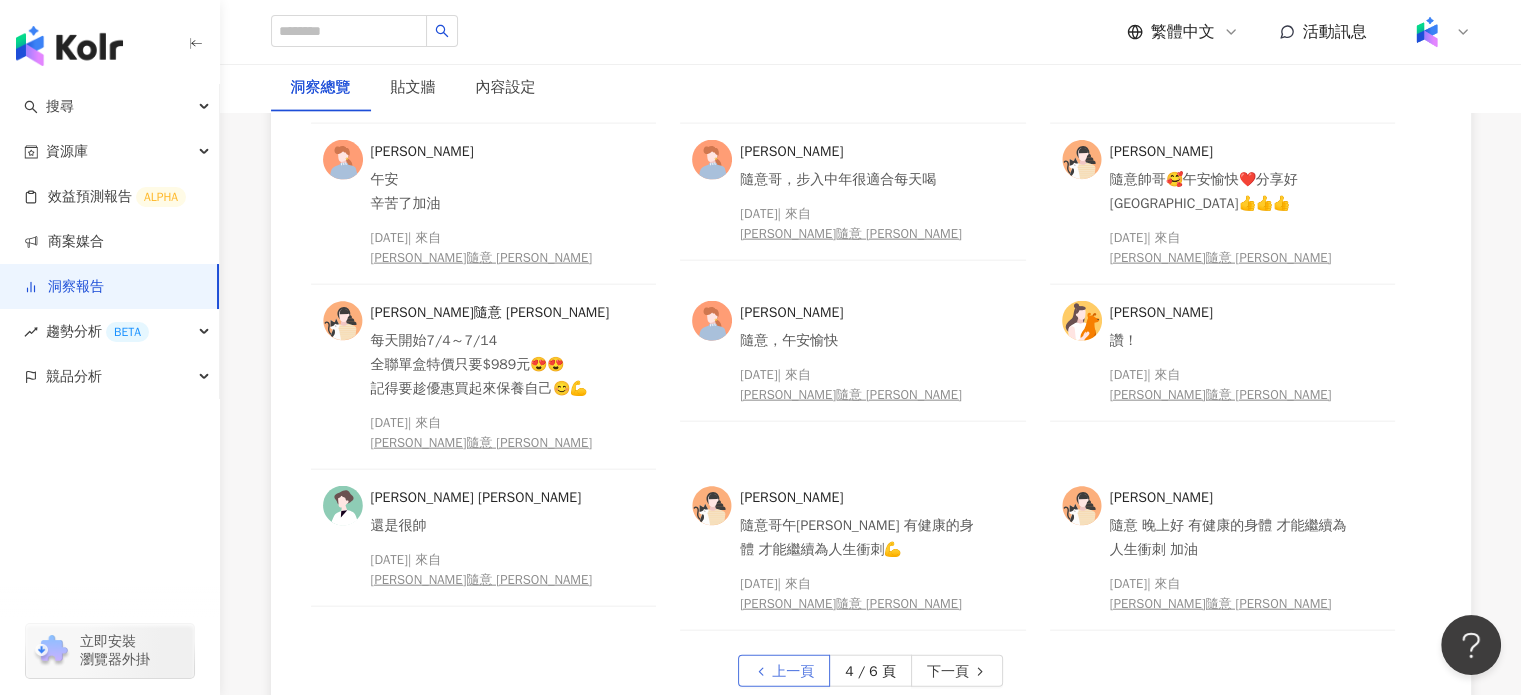 click on "上一頁" at bounding box center [793, 672] 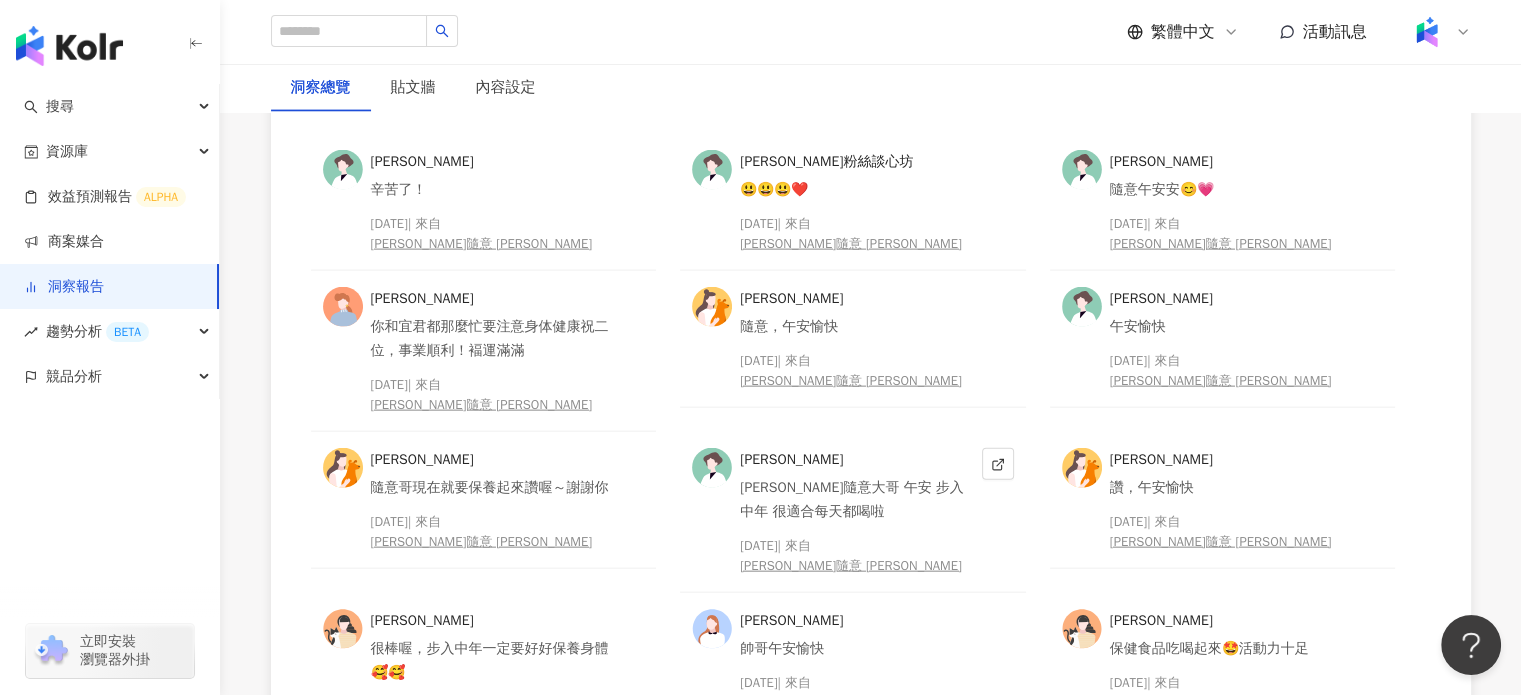 scroll, scrollTop: 4444, scrollLeft: 0, axis: vertical 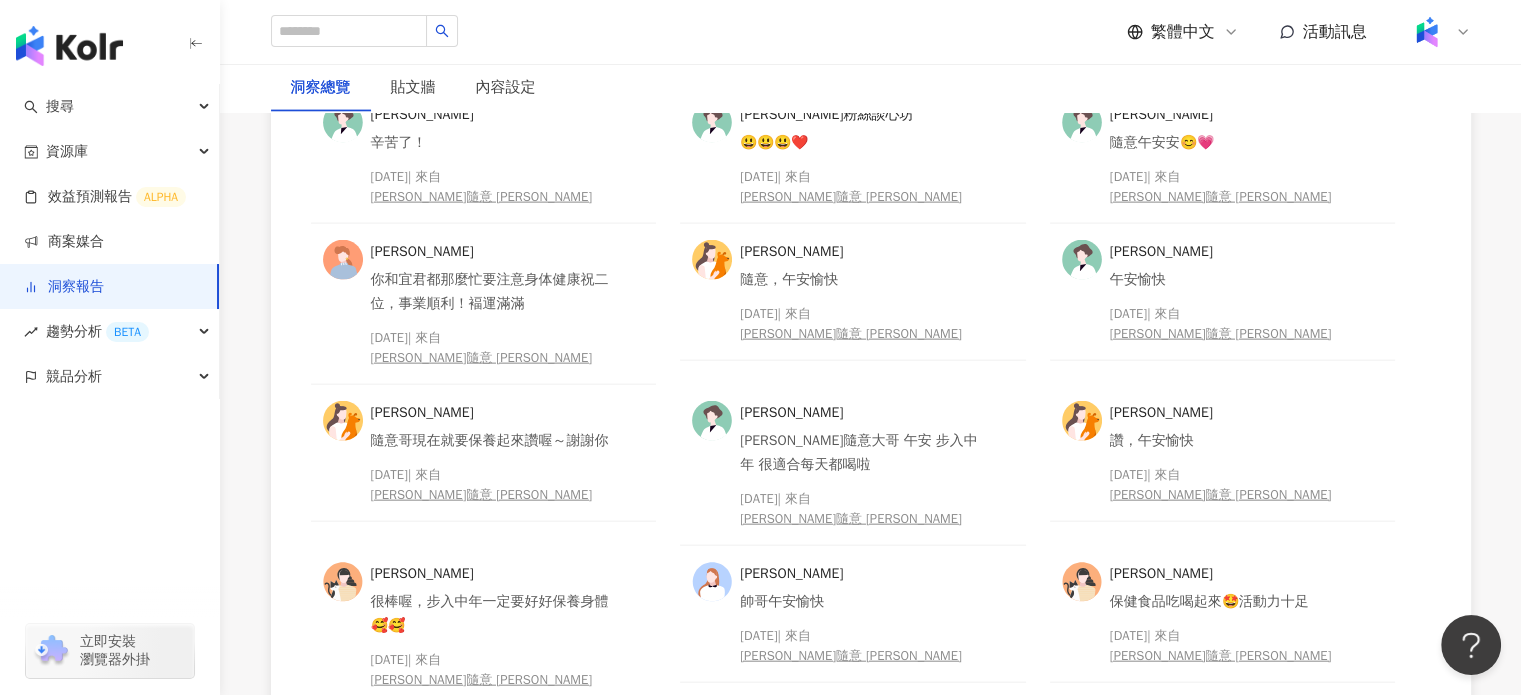 click on "上一頁" at bounding box center (793, 748) 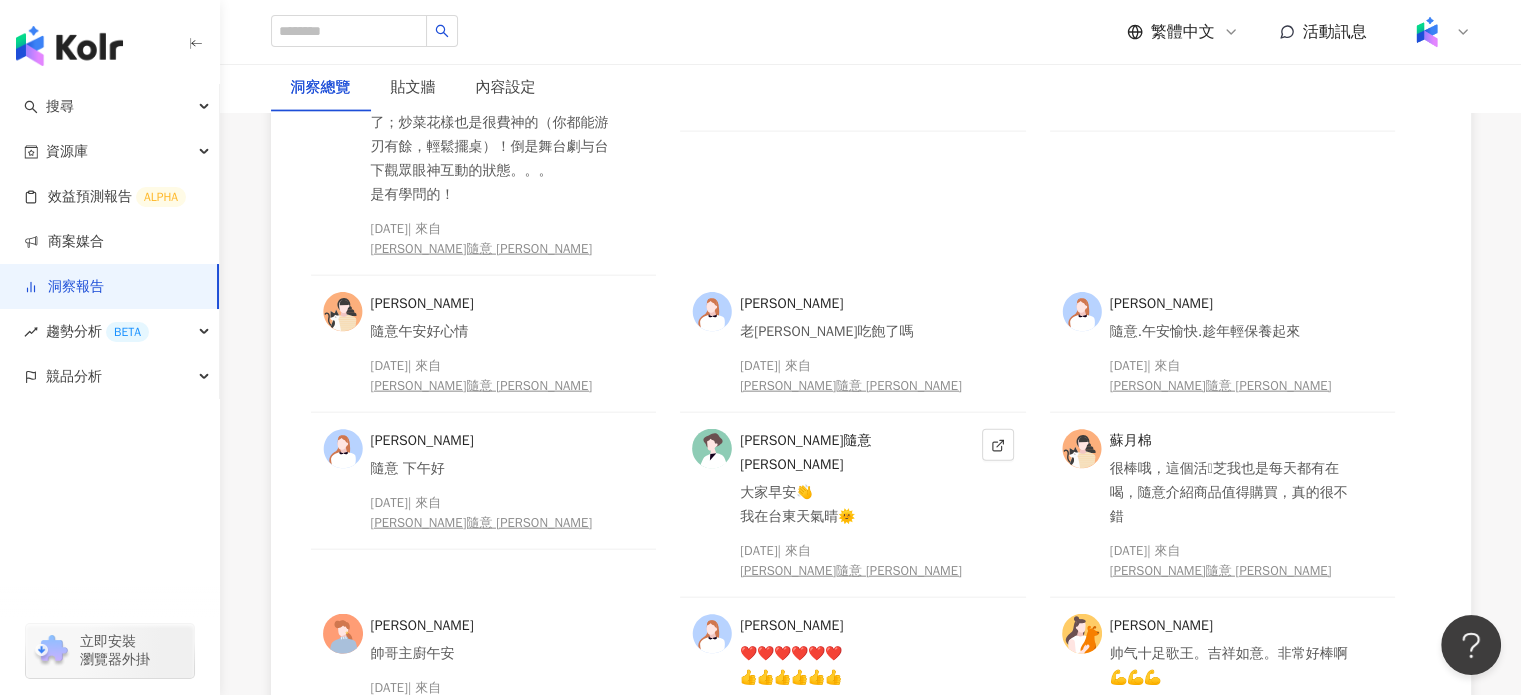 scroll, scrollTop: 4644, scrollLeft: 0, axis: vertical 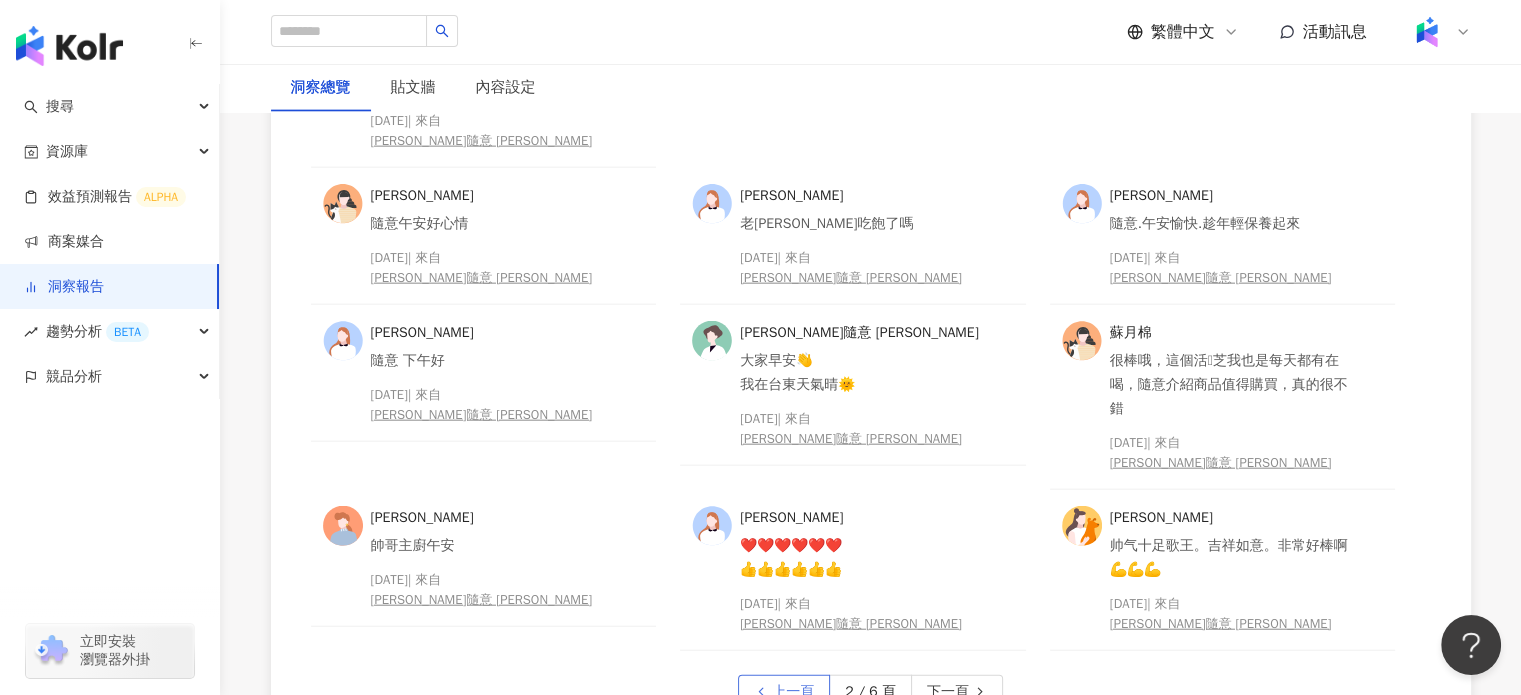click on "上一頁" at bounding box center [793, 692] 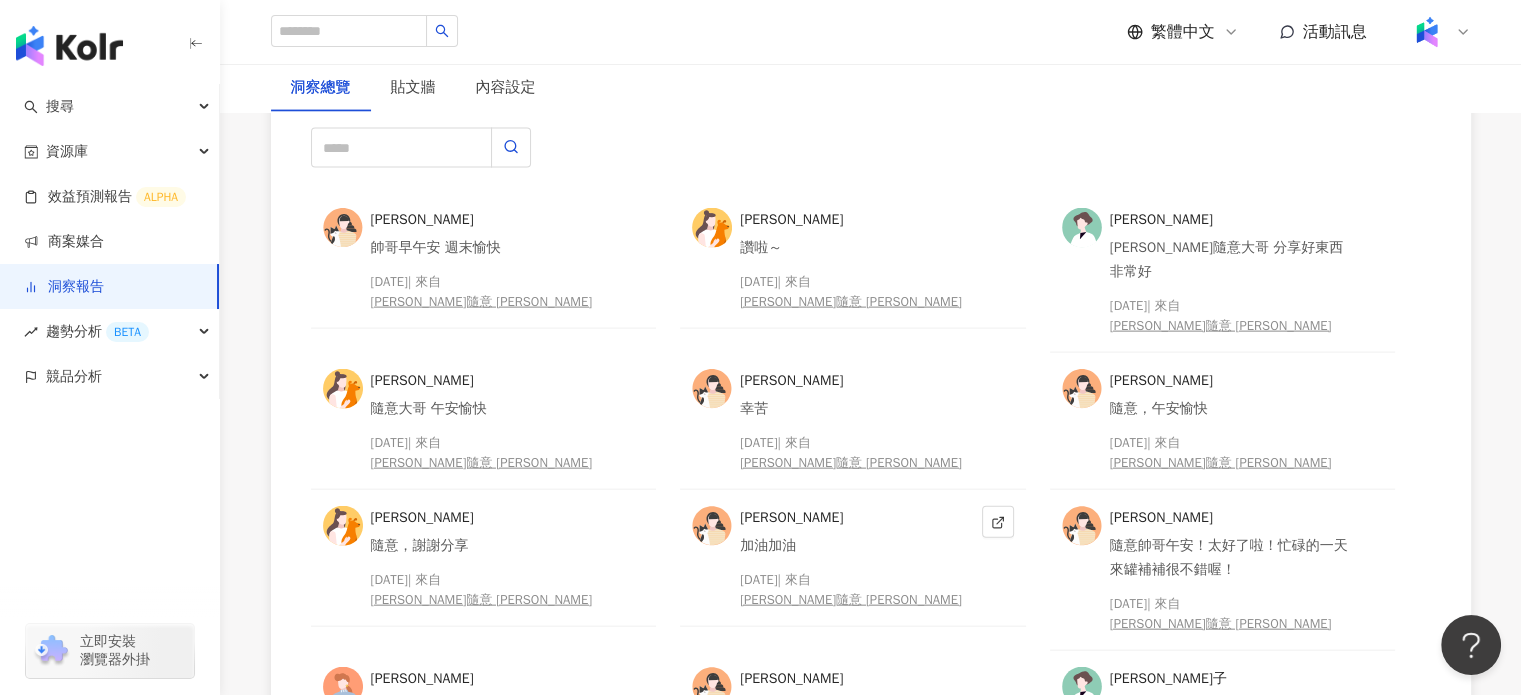 scroll, scrollTop: 4644, scrollLeft: 0, axis: vertical 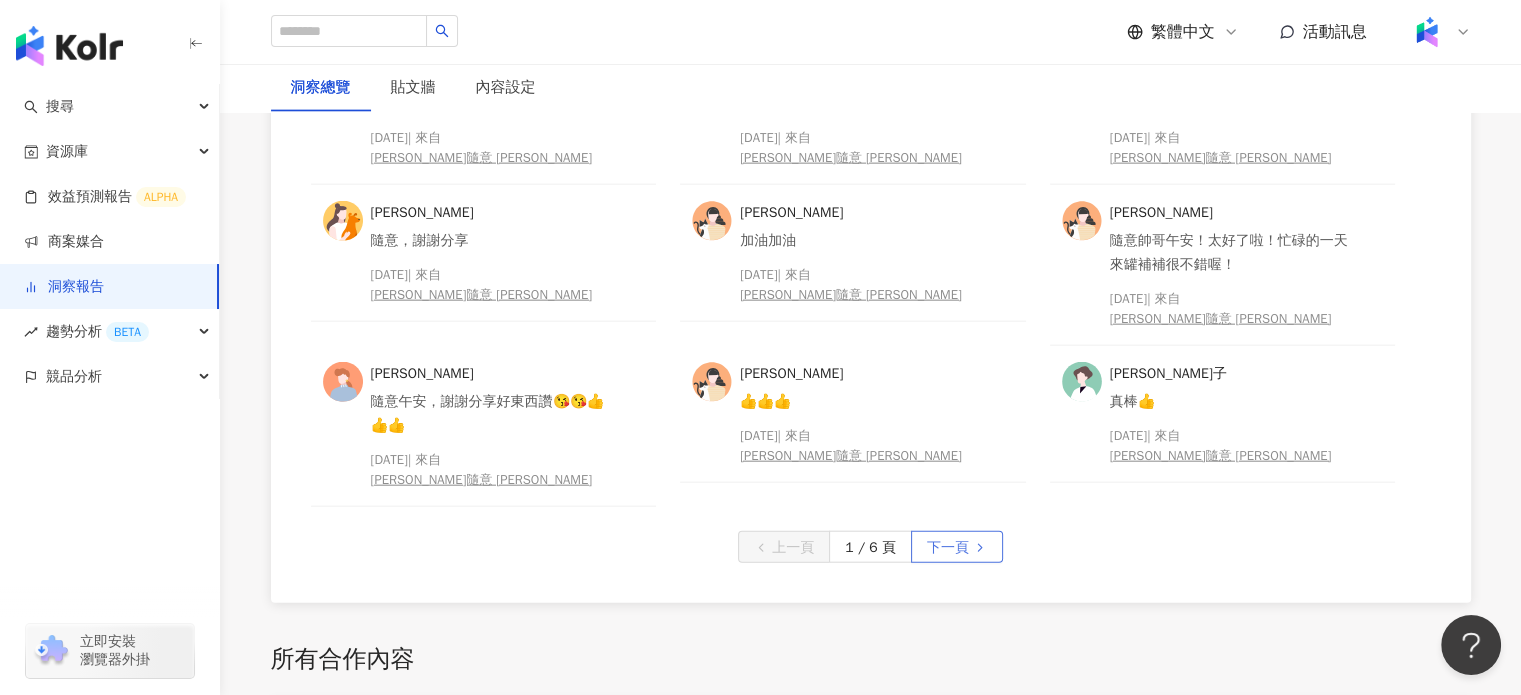 click on "下一頁" at bounding box center [948, 548] 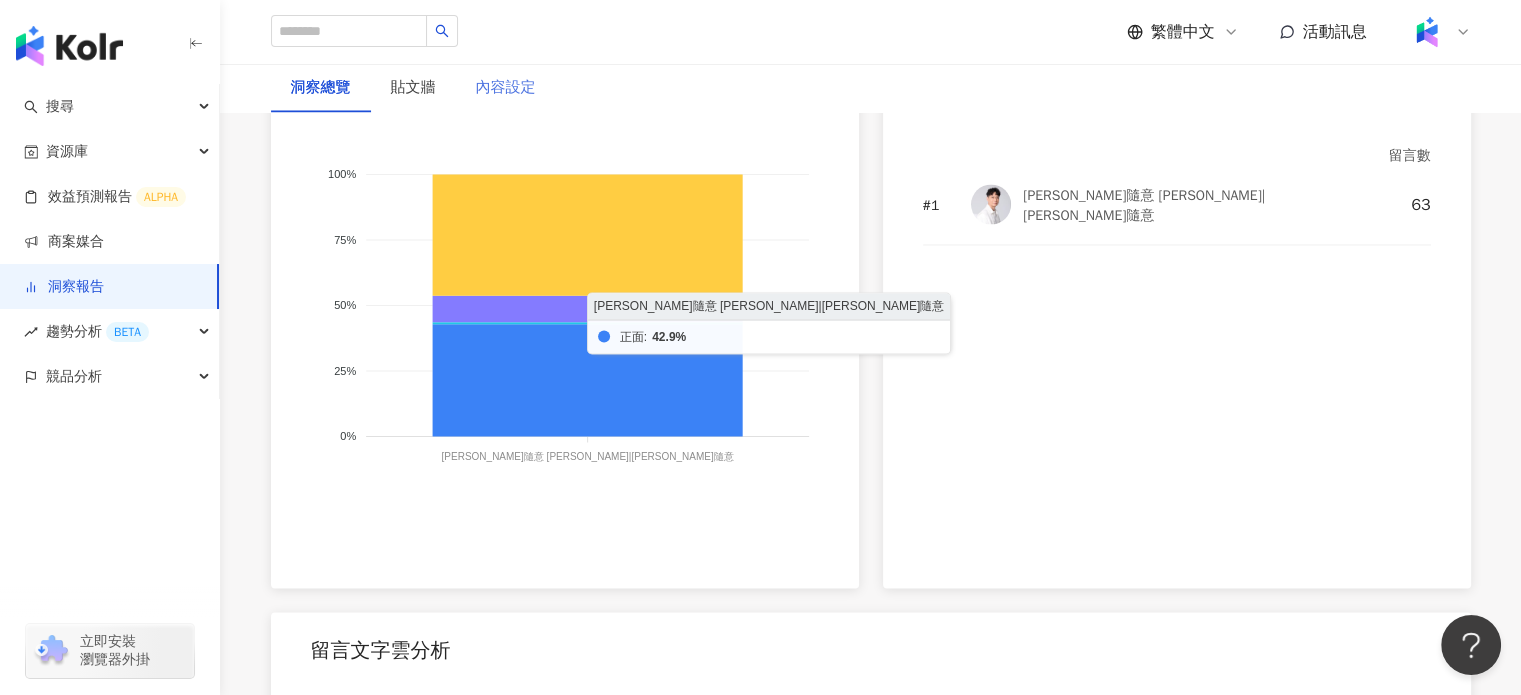 scroll, scrollTop: 3444, scrollLeft: 0, axis: vertical 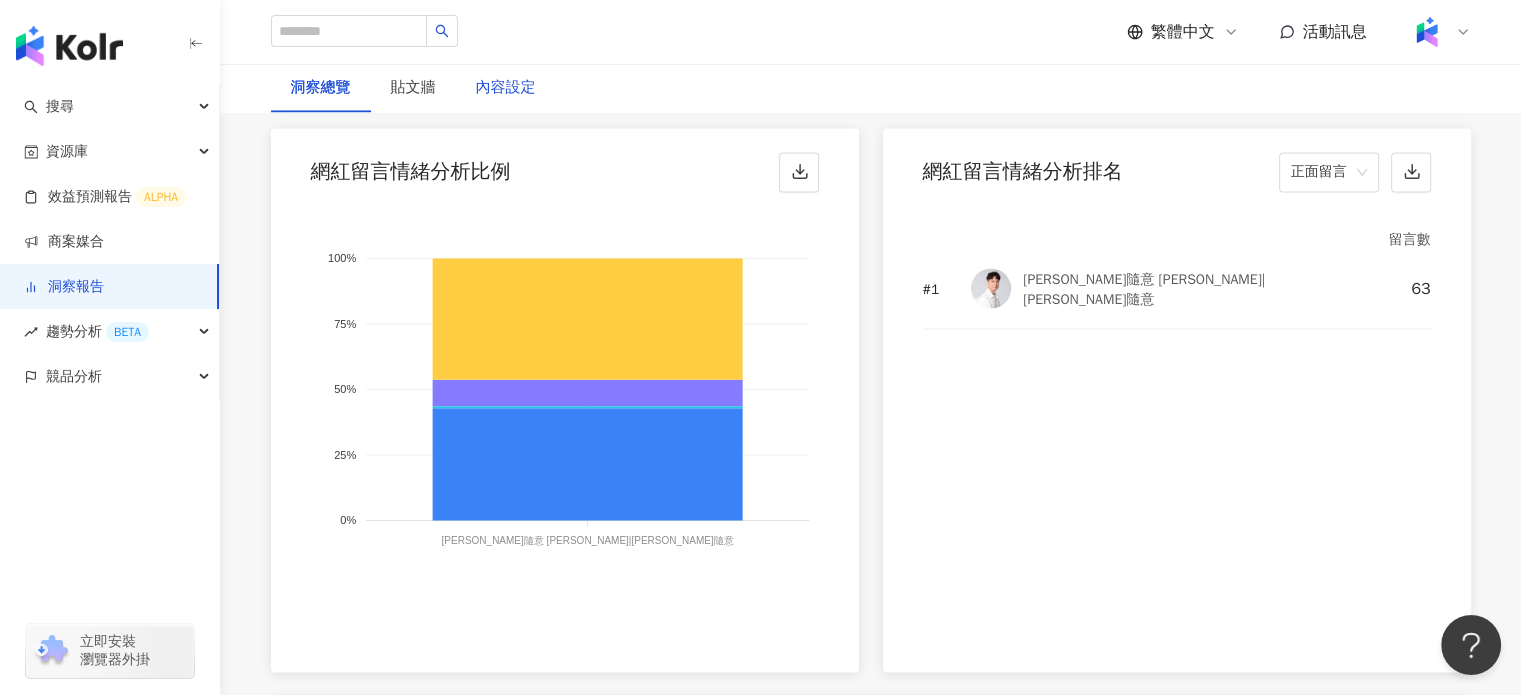 click on "內容設定" at bounding box center [506, 88] 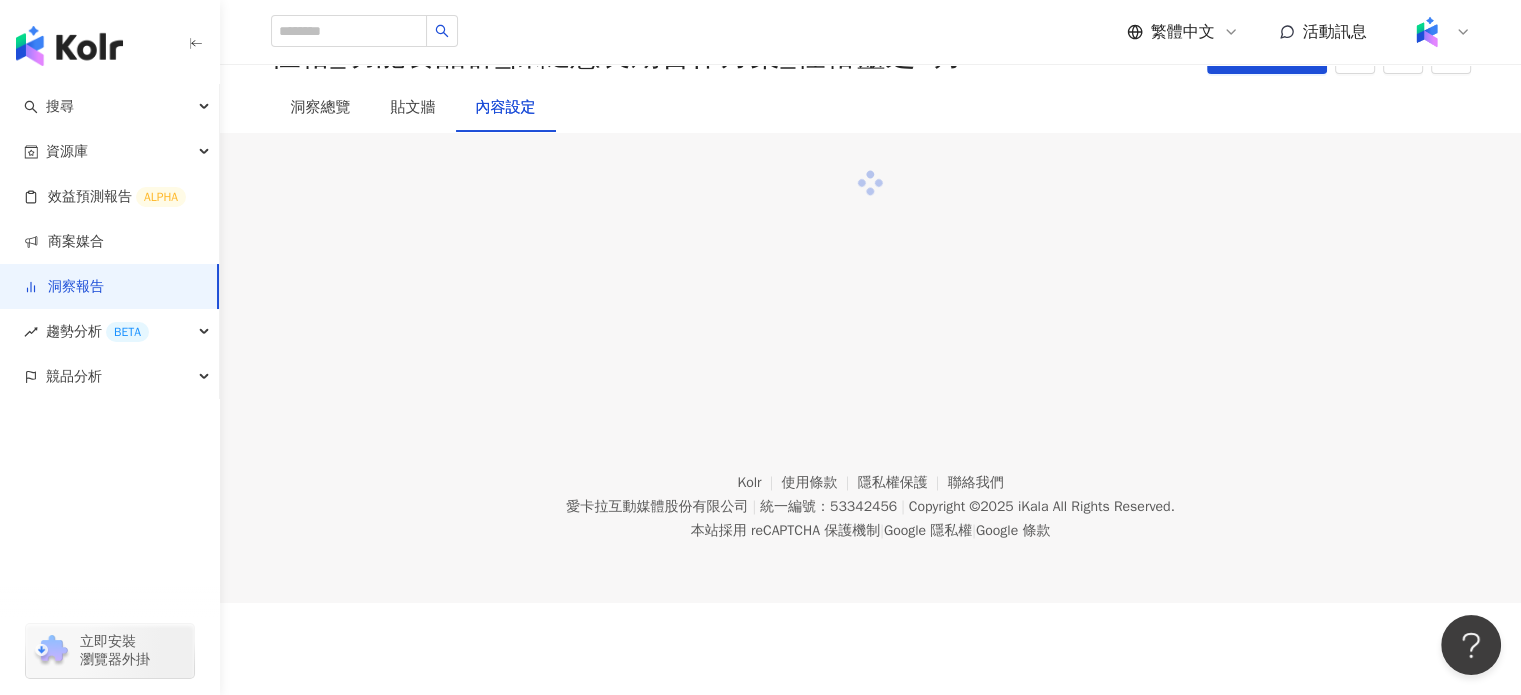scroll, scrollTop: 0, scrollLeft: 0, axis: both 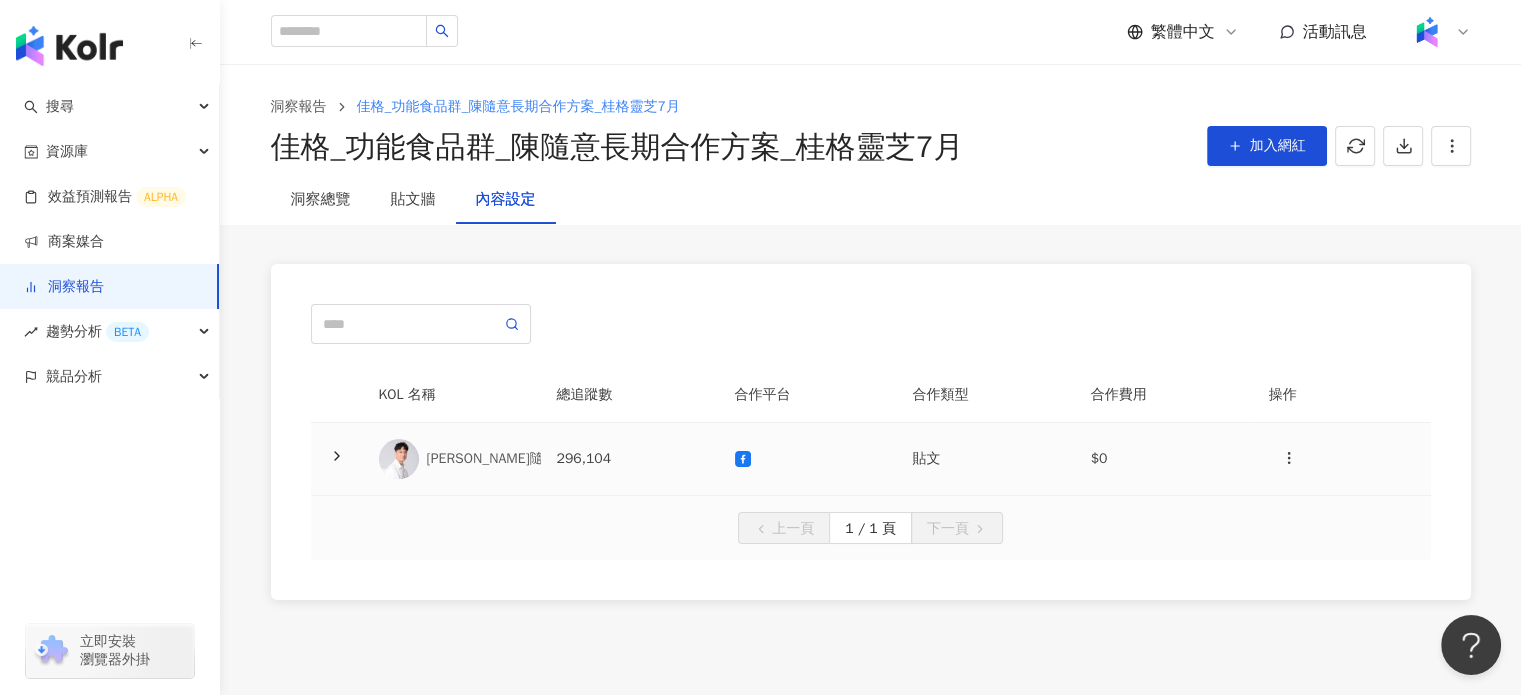 click on "[PERSON_NAME]隨意 [PERSON_NAME]" at bounding box center (546, 459) 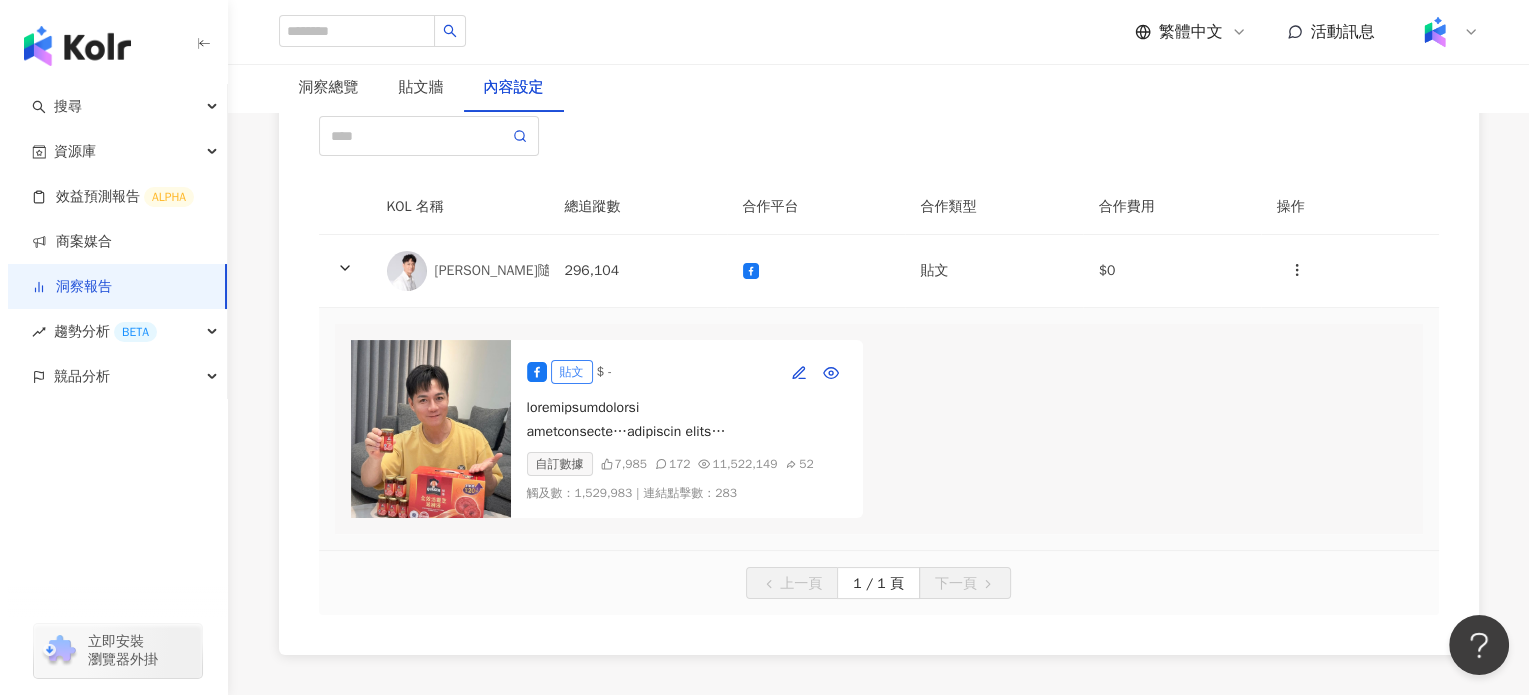 scroll, scrollTop: 200, scrollLeft: 0, axis: vertical 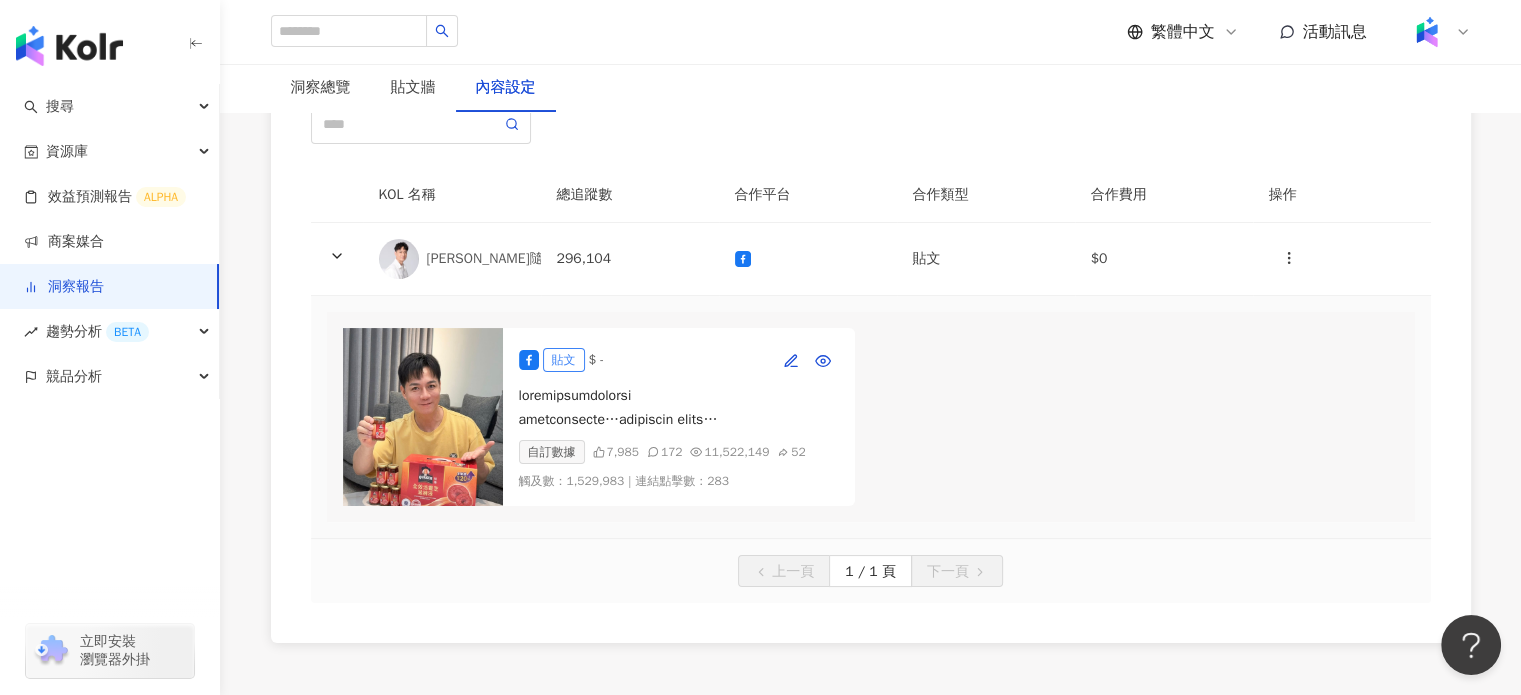 click at bounding box center (423, 417) 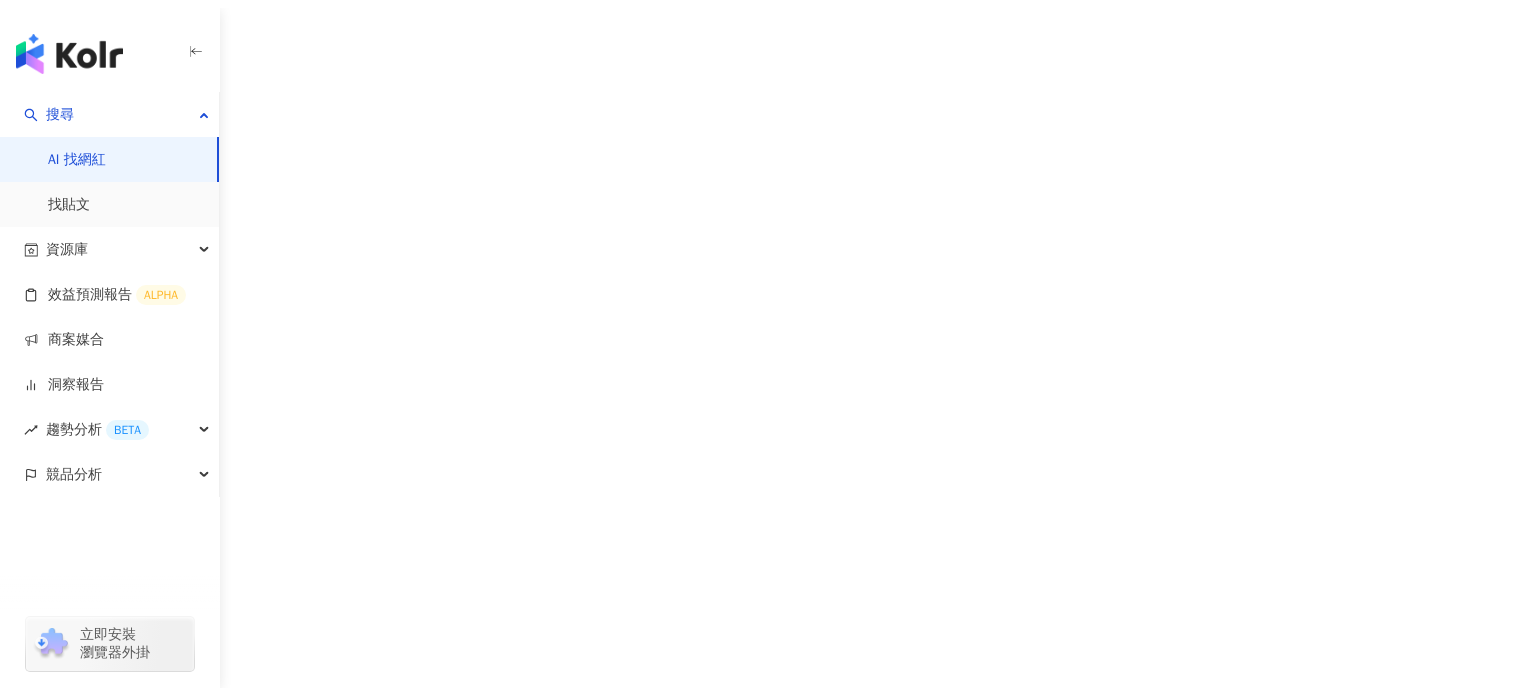 scroll, scrollTop: 0, scrollLeft: 0, axis: both 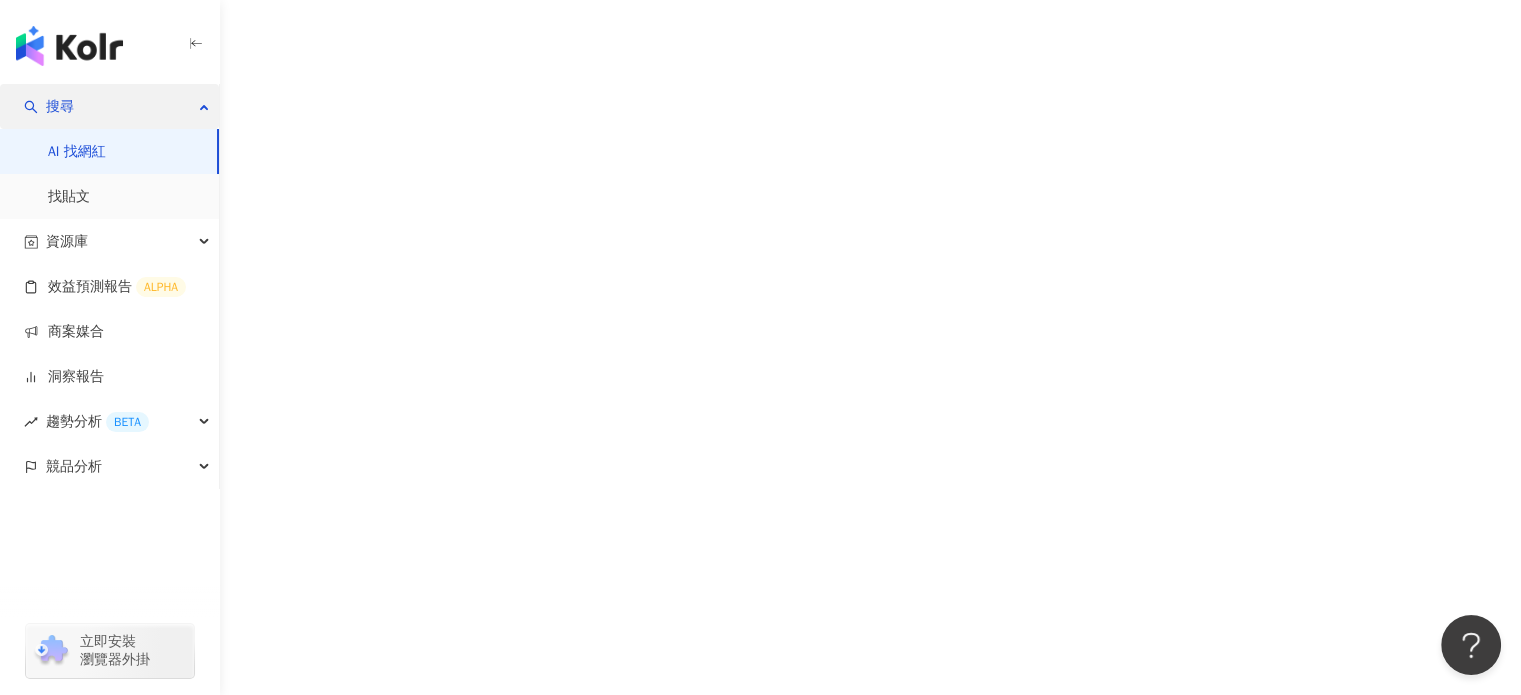 click on "搜尋" at bounding box center (109, 106) 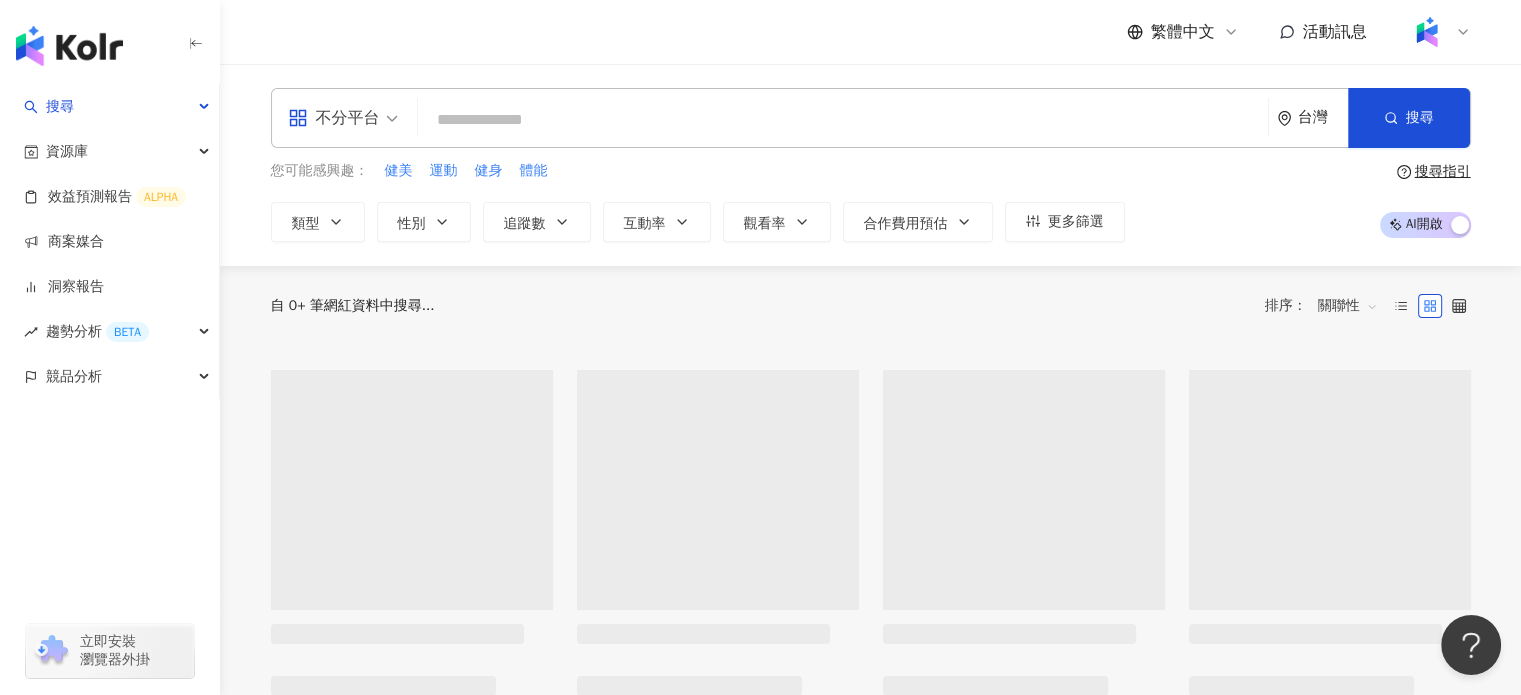 click at bounding box center [843, 120] 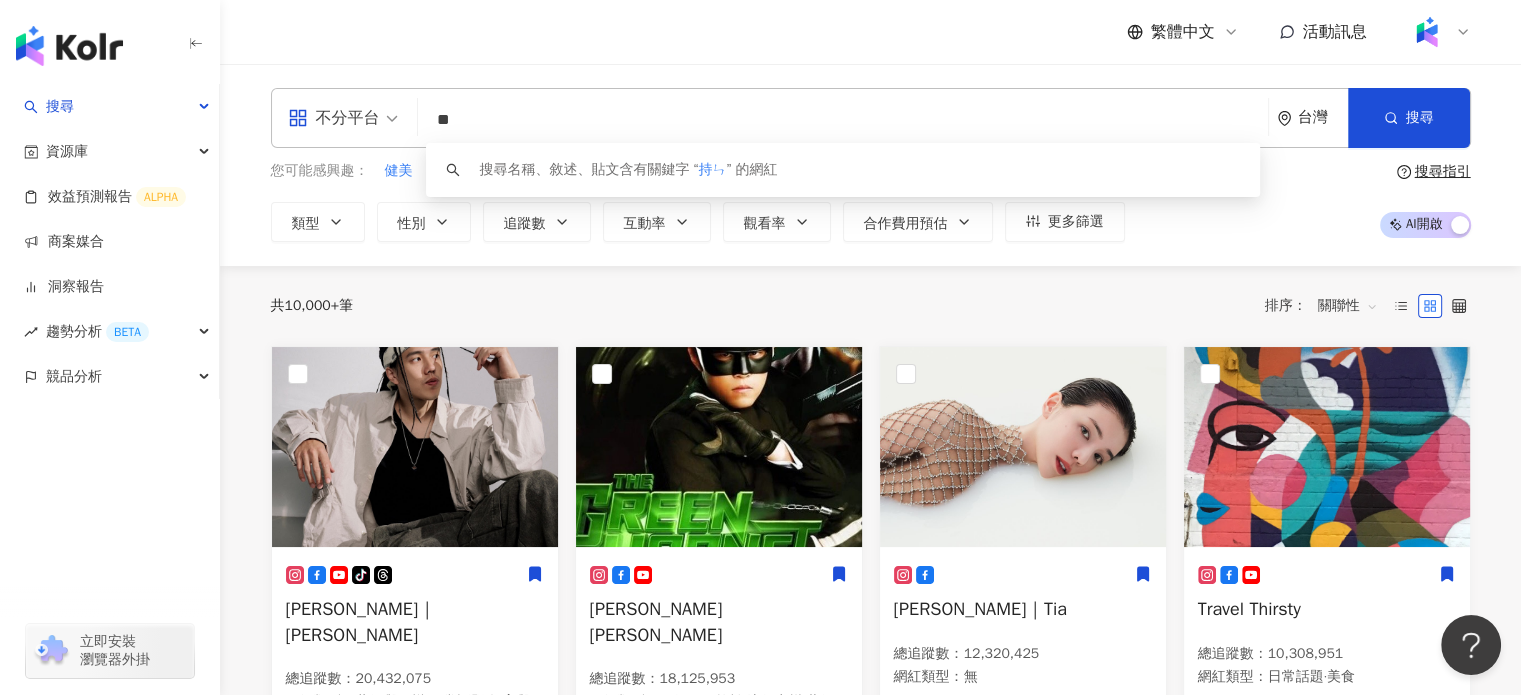 type on "*" 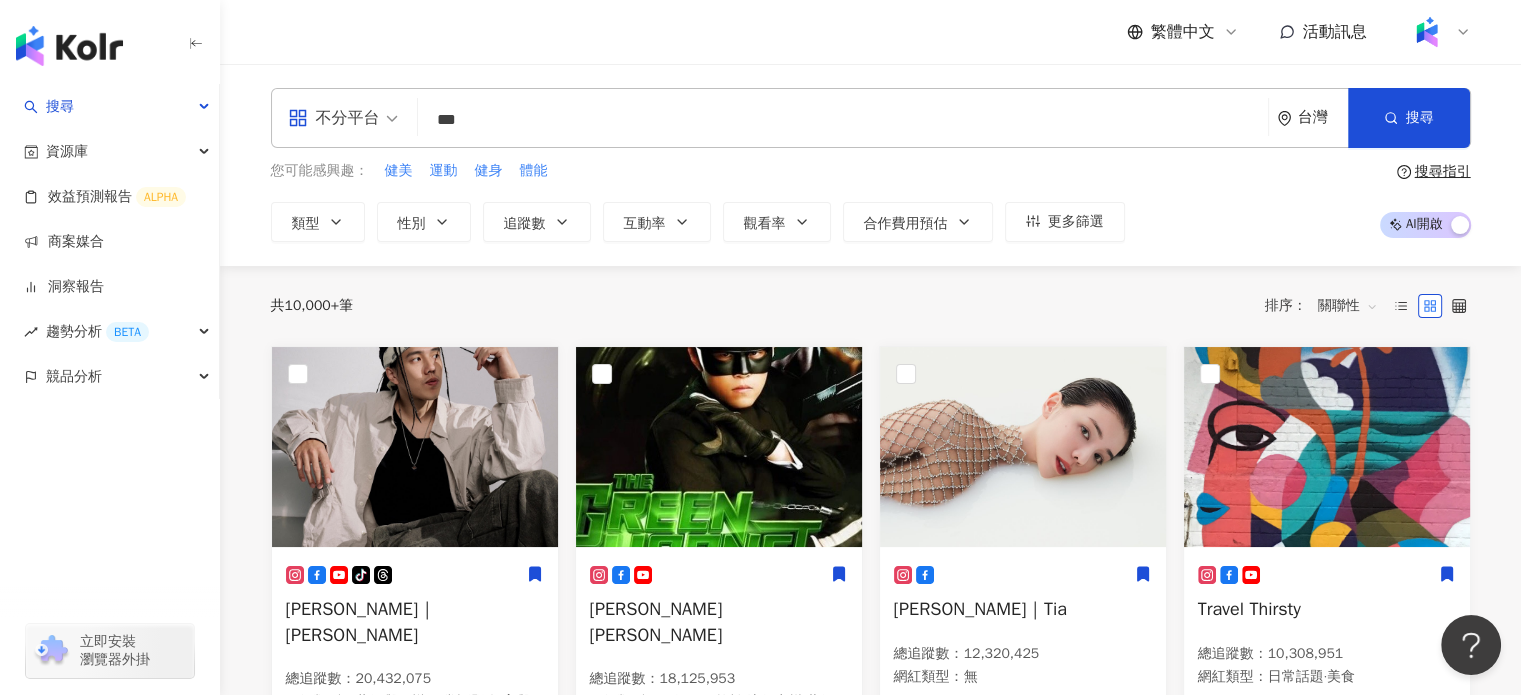 type on "***" 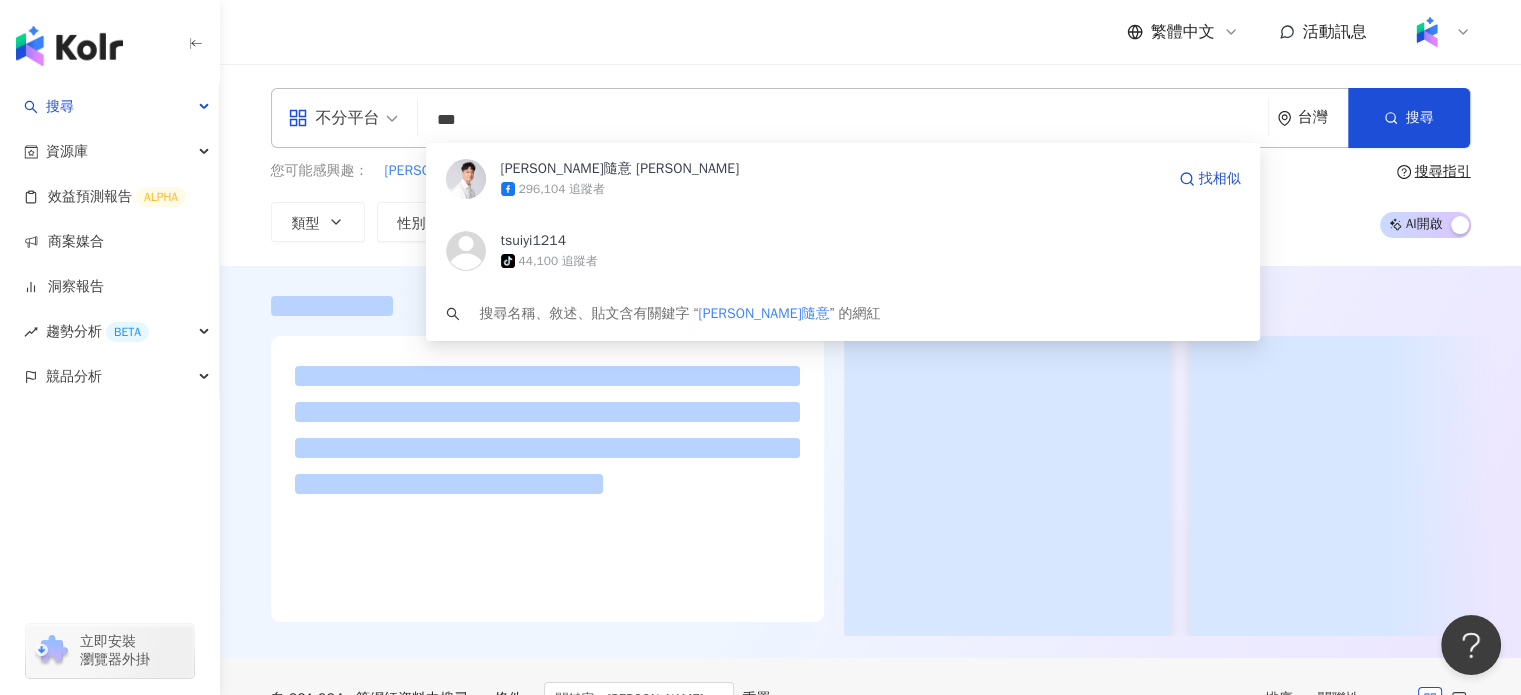 click on "陳隨意 Tsui-Yi" at bounding box center [832, 169] 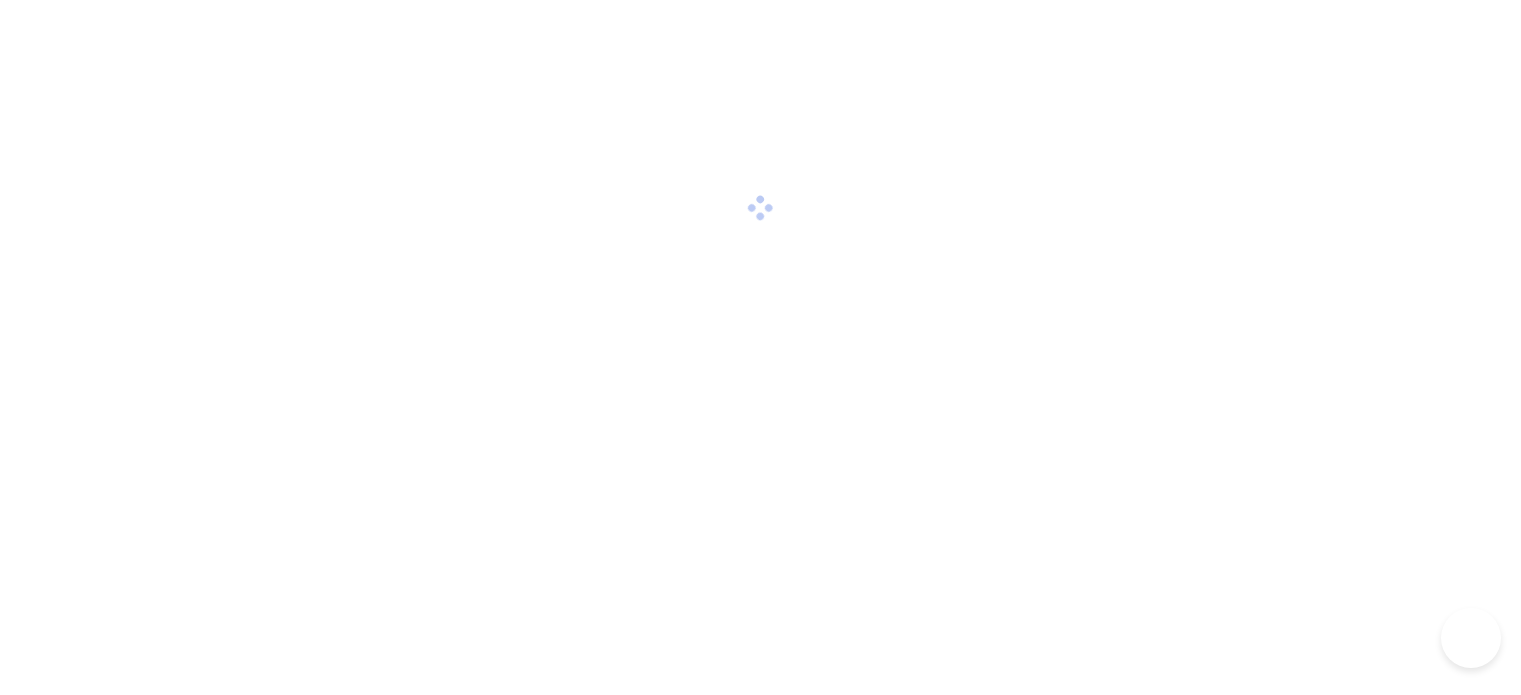 scroll, scrollTop: 0, scrollLeft: 0, axis: both 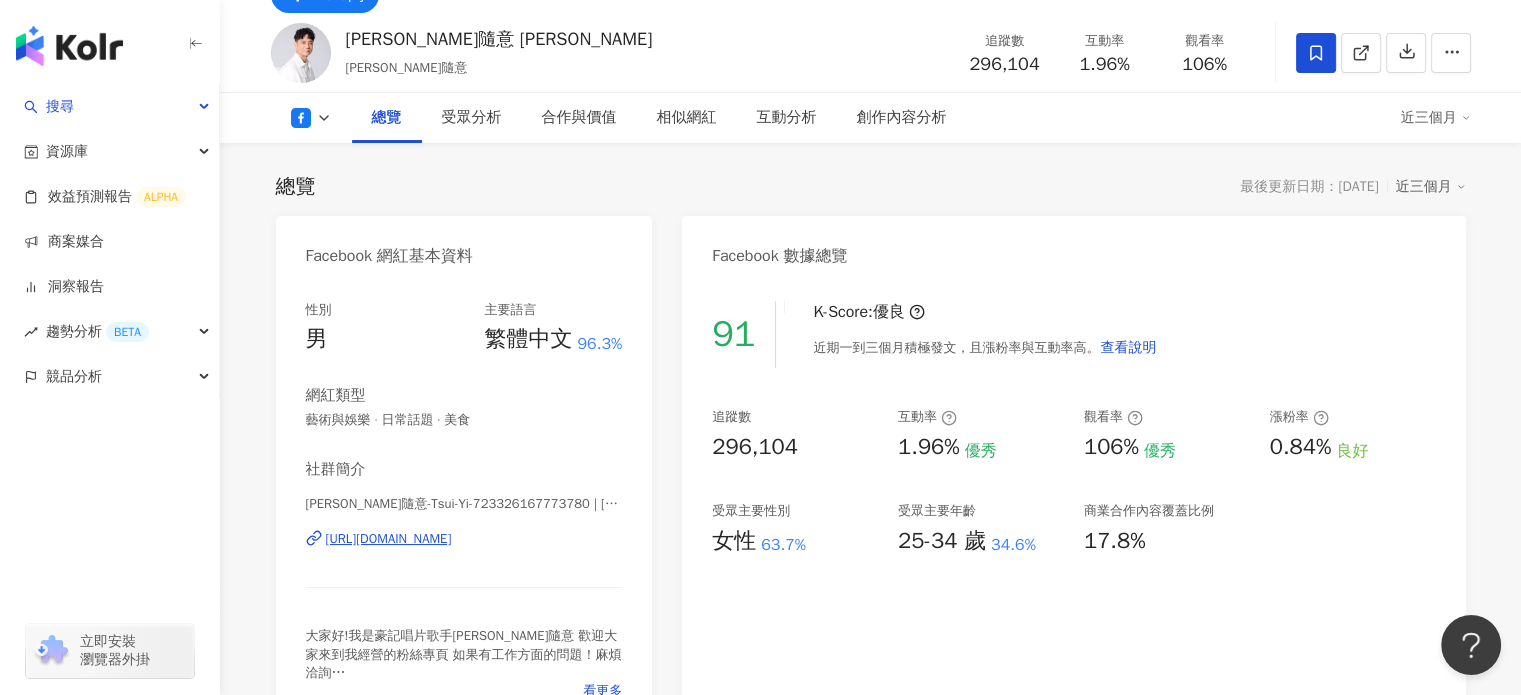 click on "296,104" at bounding box center (1004, 64) 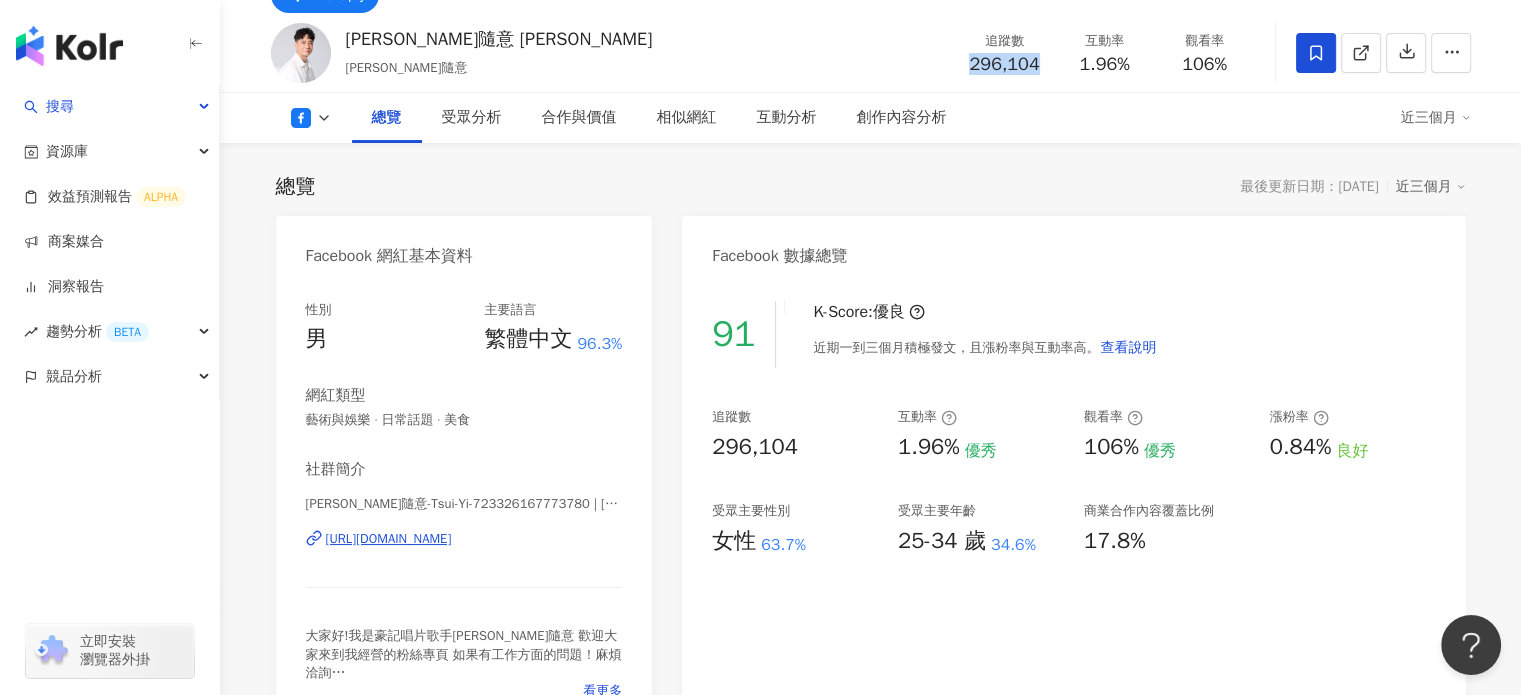 drag, startPoint x: 971, startPoint y: 67, endPoint x: 1040, endPoint y: 54, distance: 70.21396 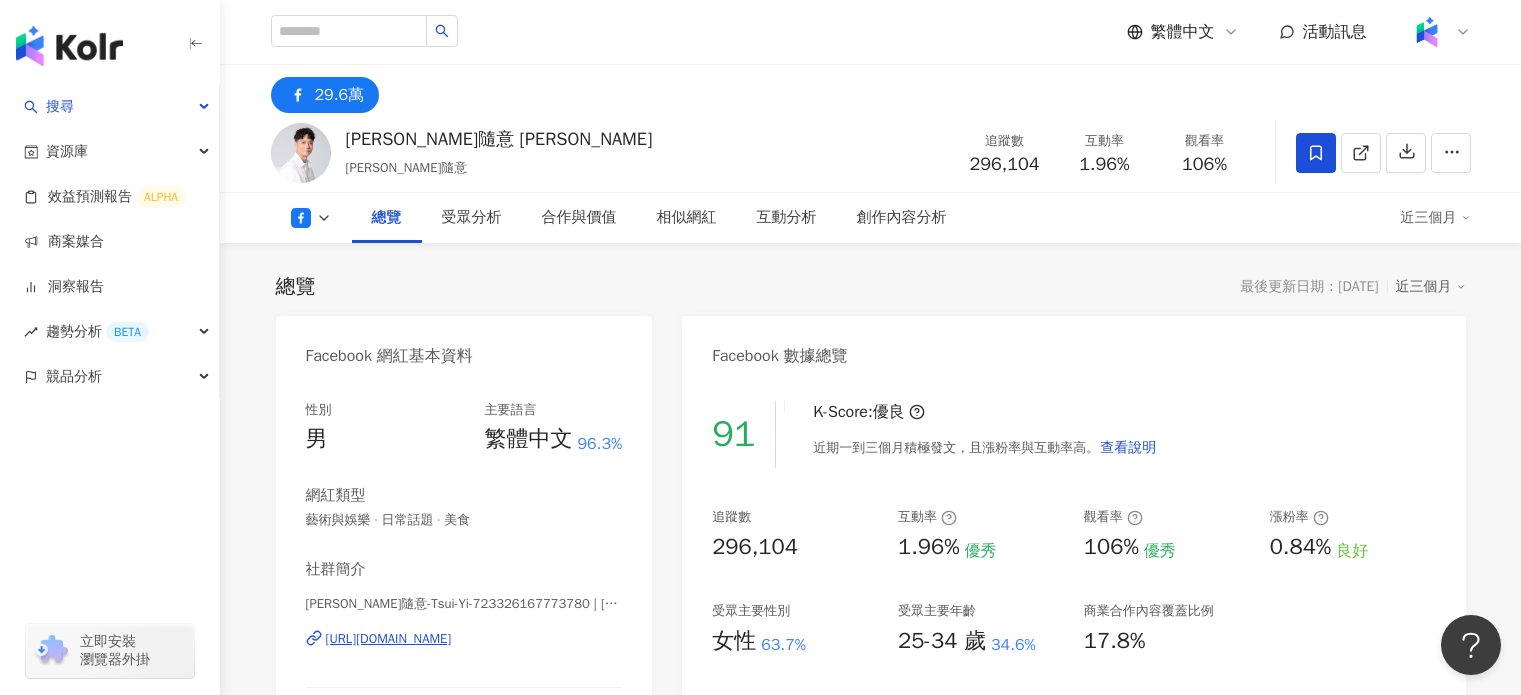 scroll, scrollTop: 100, scrollLeft: 0, axis: vertical 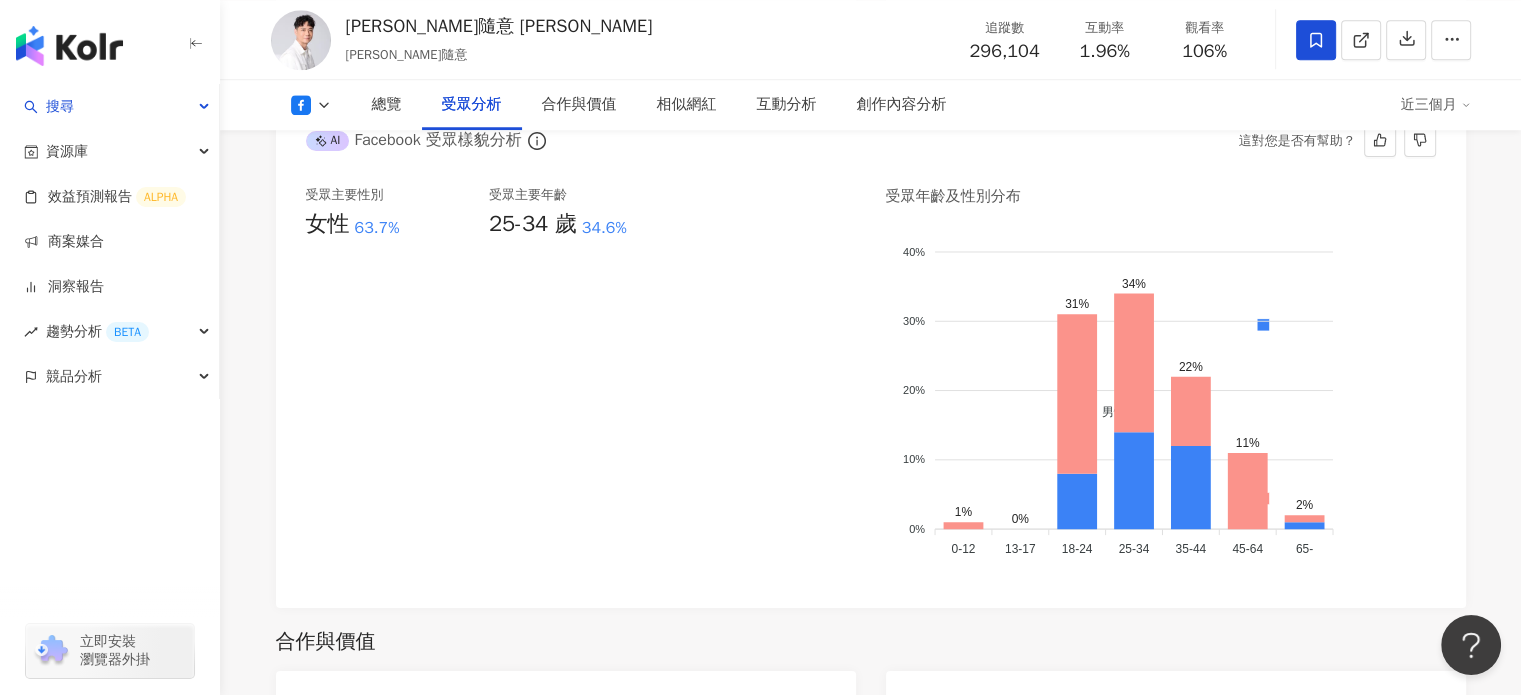 click on "受眾主要性別   女性 63.7%" at bounding box center [397, 382] 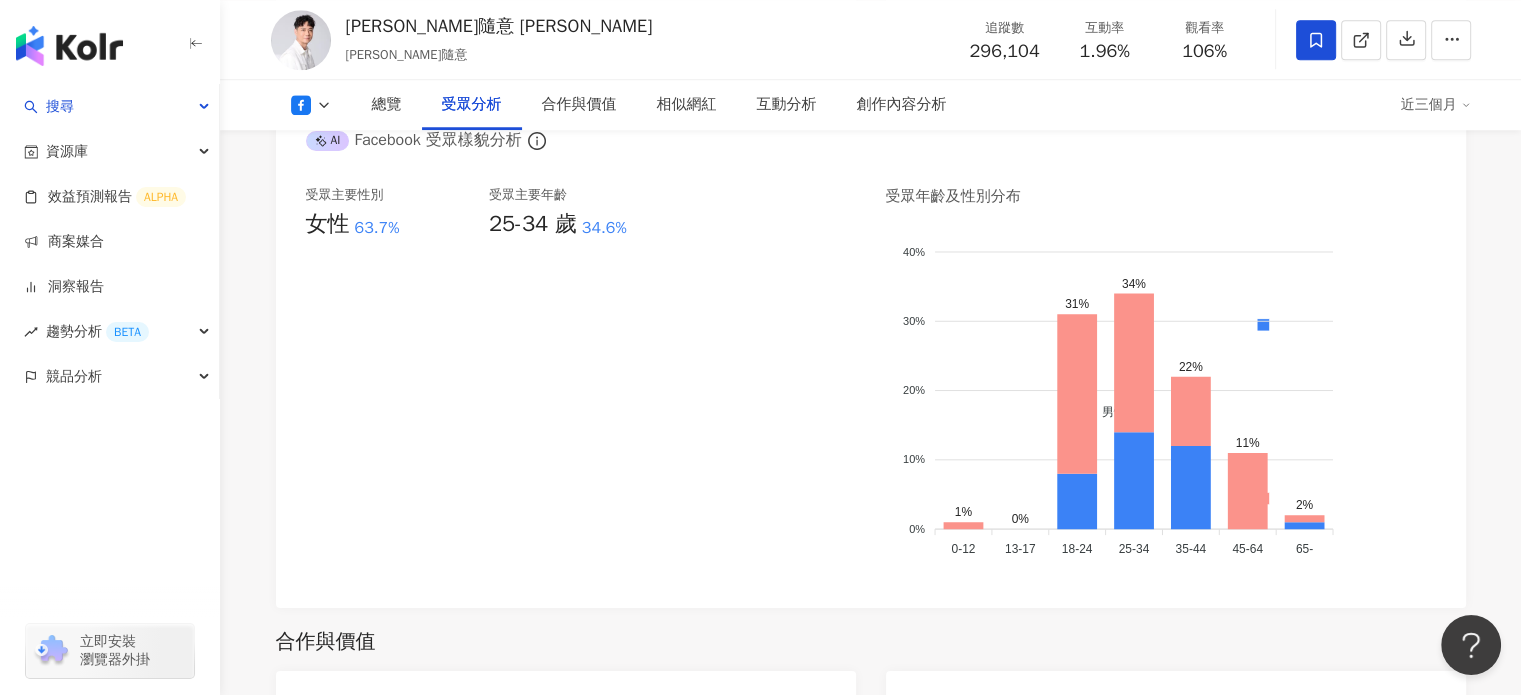 scroll, scrollTop: 1600, scrollLeft: 0, axis: vertical 